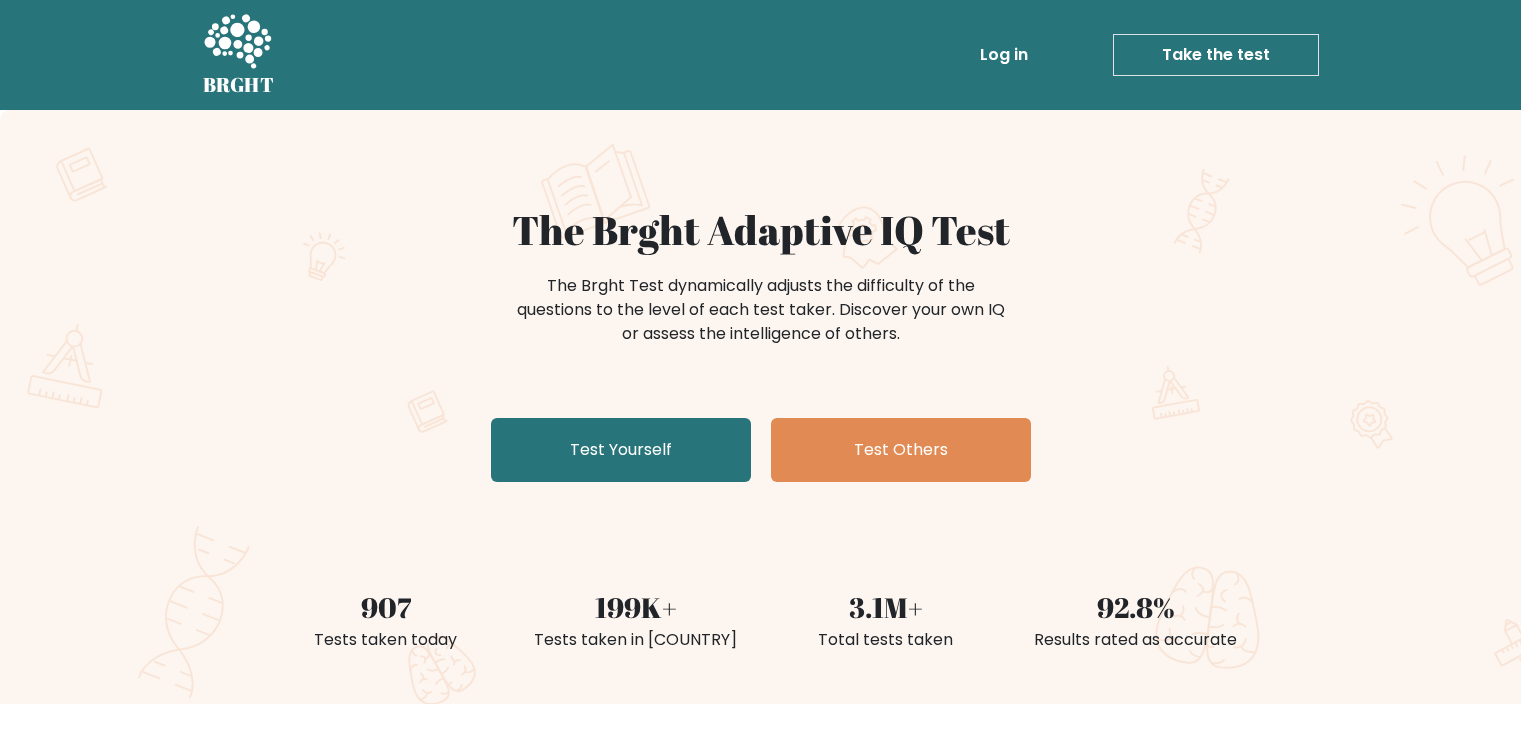 scroll, scrollTop: 0, scrollLeft: 0, axis: both 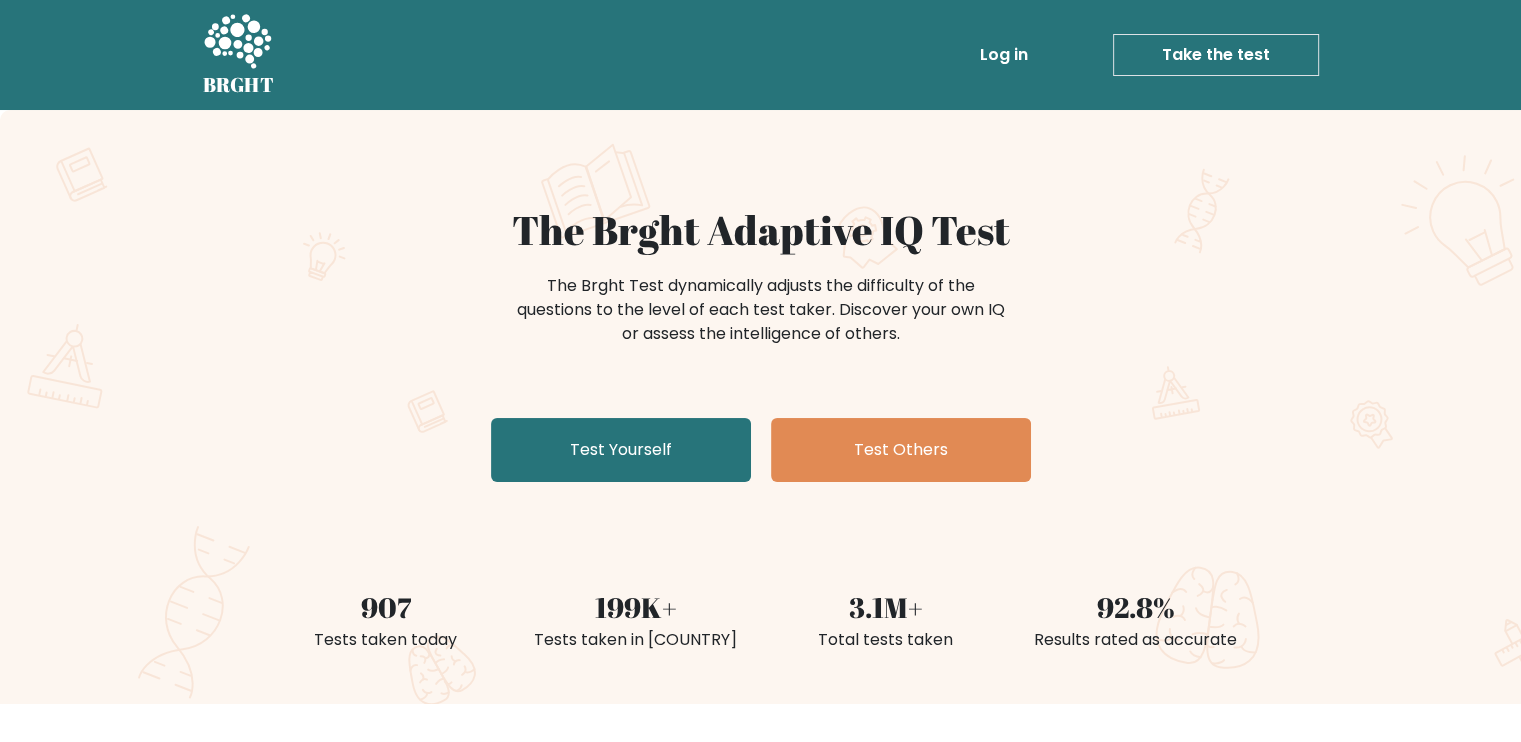 click on "The Brght Adaptive IQ Test
The Brght Test dynamically adjusts the difficulty of the questions to the level of each test taker. Discover your own IQ or assess the intelligence of others.
Test Yourself
Test Others
907
Tests taken today
199K+
Tests taken in Philippines
3.1M+
Total tests taken
92.8%
Results rated as accurate" at bounding box center [760, 407] 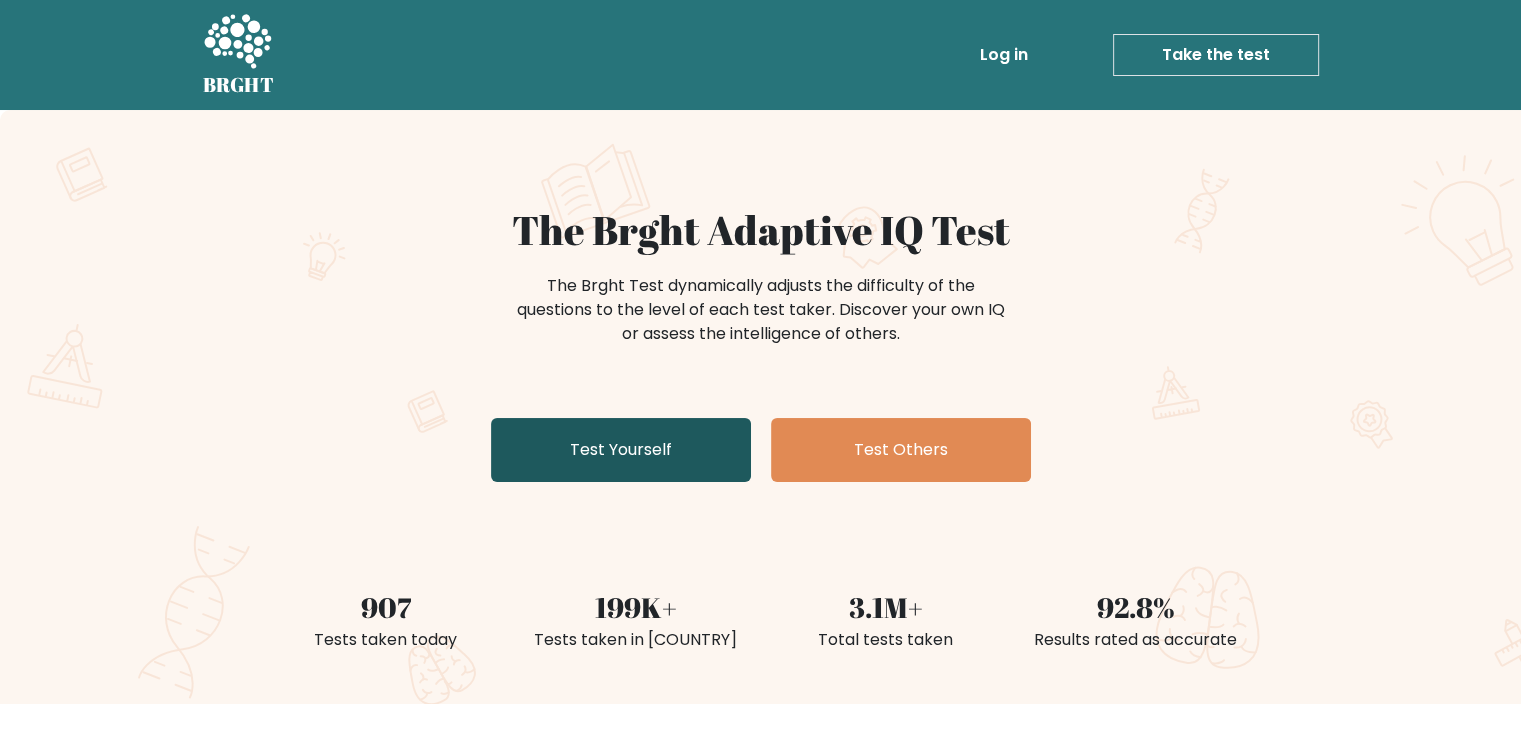 click on "Test Yourself" at bounding box center (621, 450) 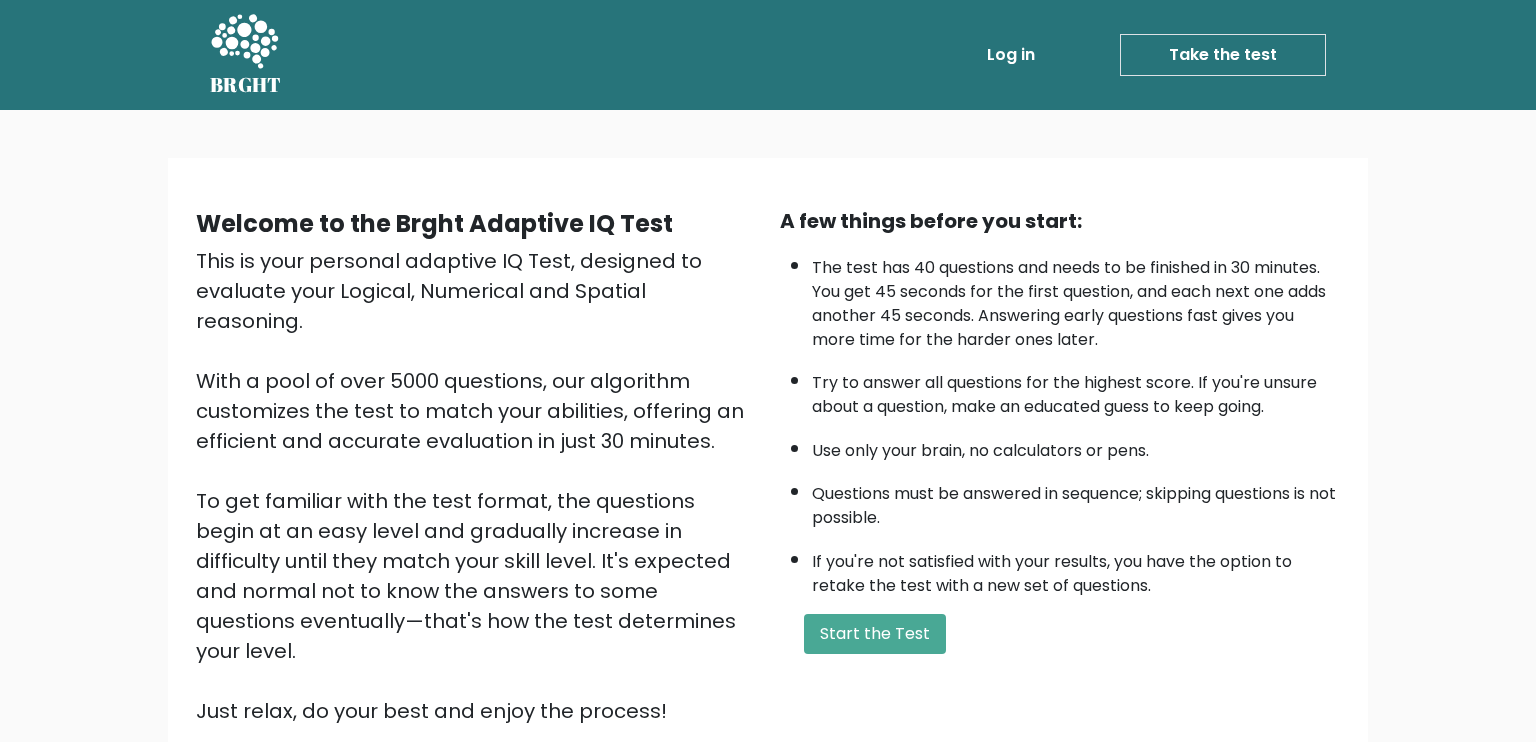 scroll, scrollTop: 0, scrollLeft: 0, axis: both 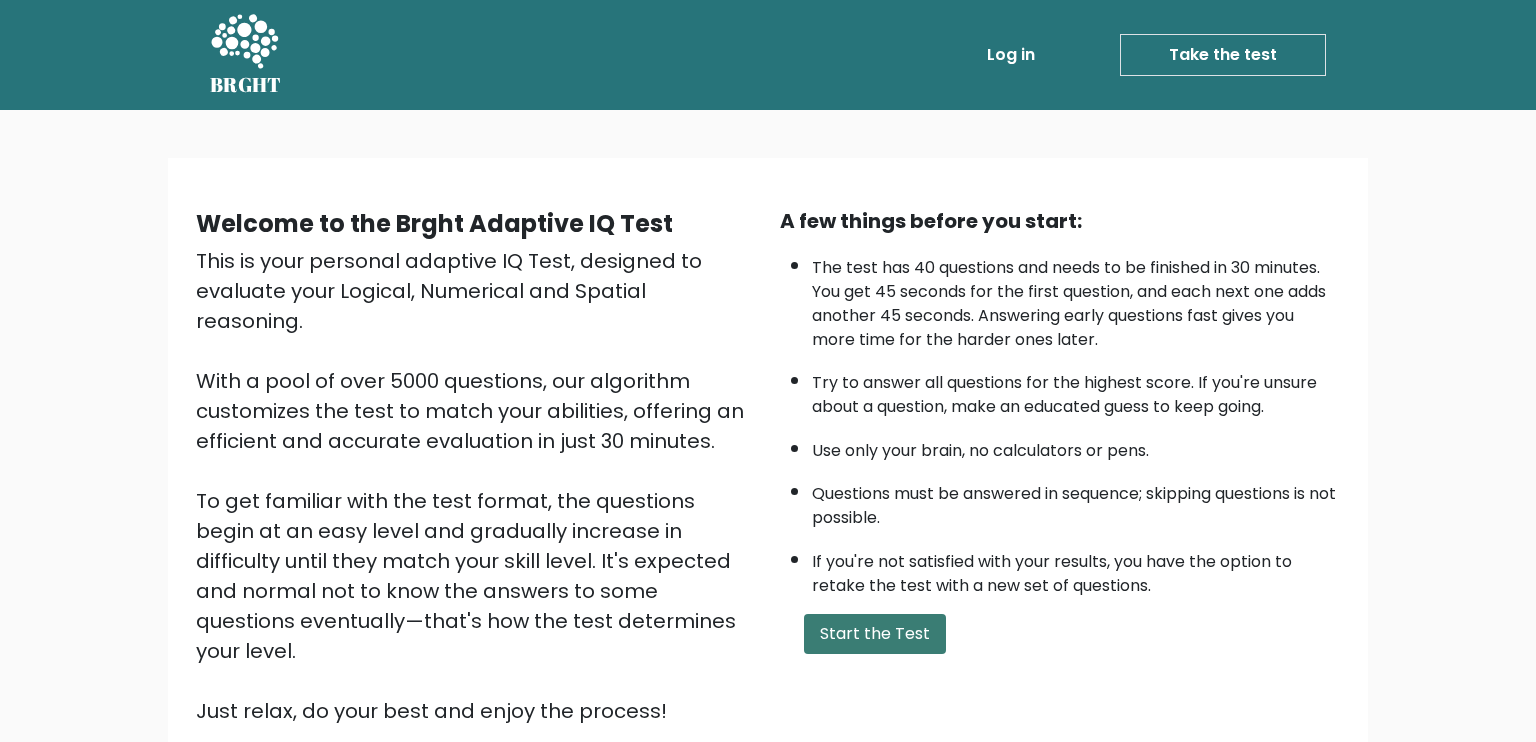 click on "Start the Test" at bounding box center [875, 634] 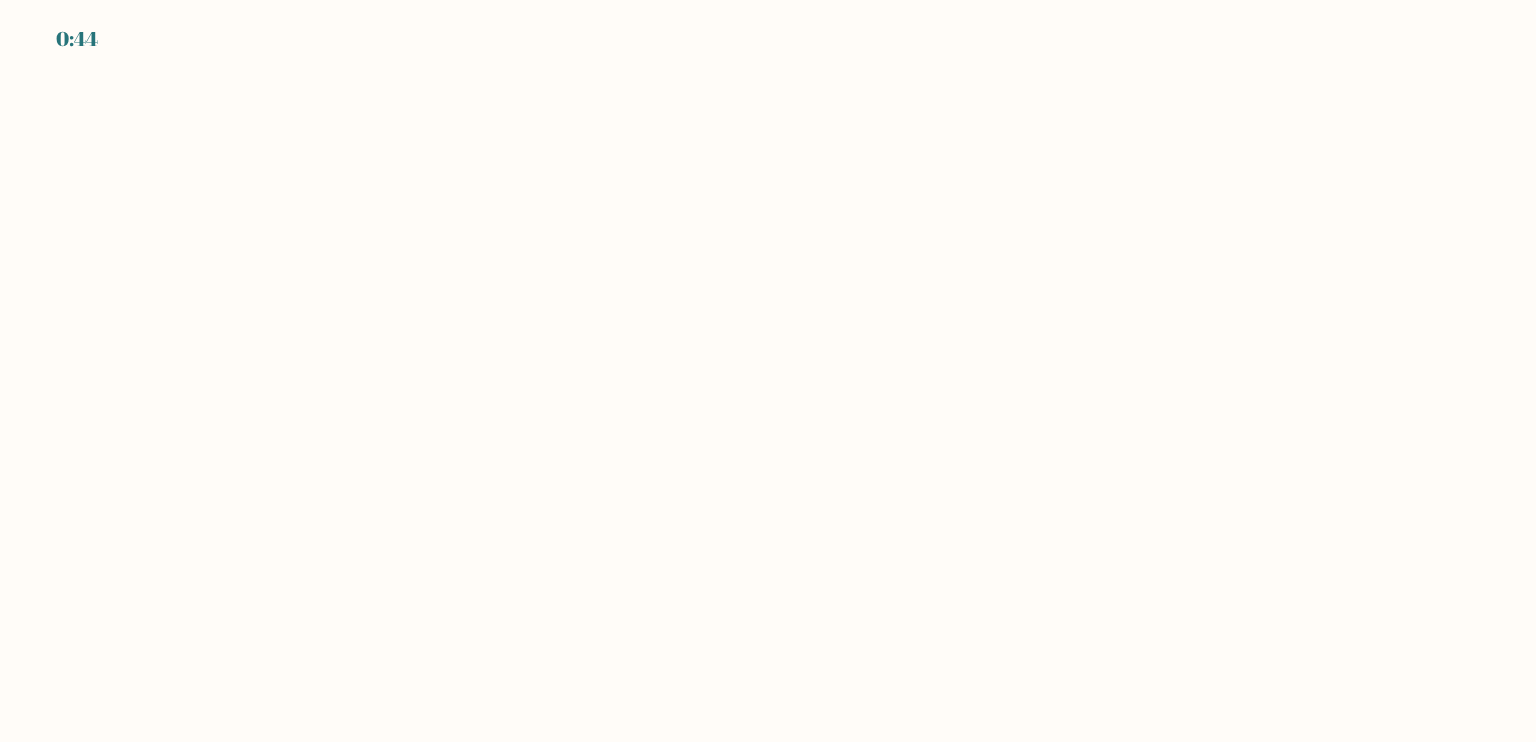 scroll, scrollTop: 0, scrollLeft: 0, axis: both 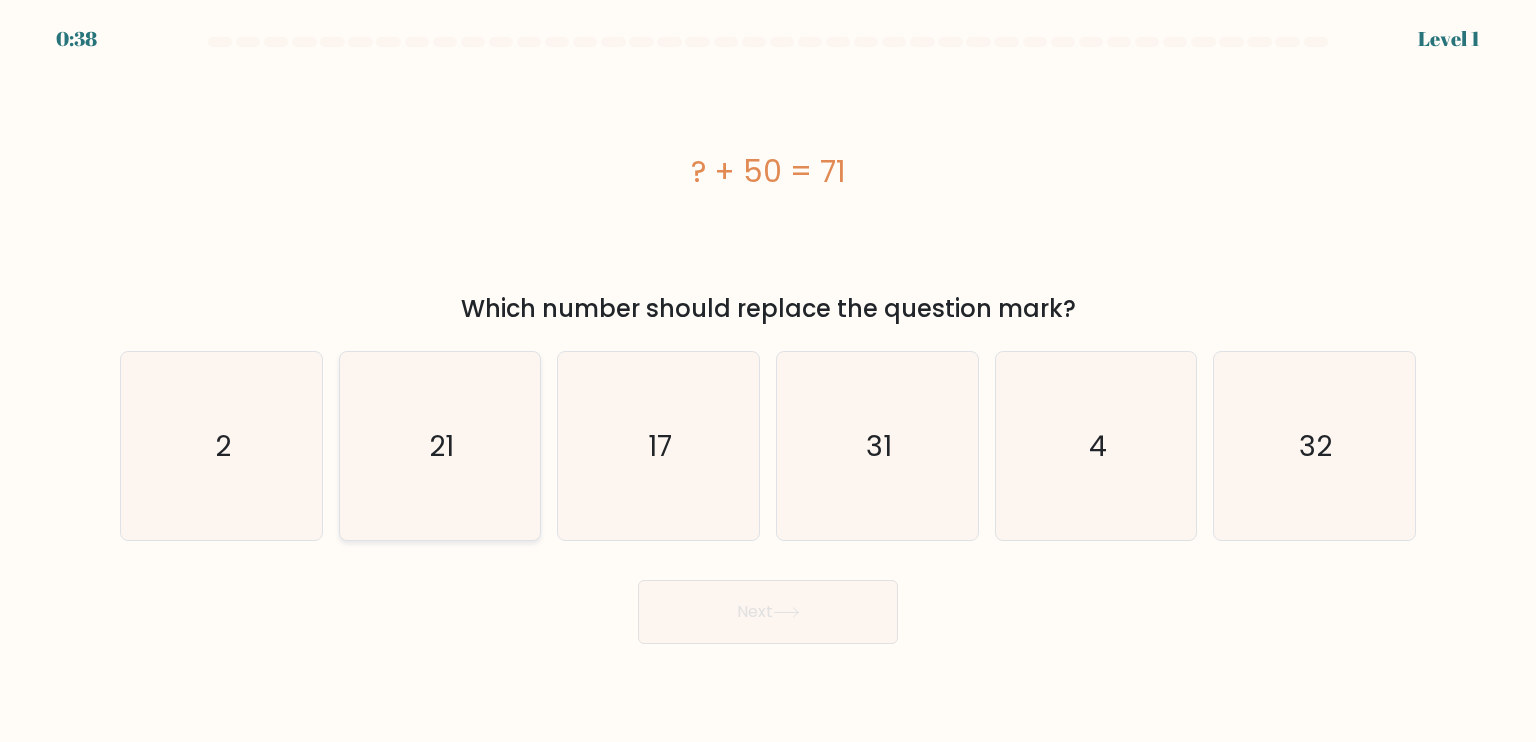 click on "21" 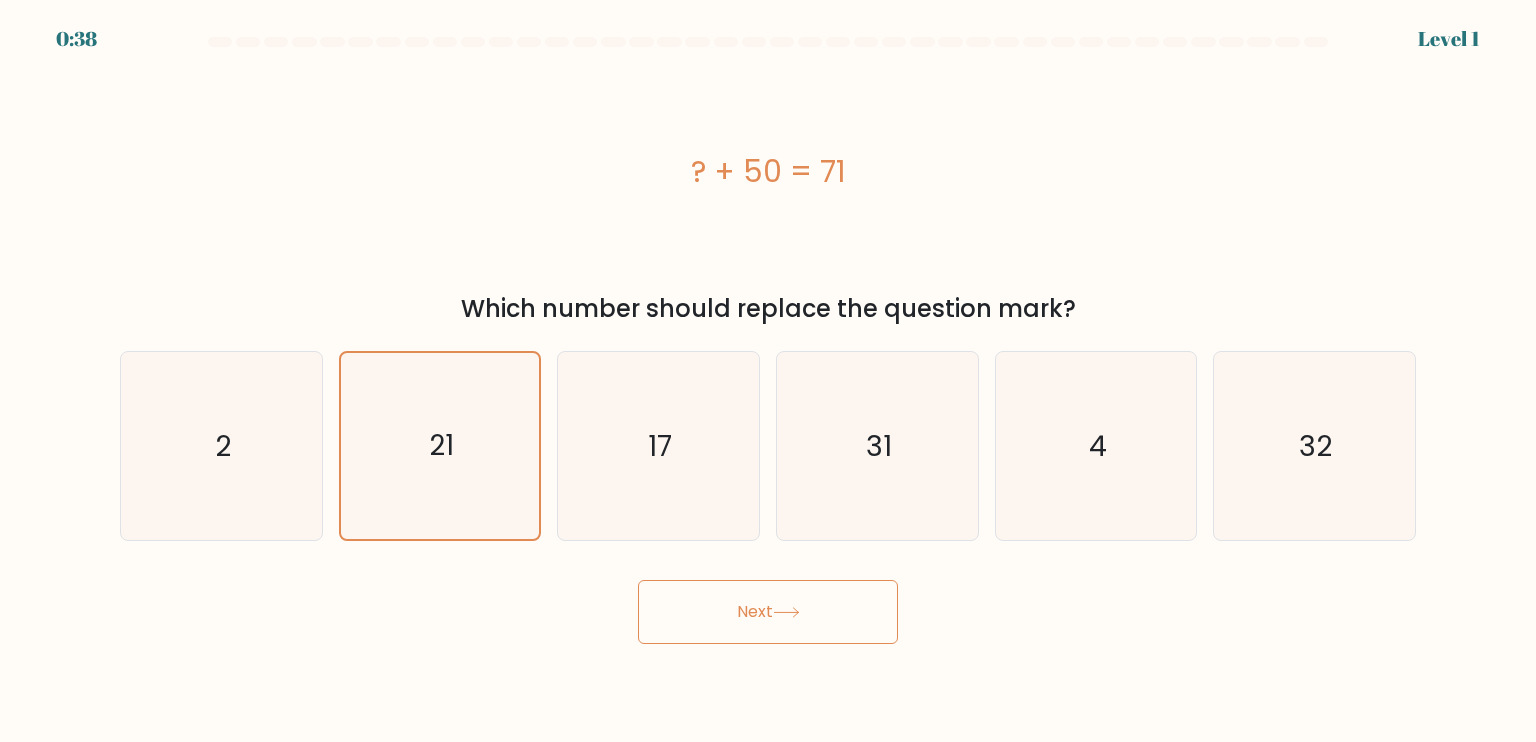 click on "Next" at bounding box center [768, 612] 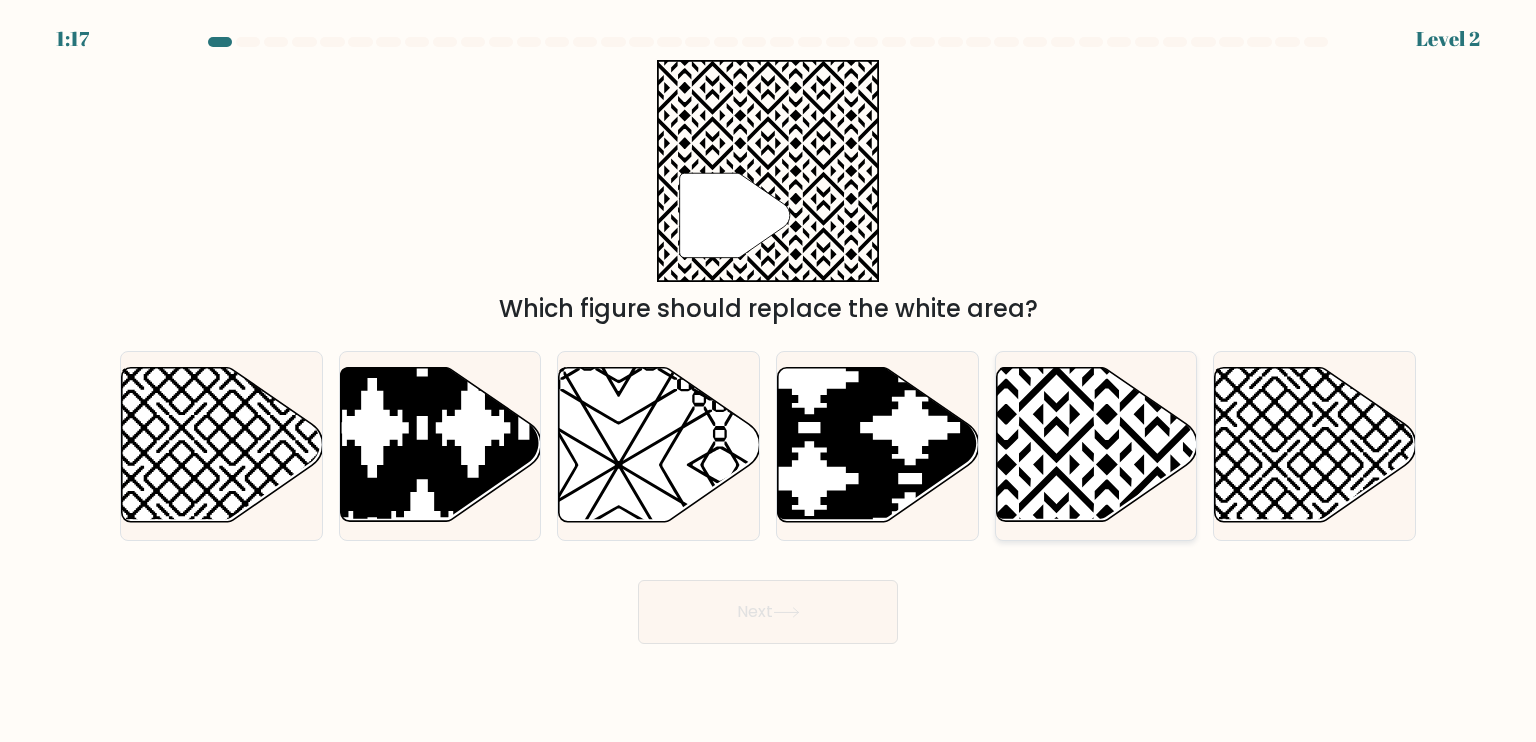 click 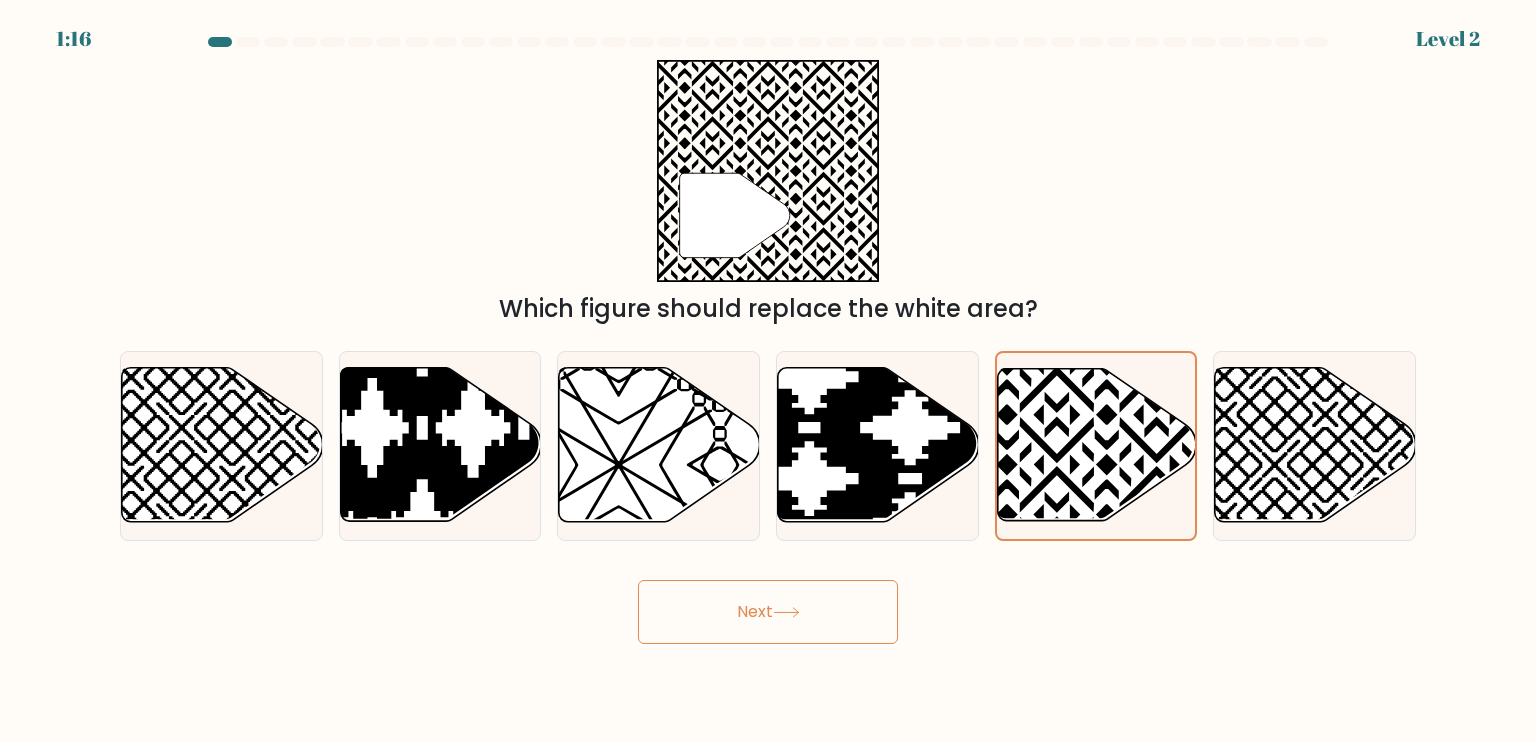 click on "Next" at bounding box center (768, 612) 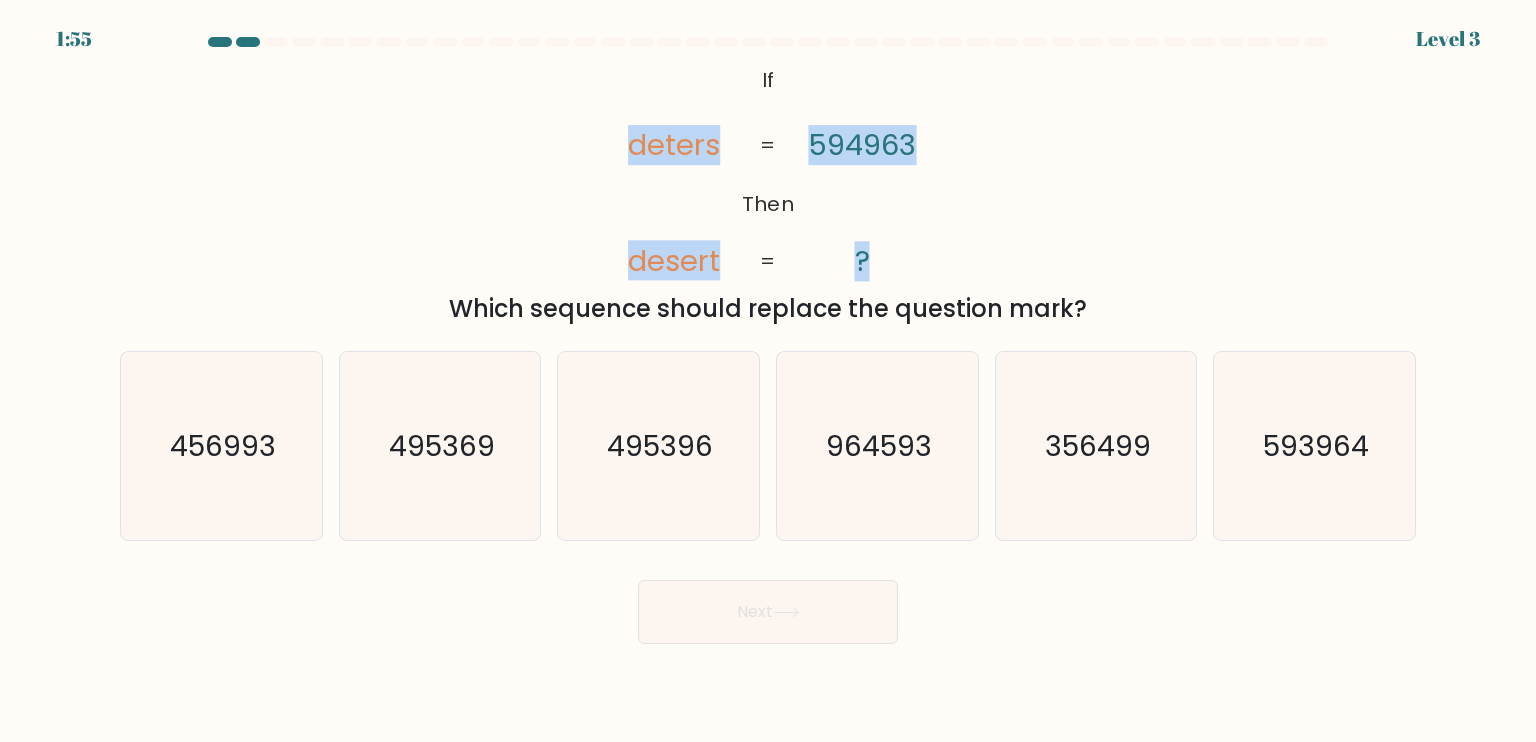 drag, startPoint x: 928, startPoint y: 257, endPoint x: 636, endPoint y: 109, distance: 327.36523 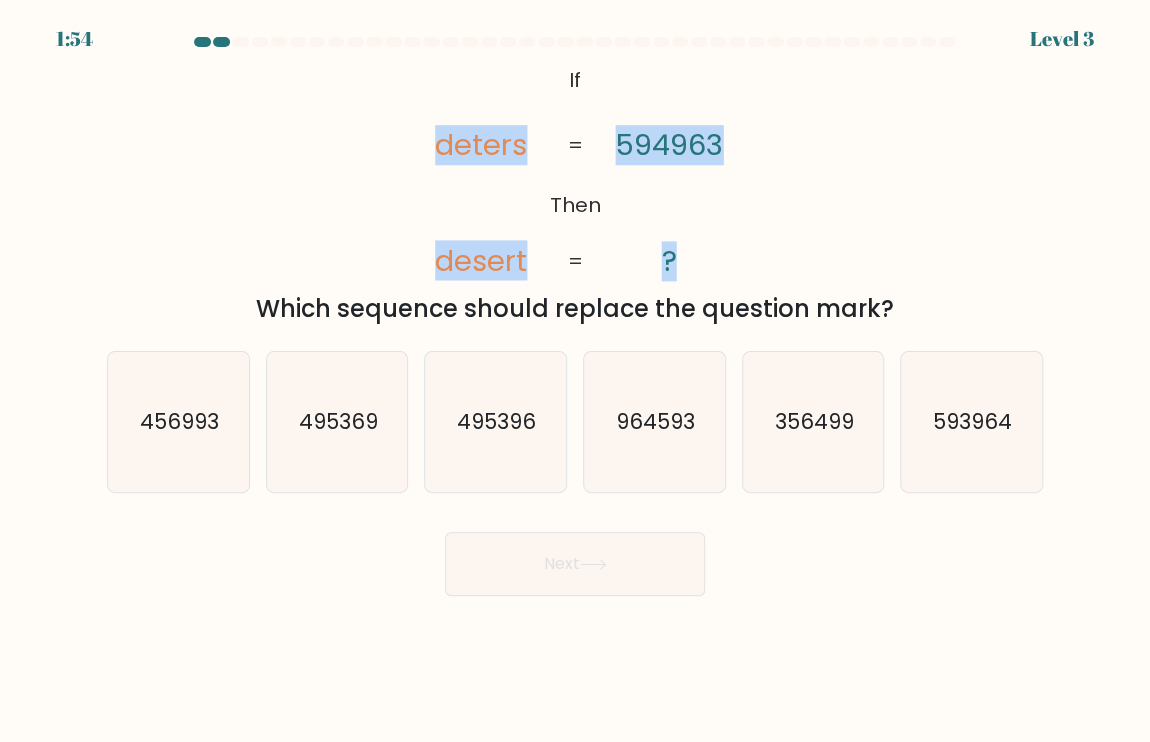 click on "@import url('https://fonts.googleapis.com/css?family=Abril+Fatface:400,100,100italic,300,300italic,400italic,500,500italic,700,700italic,900,900italic');           If       Then       deters       desert       594963       ?       =       =" 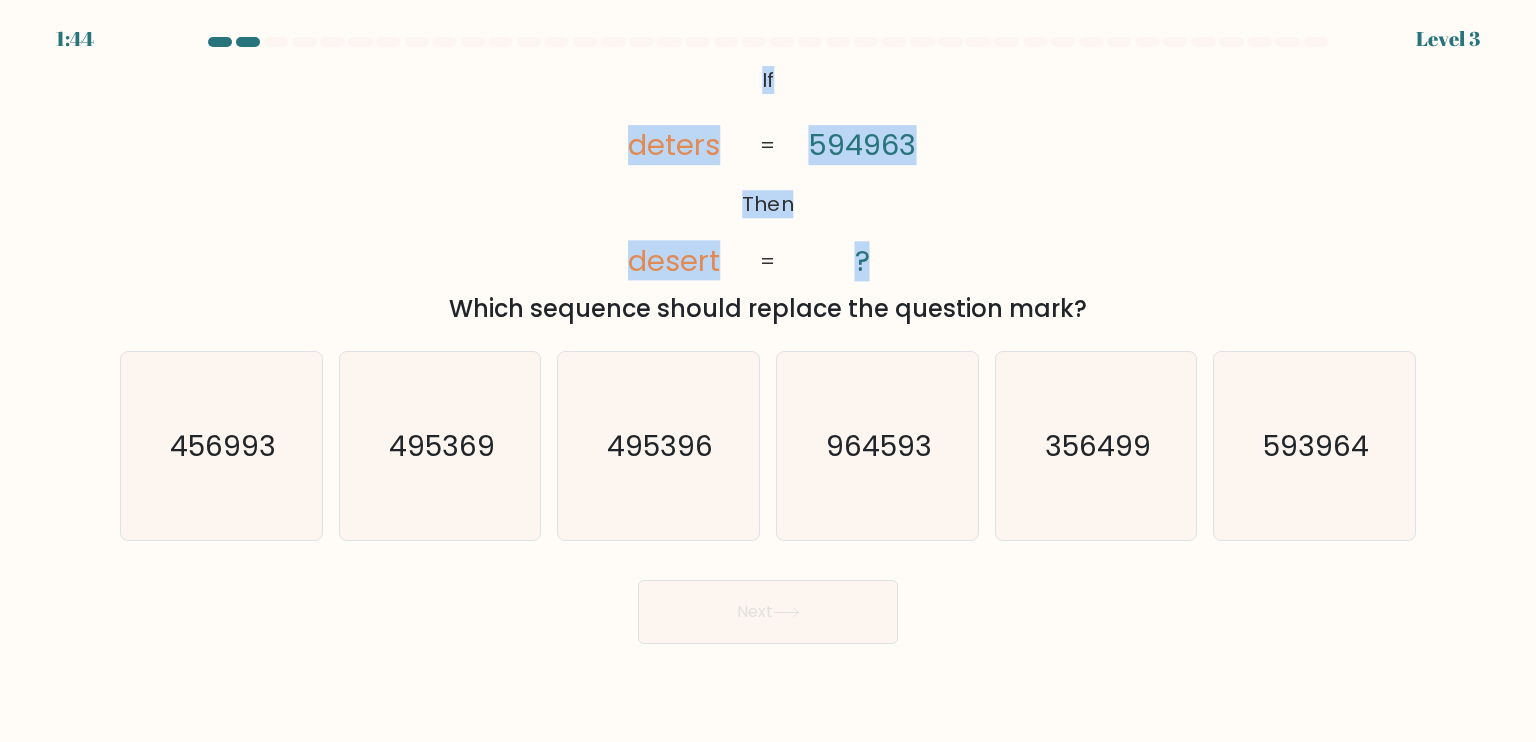 drag, startPoint x: 732, startPoint y: 57, endPoint x: 908, endPoint y: 248, distance: 259.72485 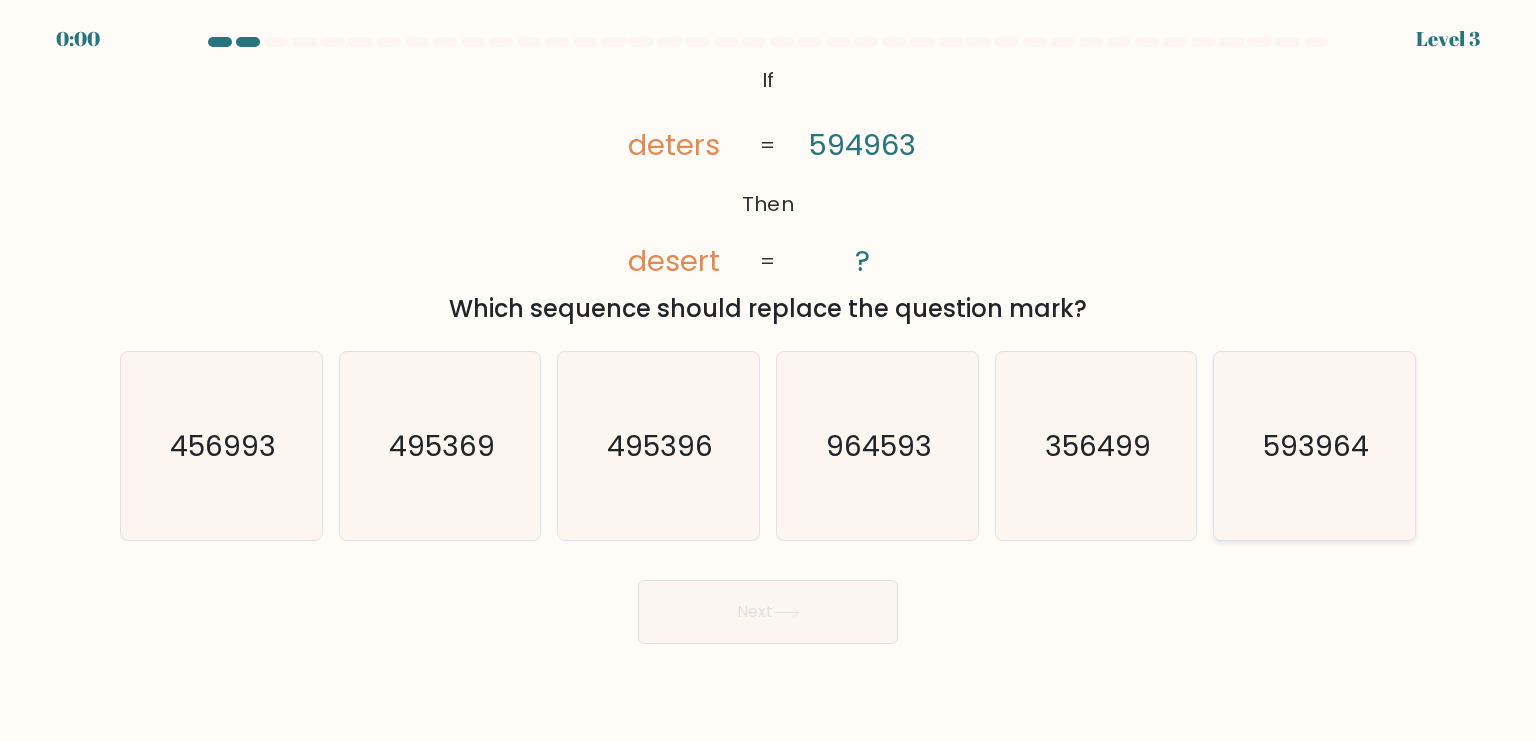 click on "593964" 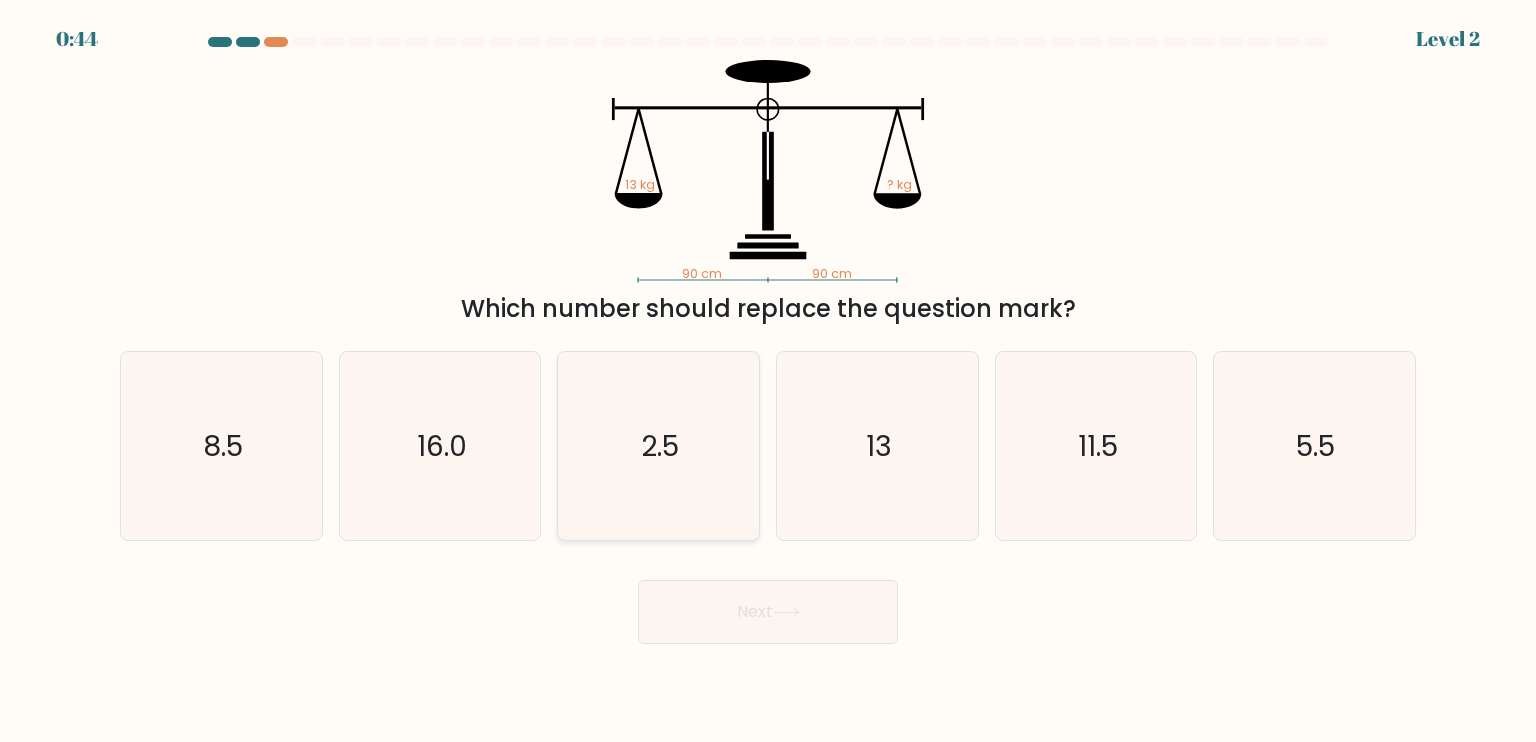 scroll, scrollTop: 0, scrollLeft: 0, axis: both 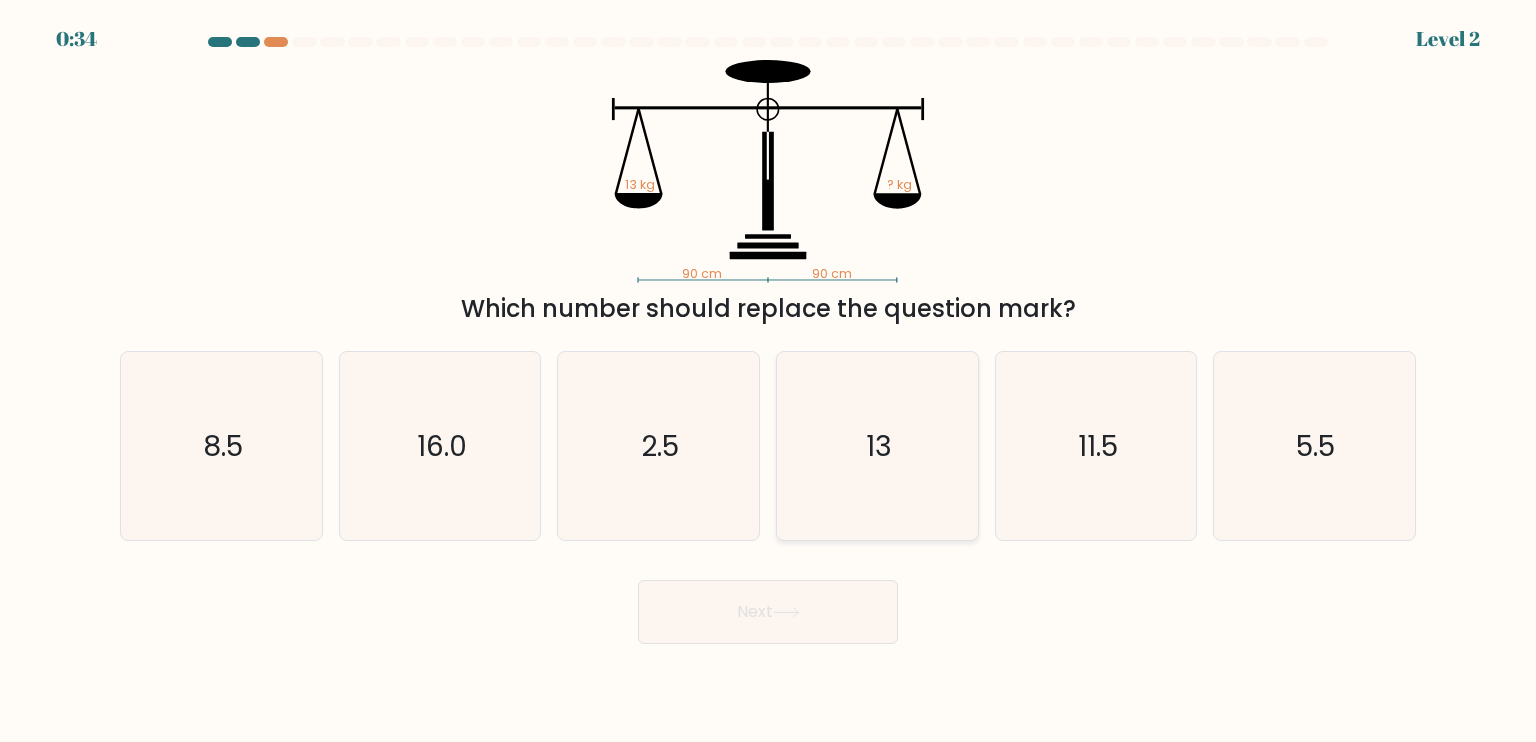 click on "13" 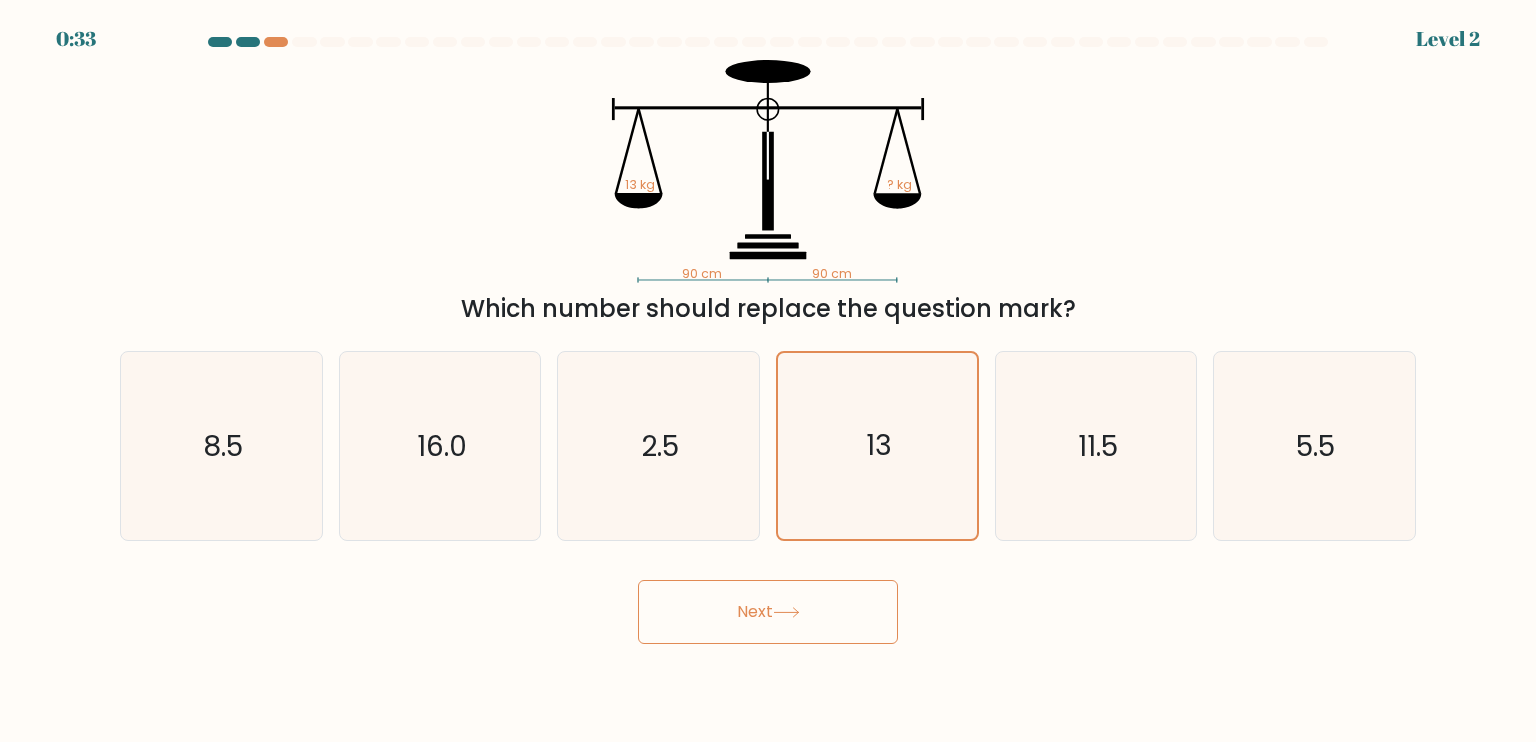 click on "Next" at bounding box center (768, 612) 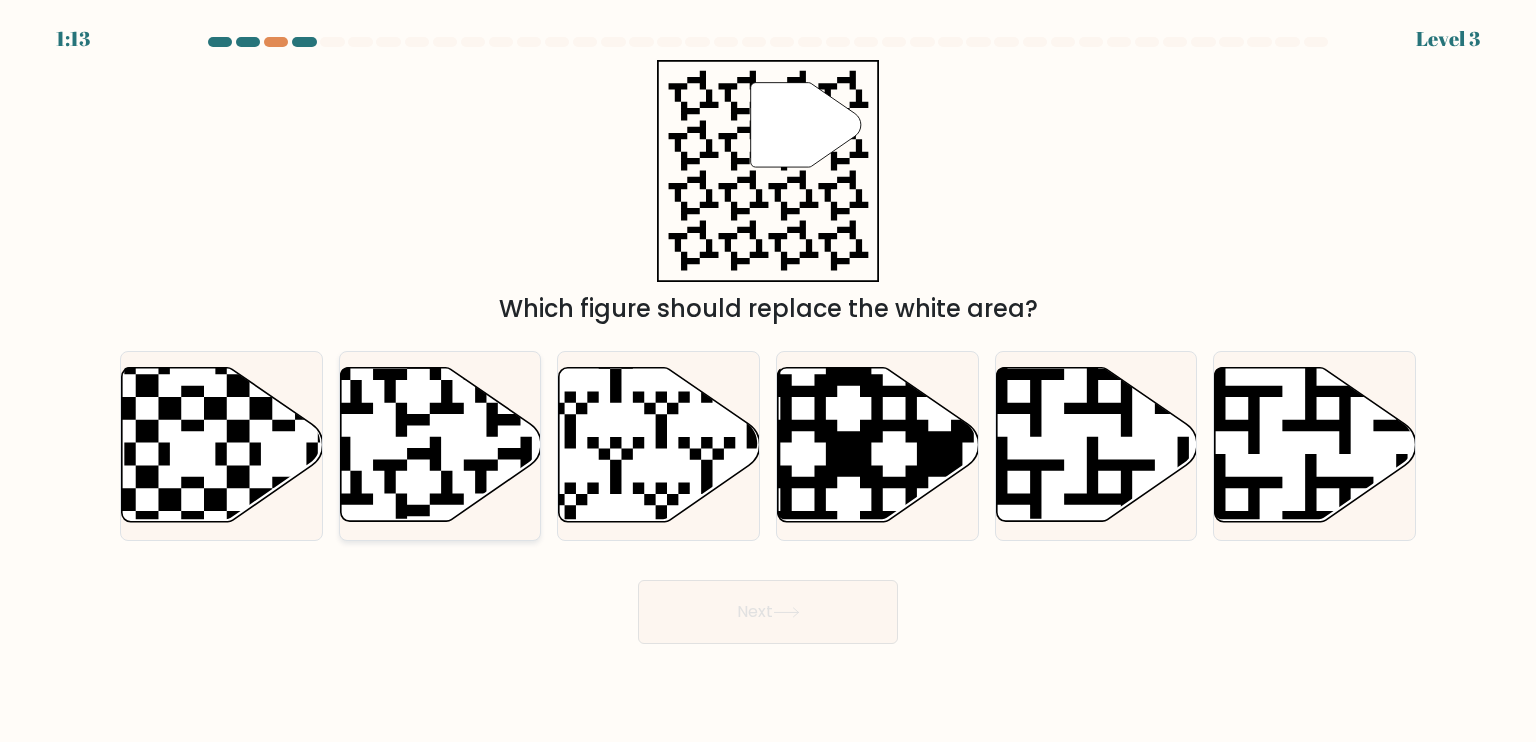 click 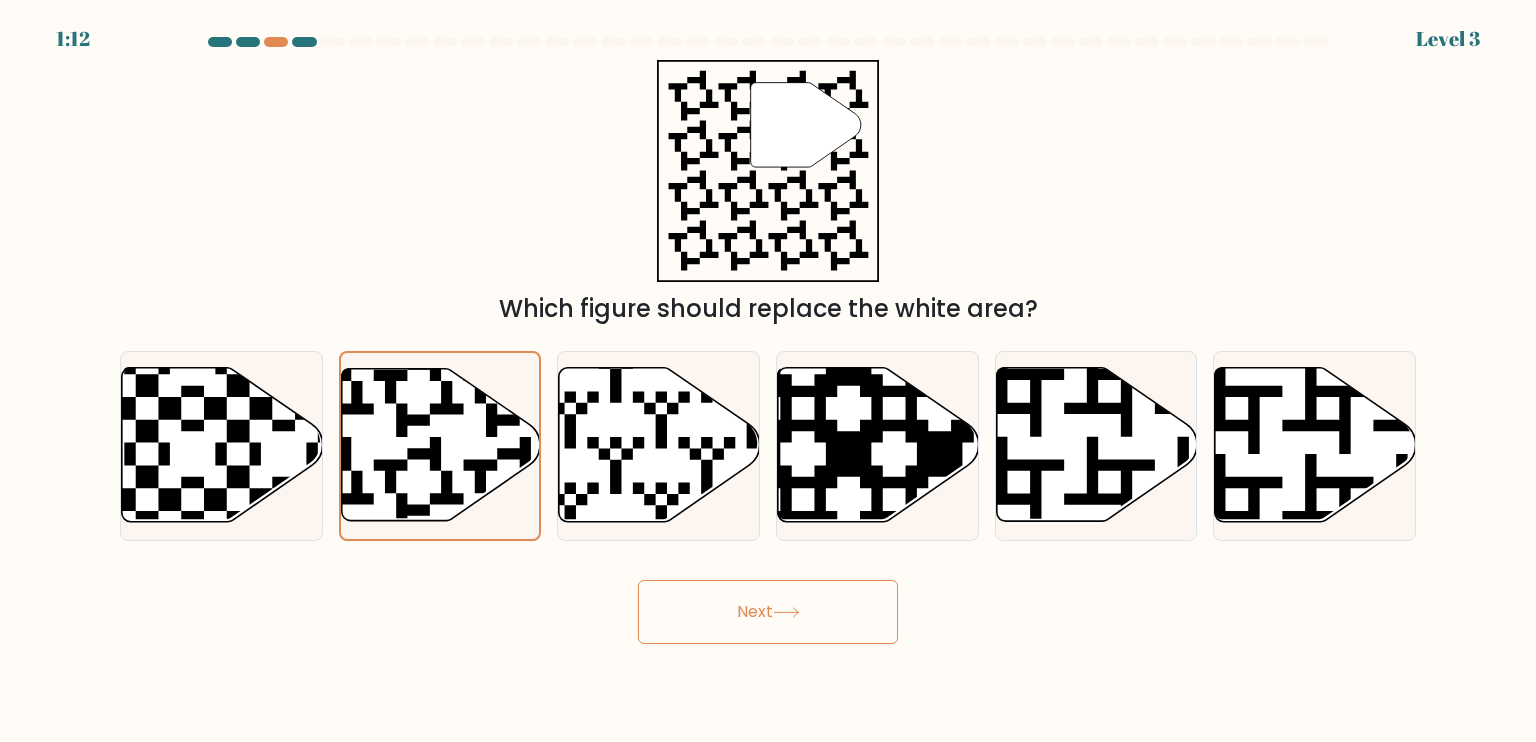 click on "Next" at bounding box center [768, 612] 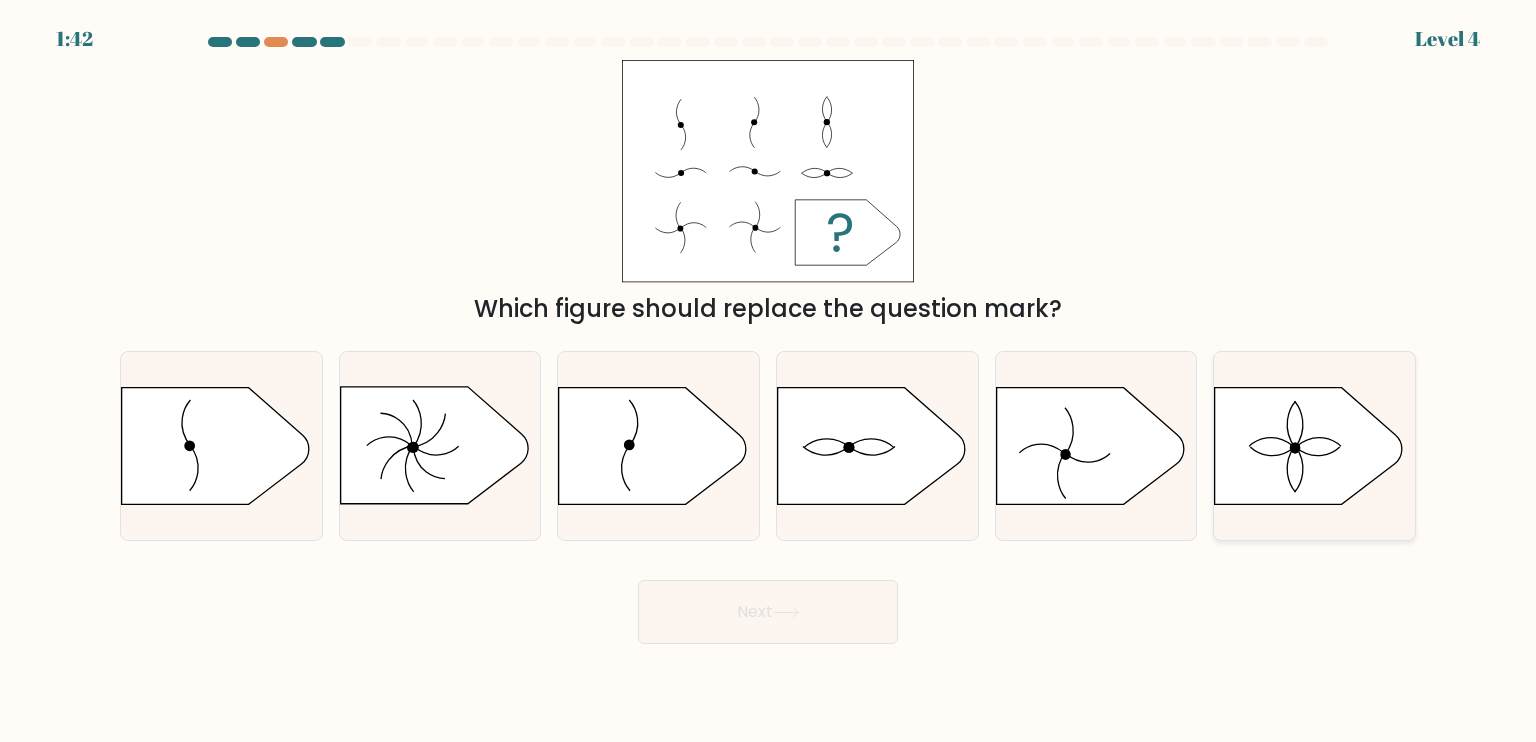 click 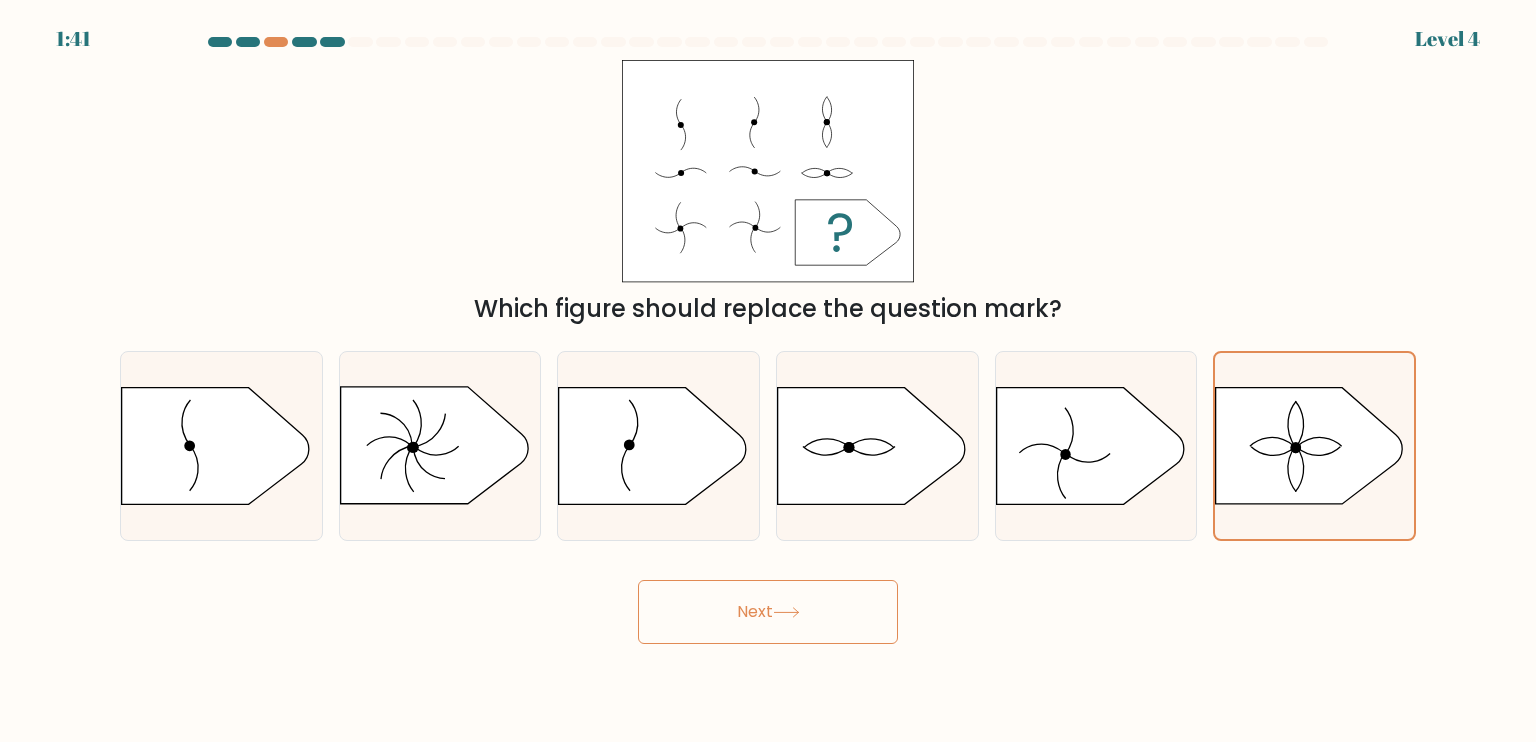 click on "Next" at bounding box center (768, 612) 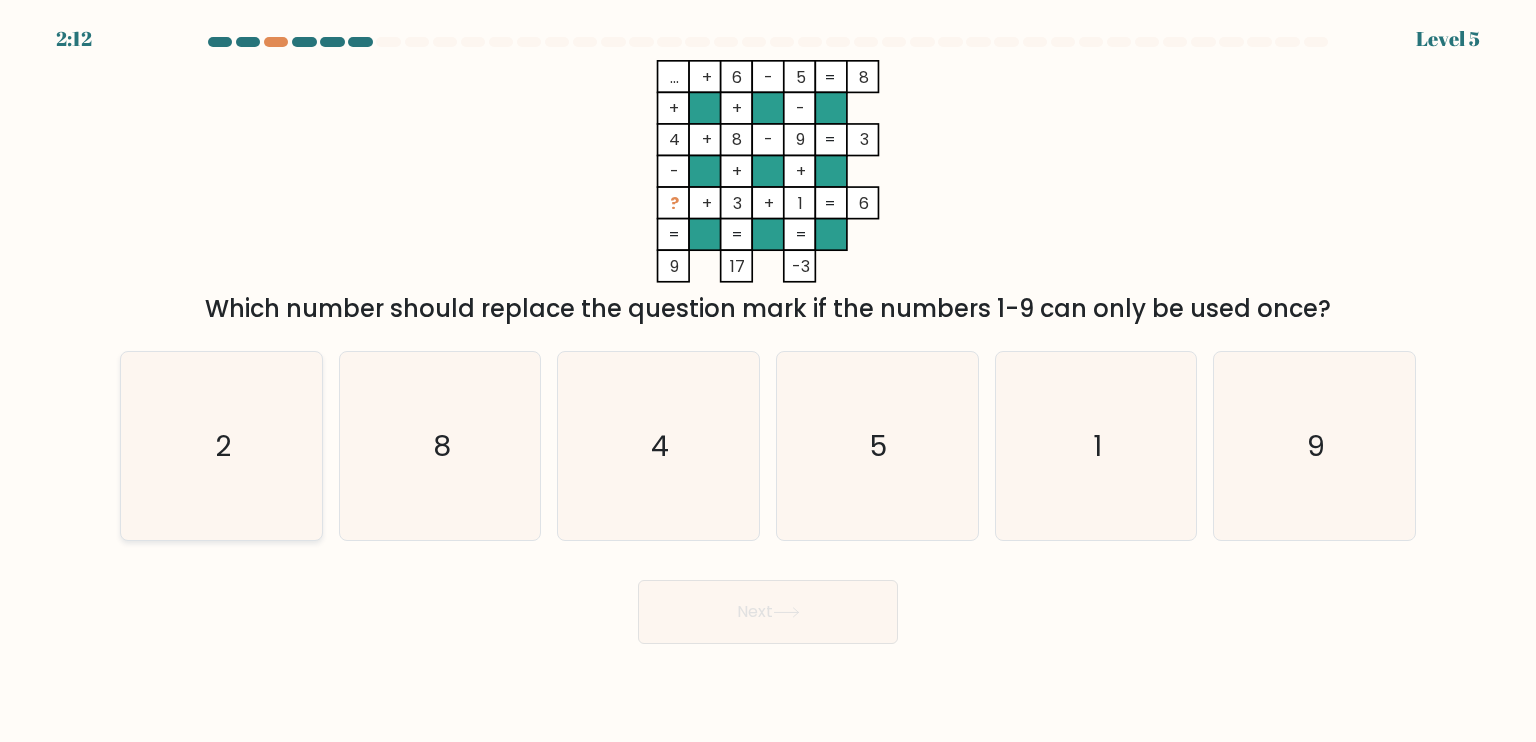 click on "2" 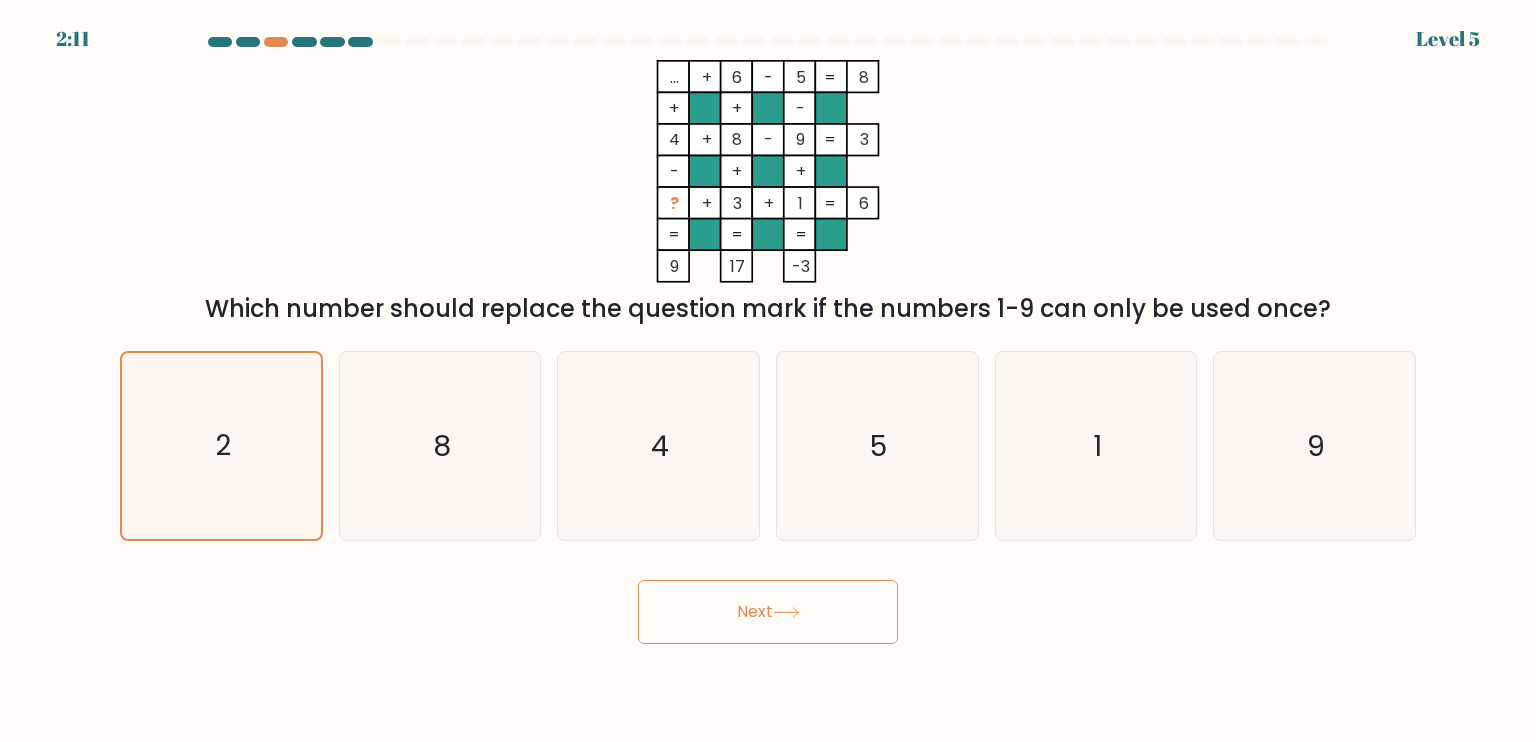 click on "Next" at bounding box center (768, 612) 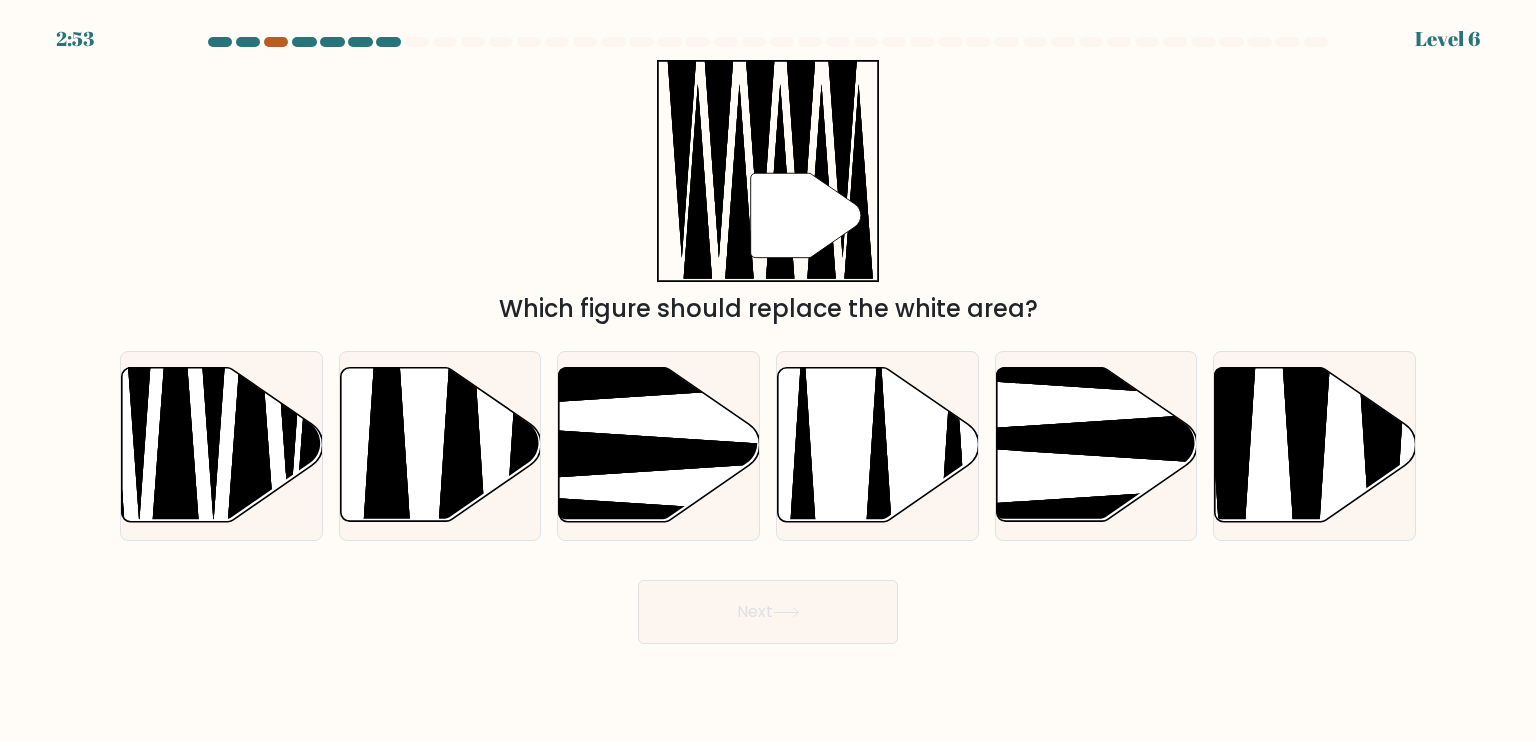 click at bounding box center (276, 42) 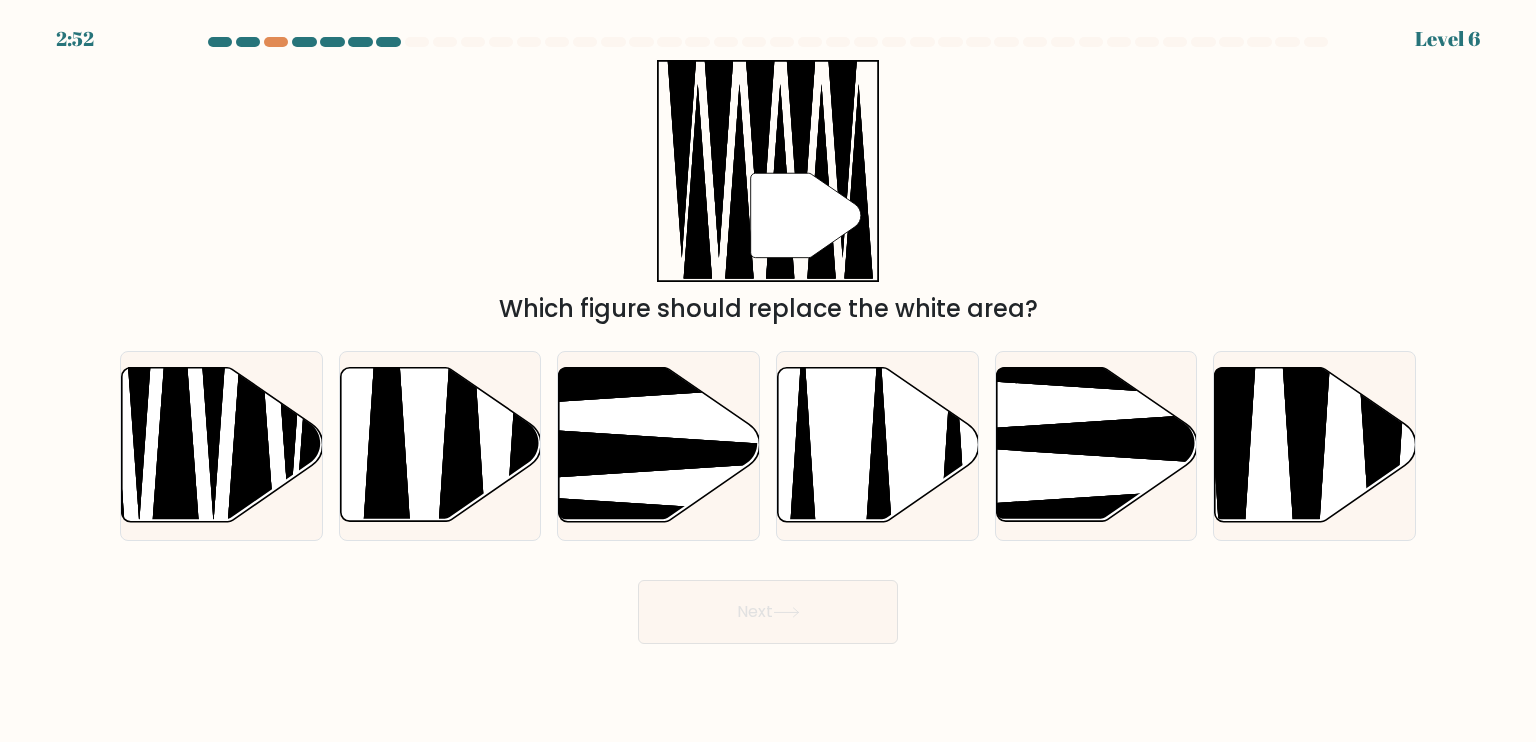 click at bounding box center [768, 46] 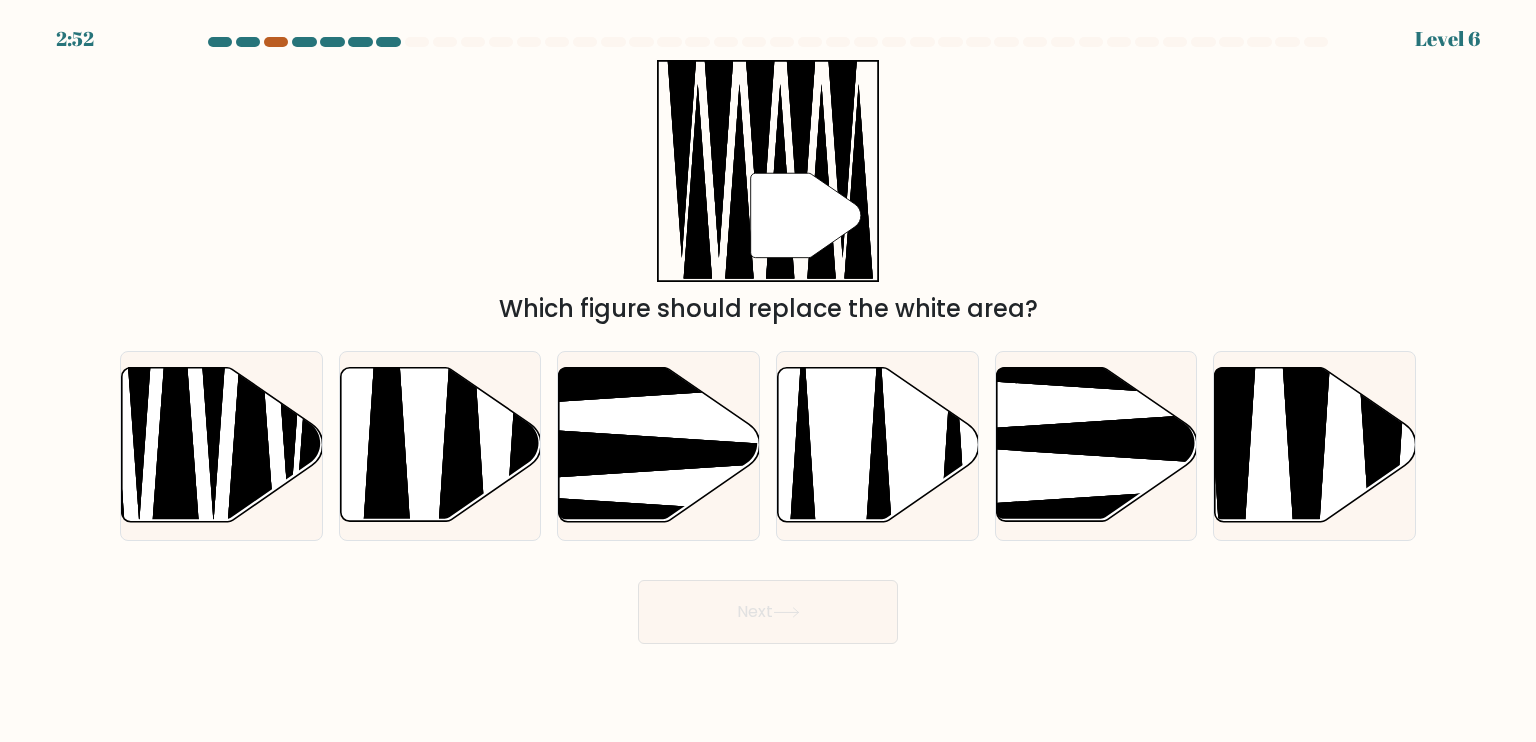 click at bounding box center (276, 42) 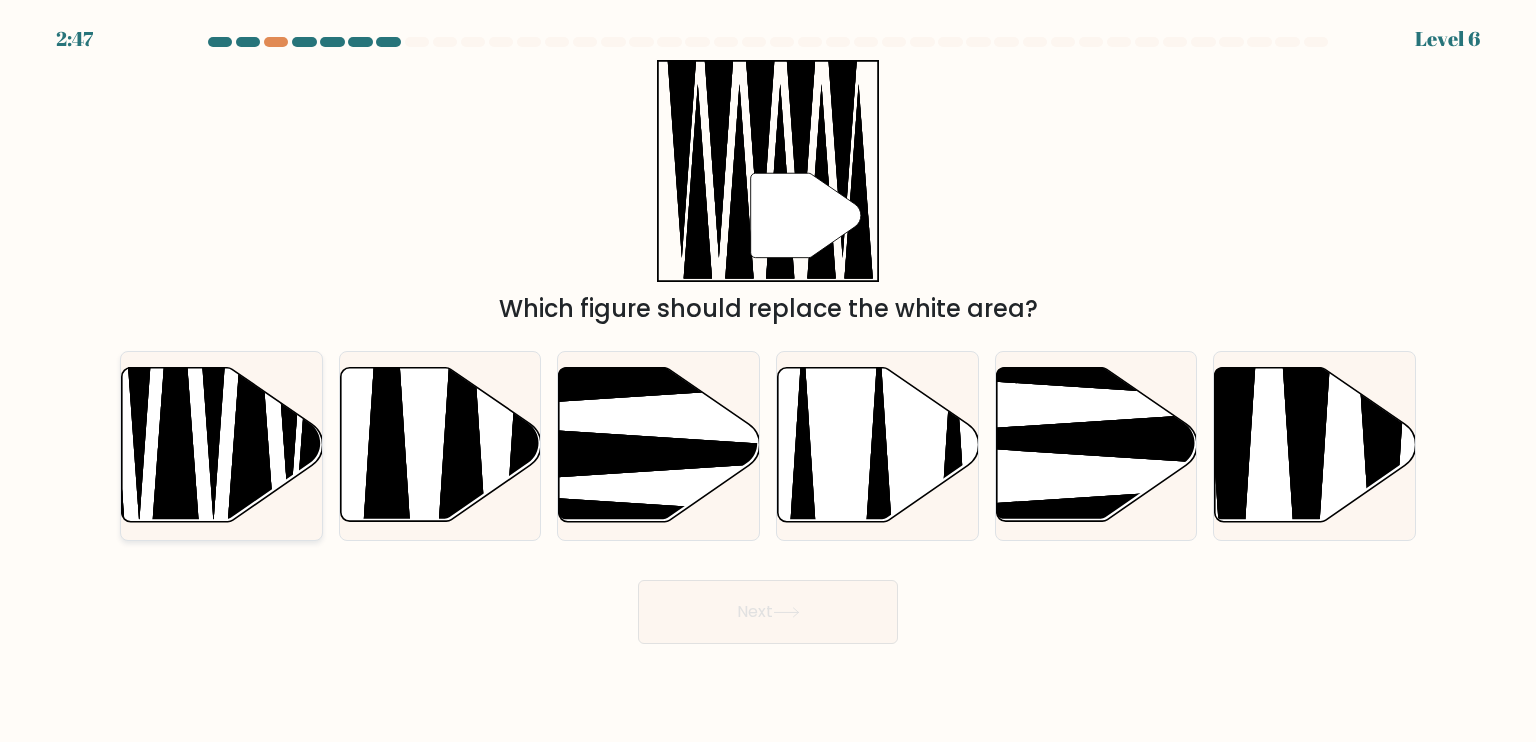 click 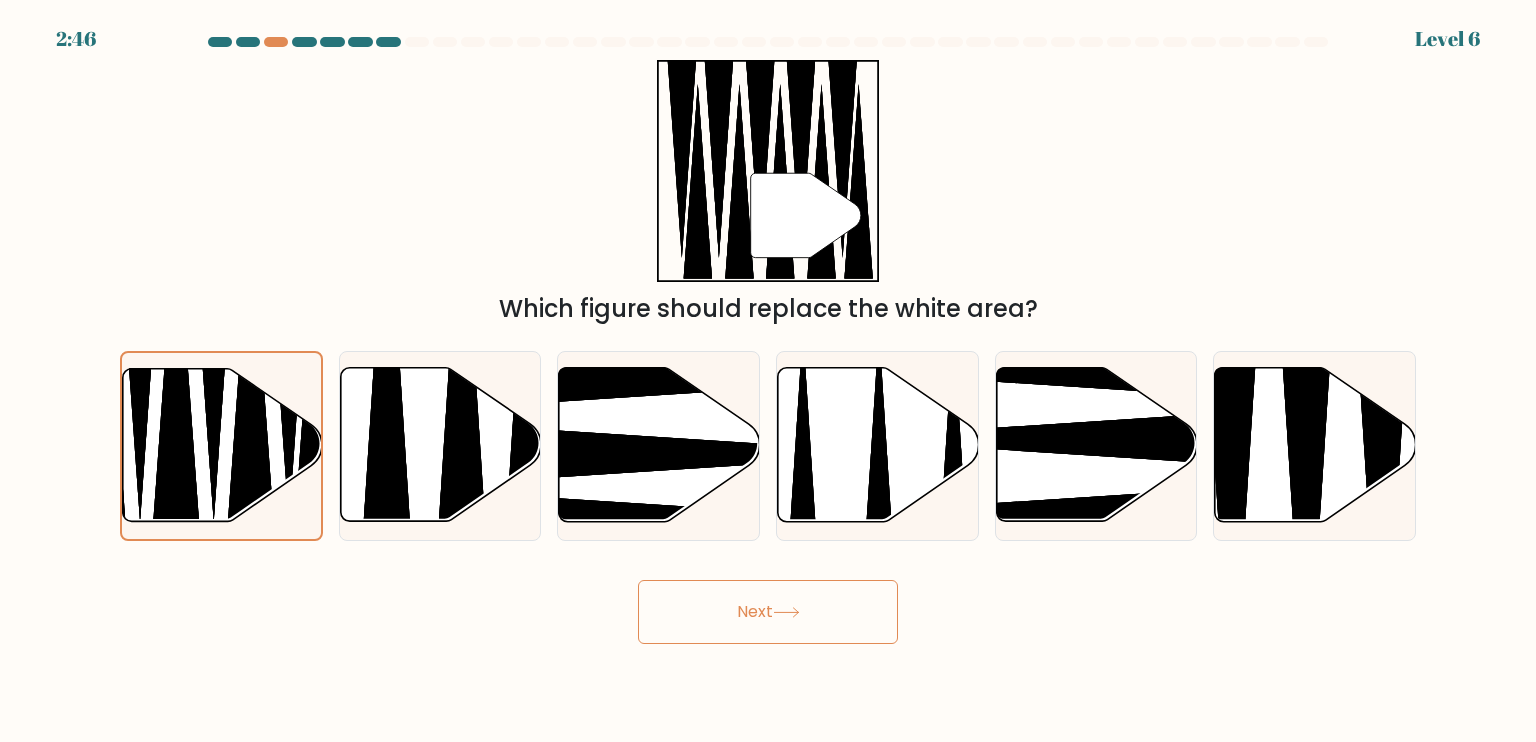 click on "Next" at bounding box center (768, 612) 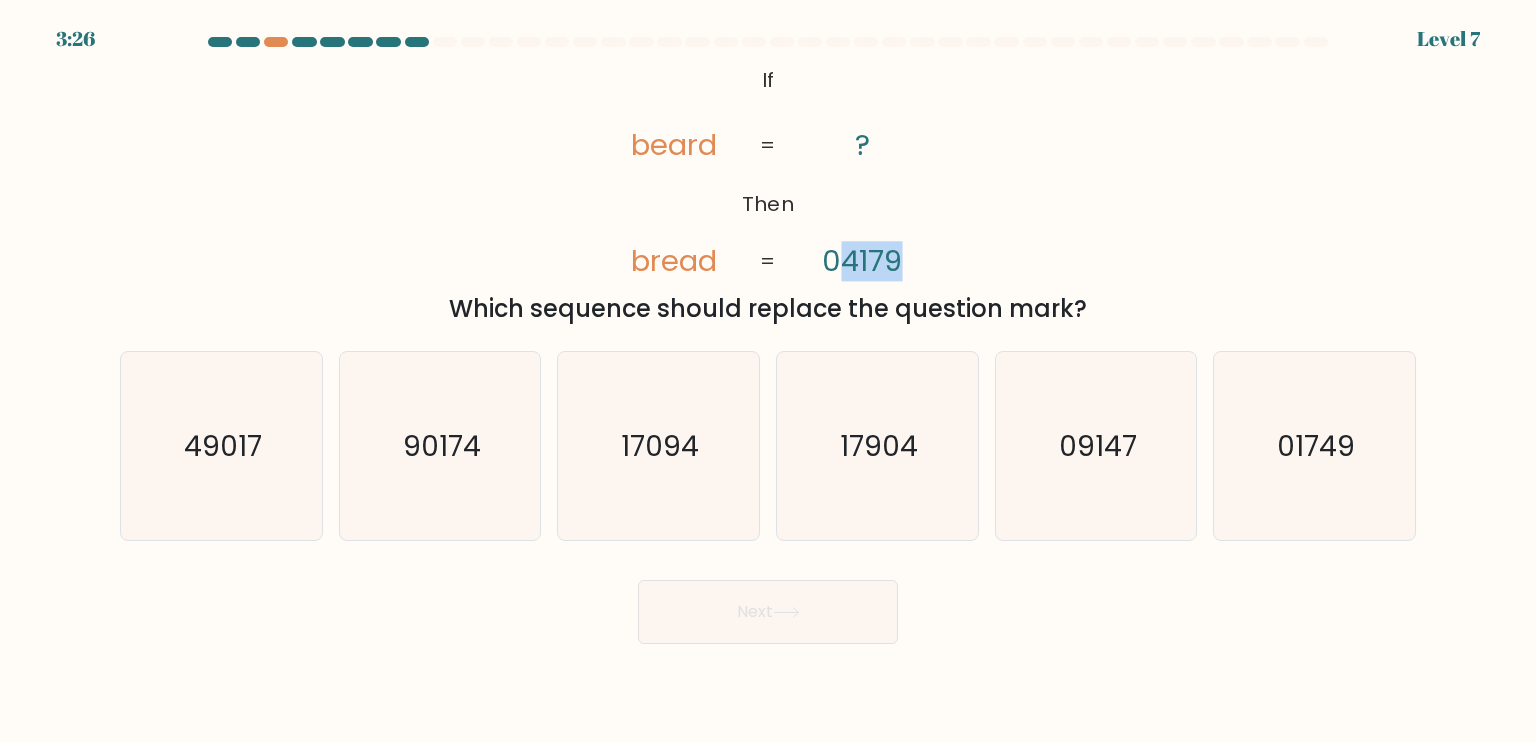 drag, startPoint x: 928, startPoint y: 258, endPoint x: 840, endPoint y: 258, distance: 88 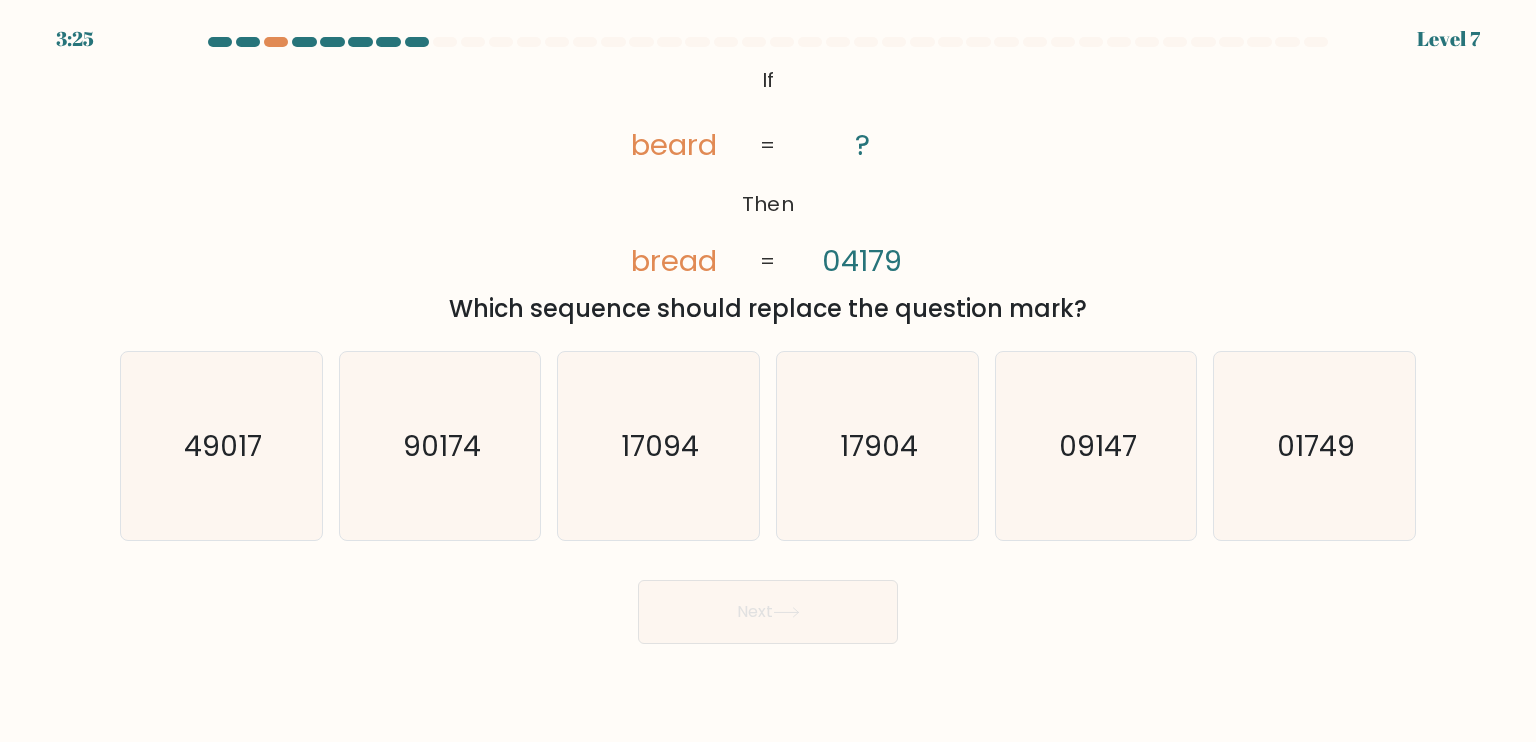 drag, startPoint x: 840, startPoint y: 258, endPoint x: 692, endPoint y: 176, distance: 169.1981 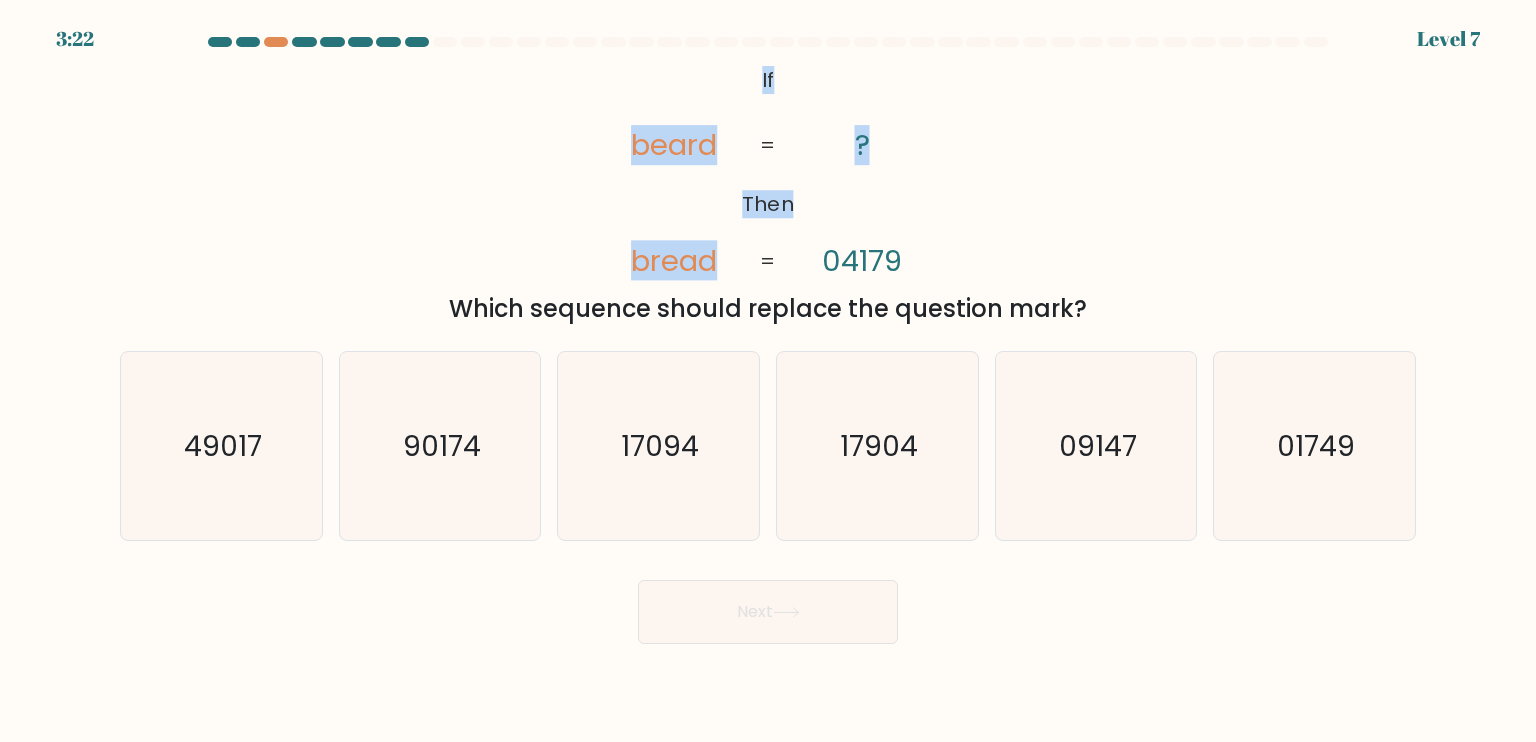 drag, startPoint x: 770, startPoint y: 61, endPoint x: 873, endPoint y: 119, distance: 118.20744 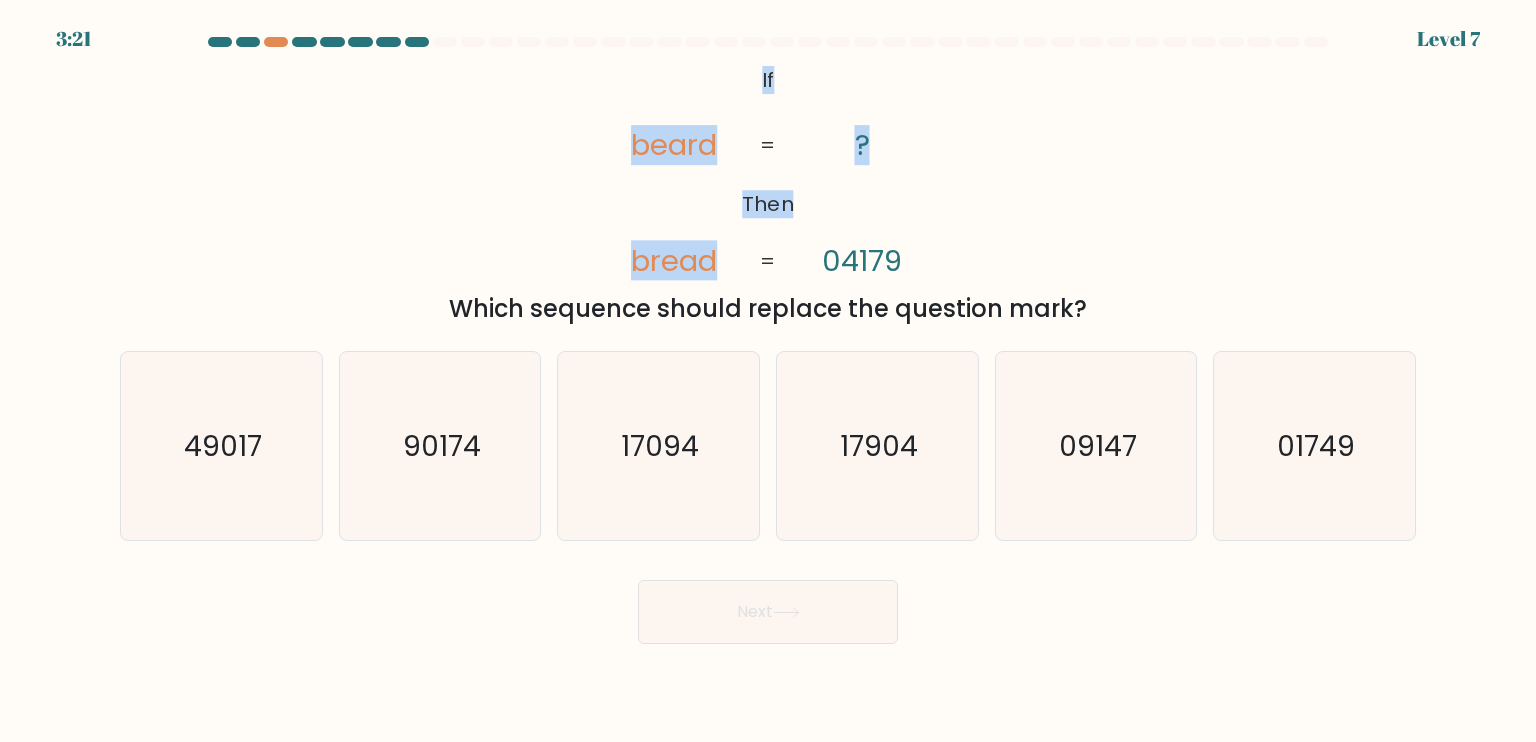 click on "@import url('https://fonts.googleapis.com/css?family=Abril+Fatface:400,100,100italic,300,300italic,400italic,500,500italic,700,700italic,900,900italic');           If       Then       beard       bread       ?       04179       =       =" 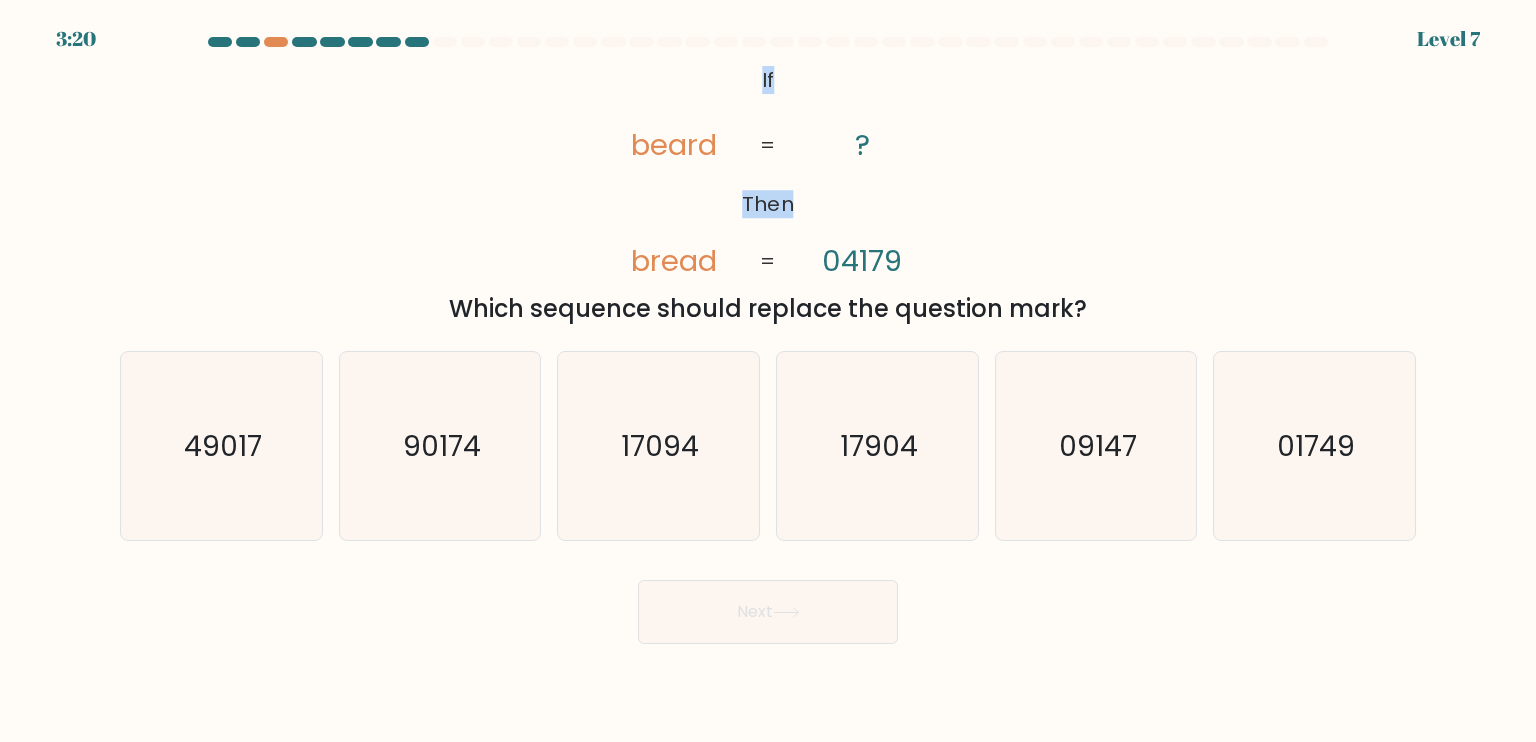 click on "@import url('https://fonts.googleapis.com/css?family=Abril+Fatface:400,100,100italic,300,300italic,400italic,500,500italic,700,700italic,900,900italic');           If       Then       beard       bread       ?       04179       =       =" 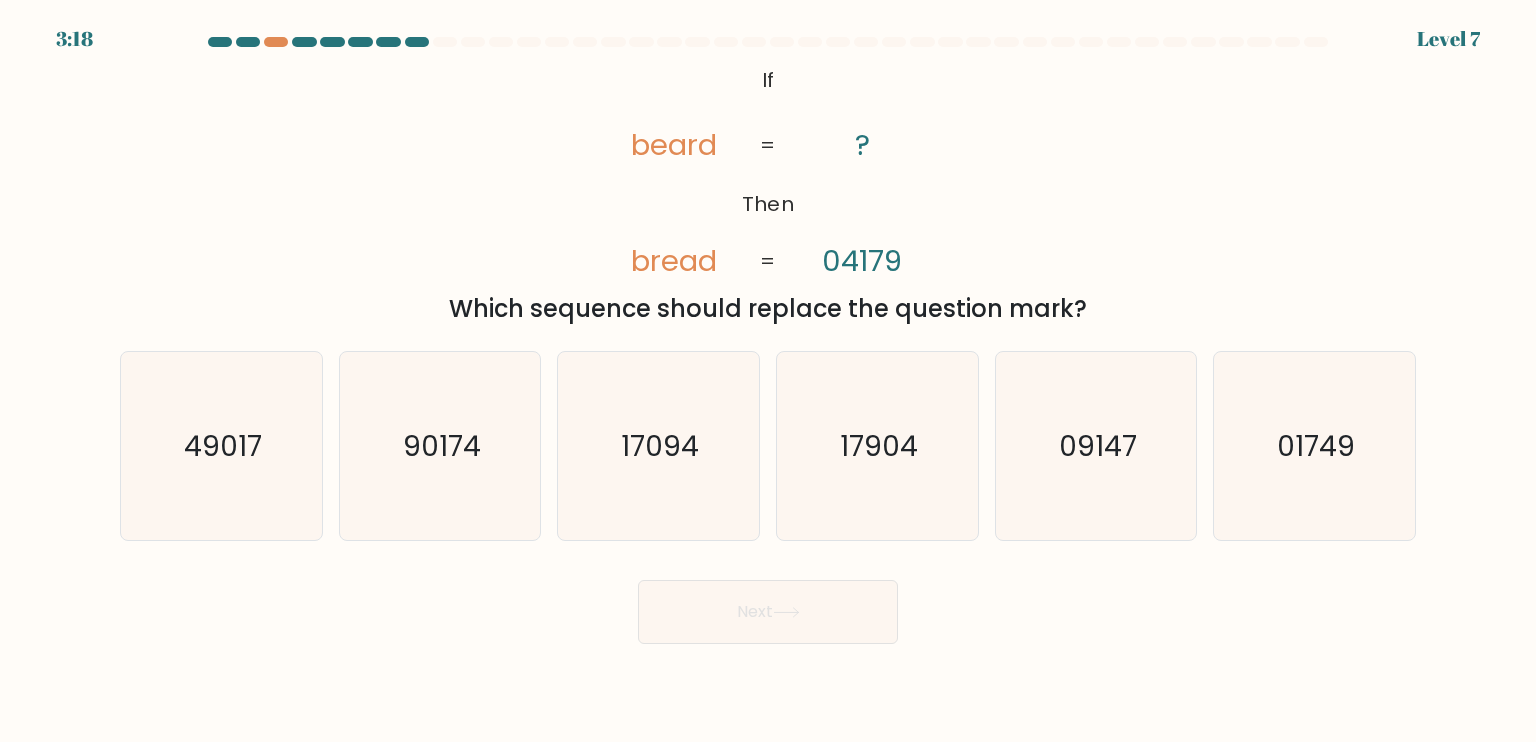 click on "beard" 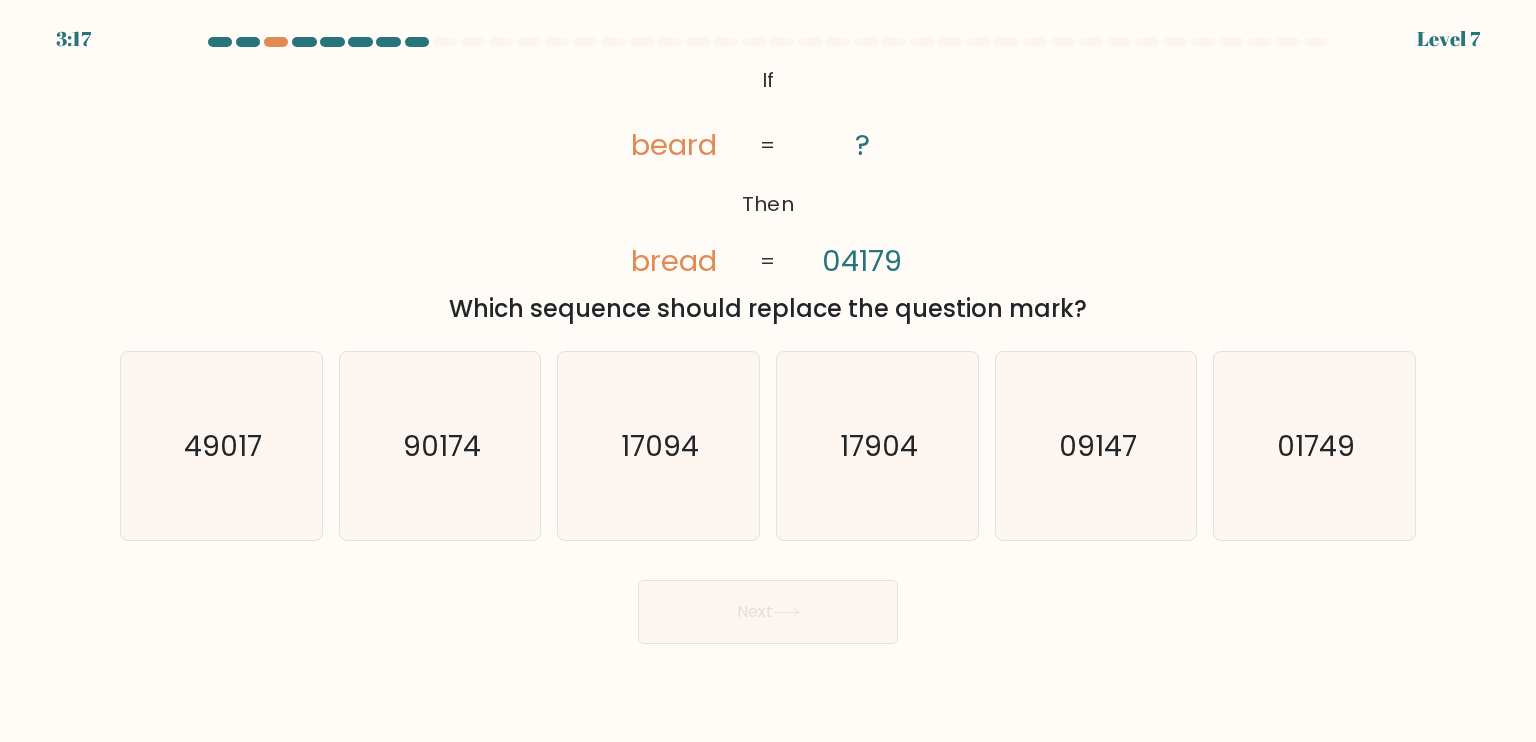 click on "@import url('https://fonts.googleapis.com/css?family=Abril+Fatface:400,100,100italic,300,300italic,400italic,500,500italic,700,700italic,900,900italic');           If       Then       beard       bread       ?       04179       =       =" 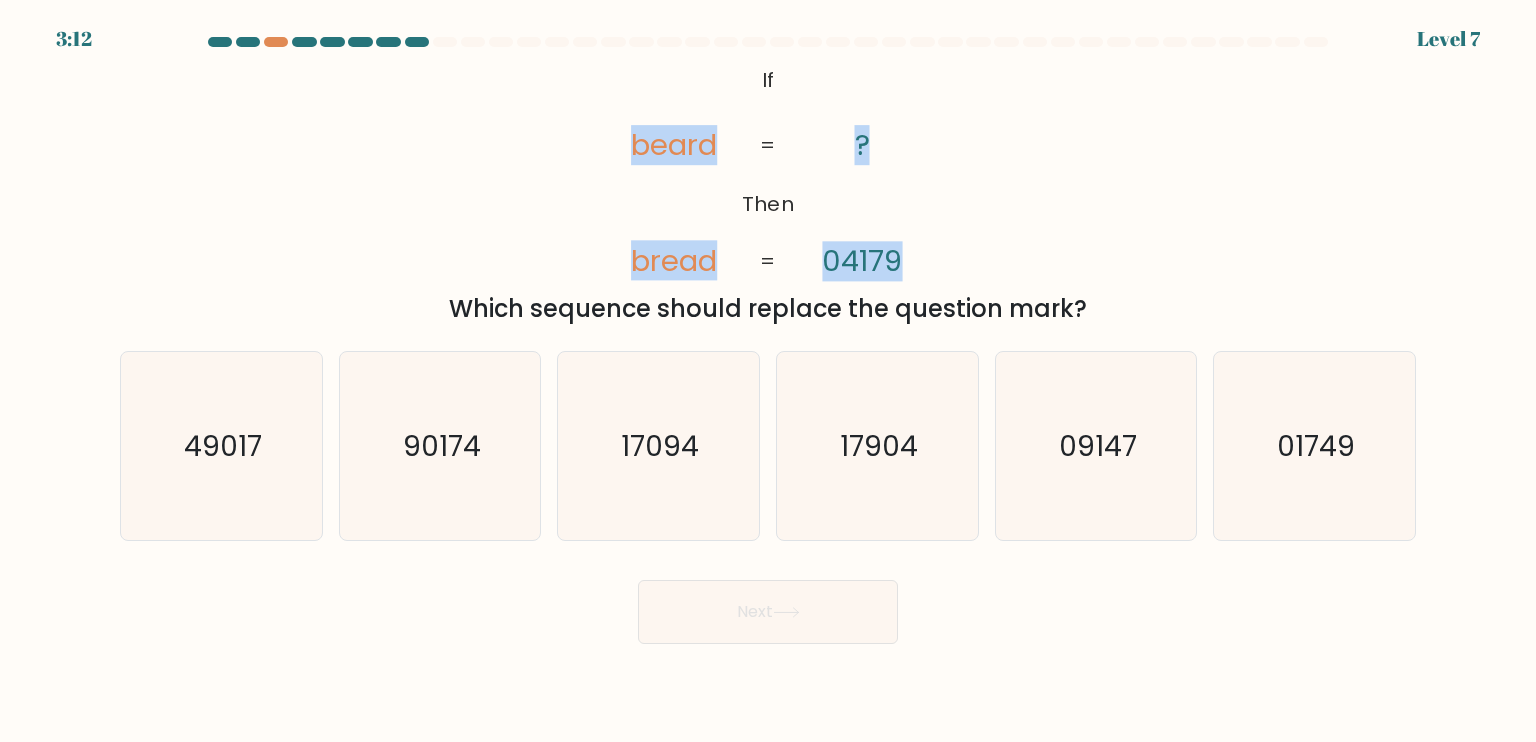drag, startPoint x: 609, startPoint y: 141, endPoint x: 927, endPoint y: 264, distance: 340.95895 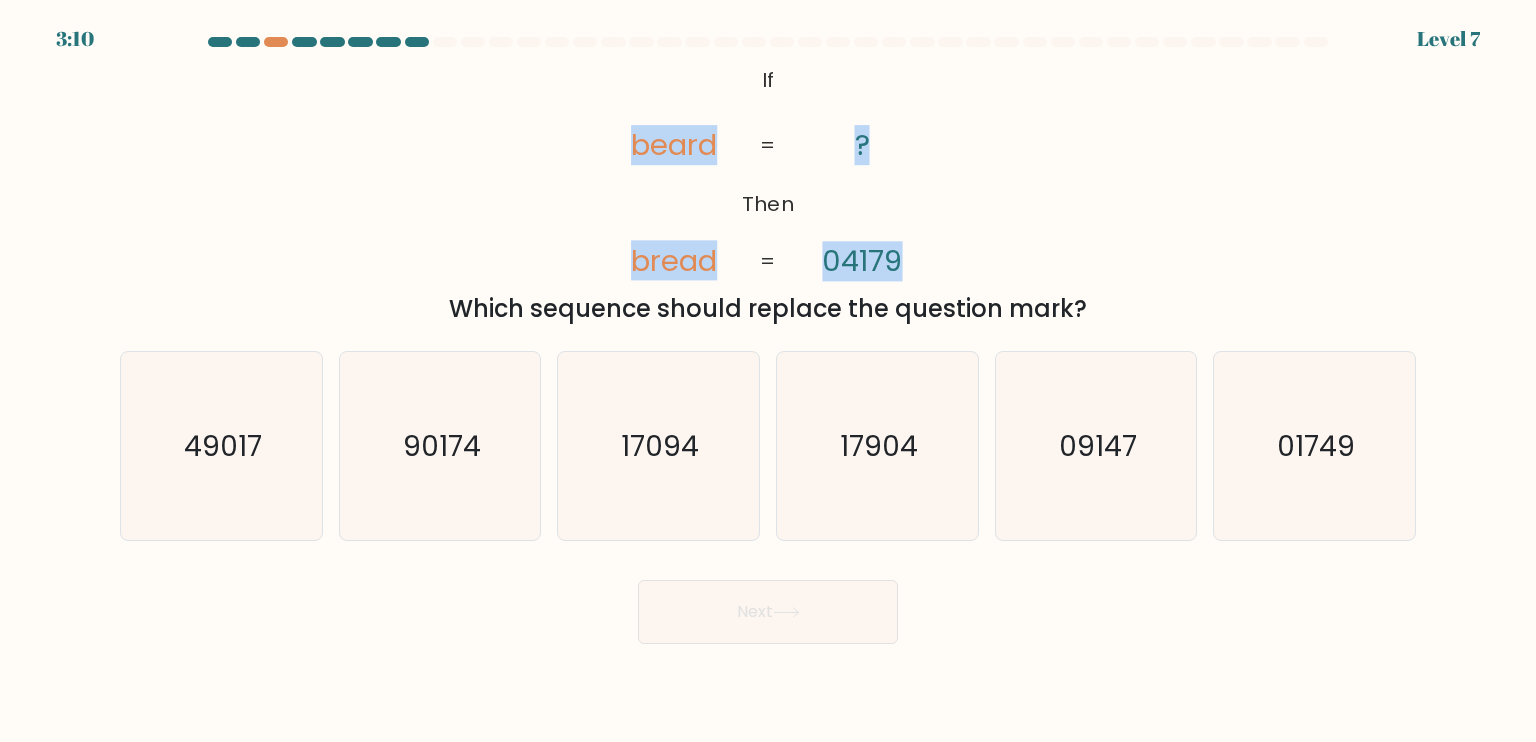 copy on "beard       bread       ?       04179" 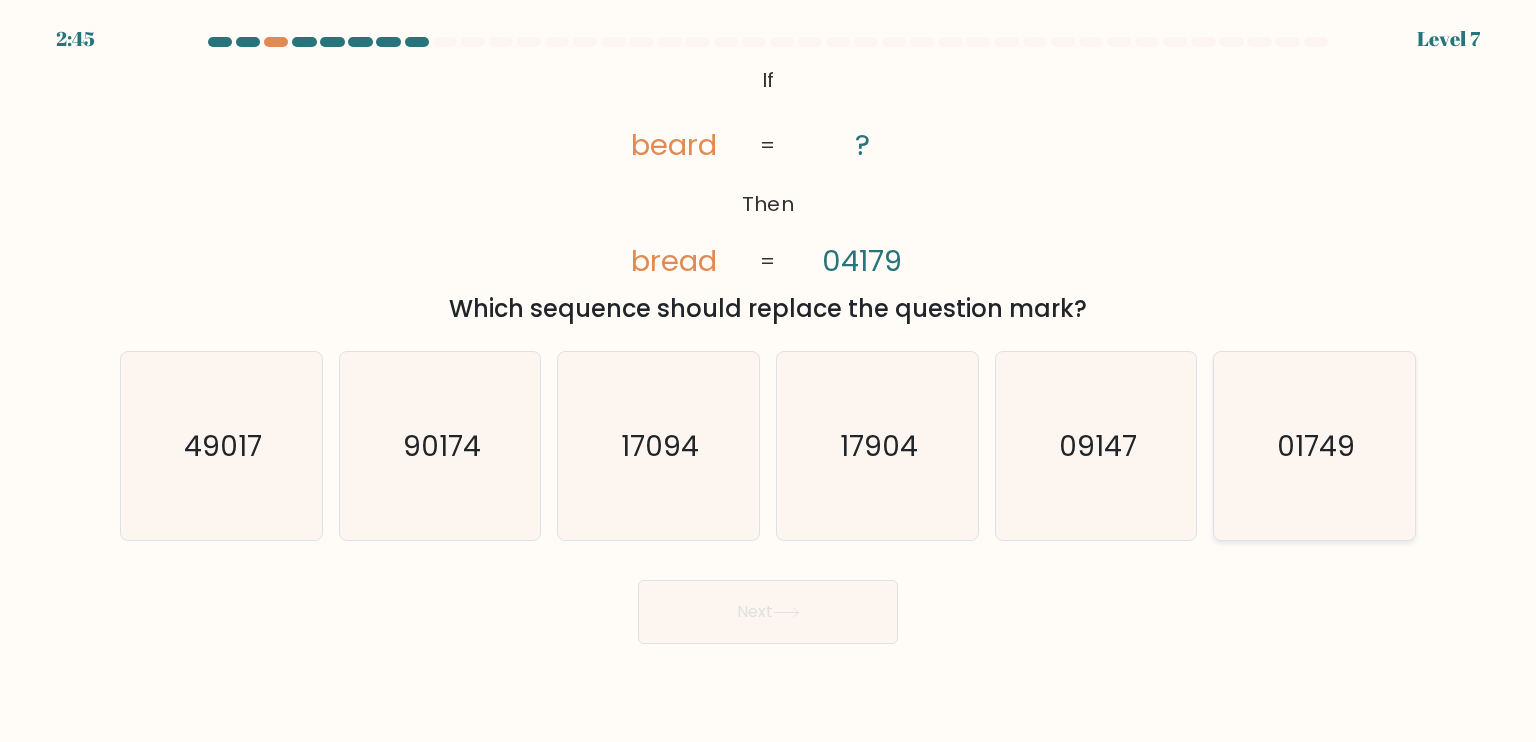click on "01749" 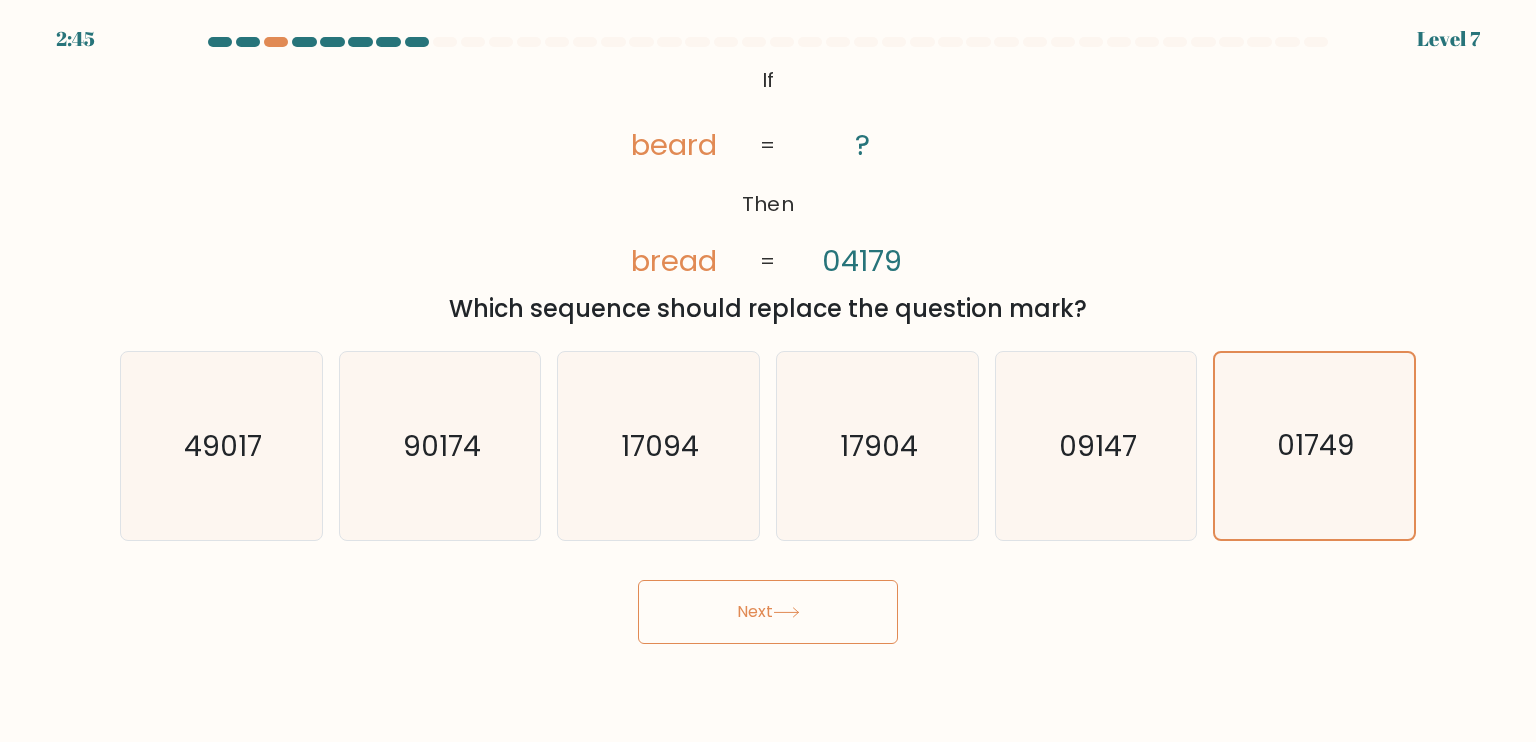 click on "Next" at bounding box center (768, 612) 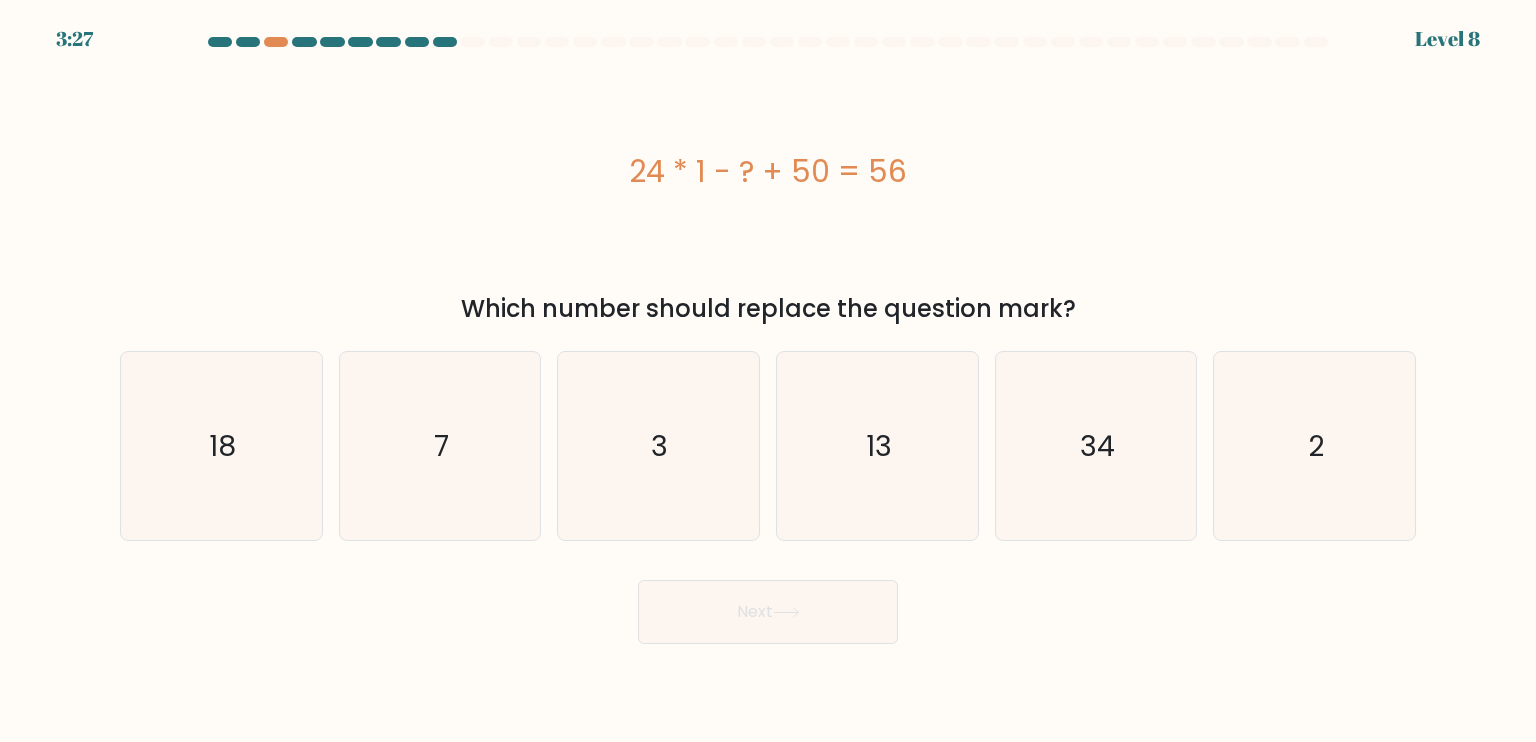 drag, startPoint x: 635, startPoint y: 156, endPoint x: 960, endPoint y: 156, distance: 325 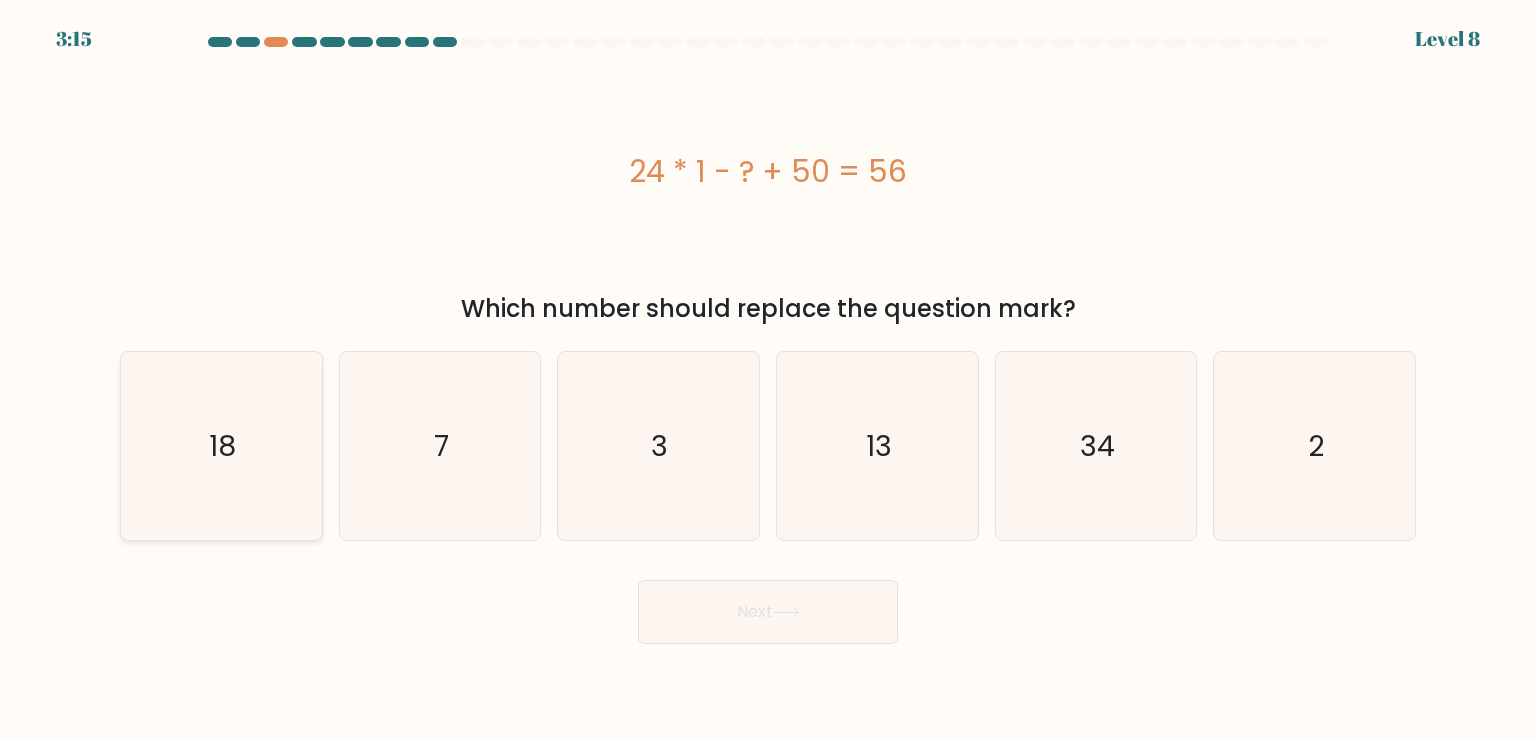 click on "18" 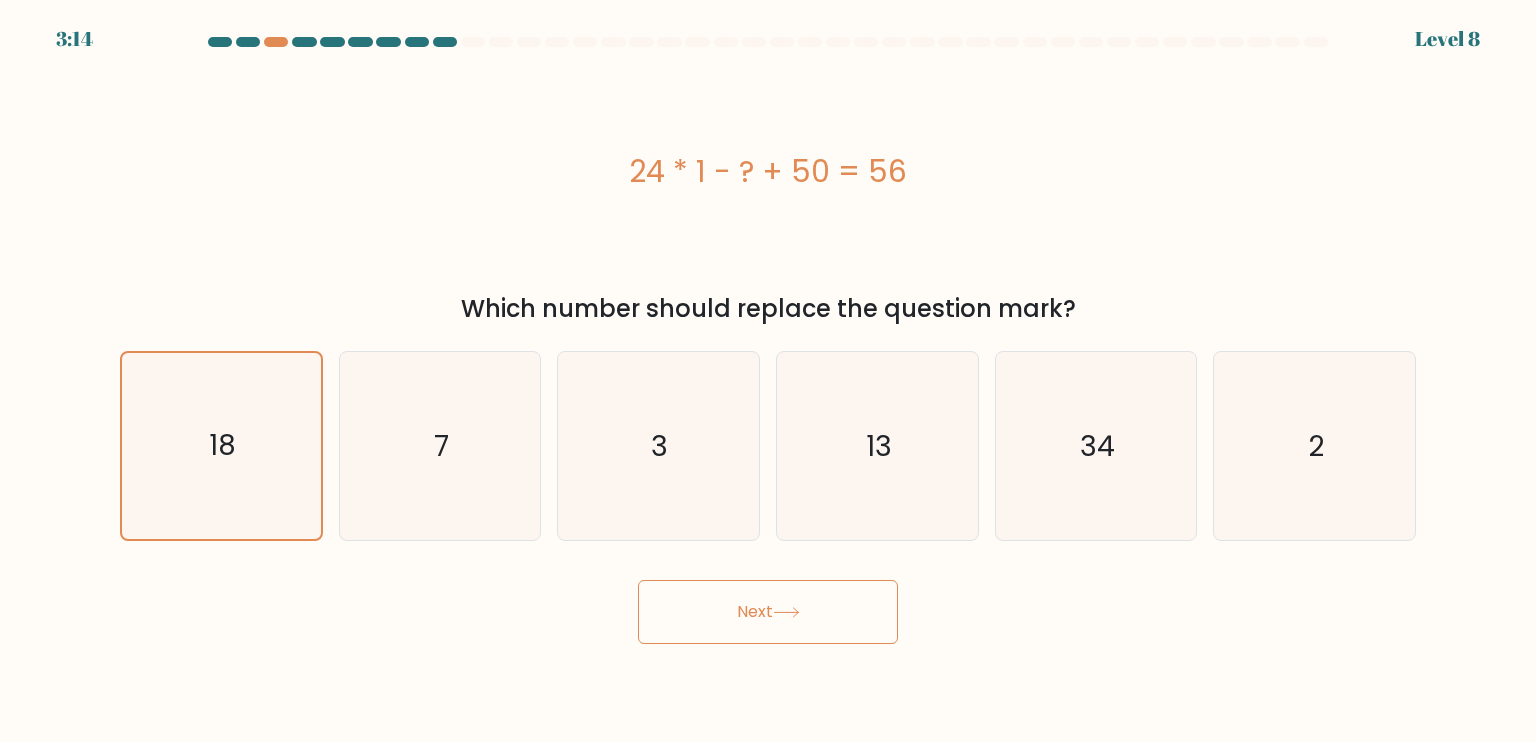 click on "Next" at bounding box center [768, 612] 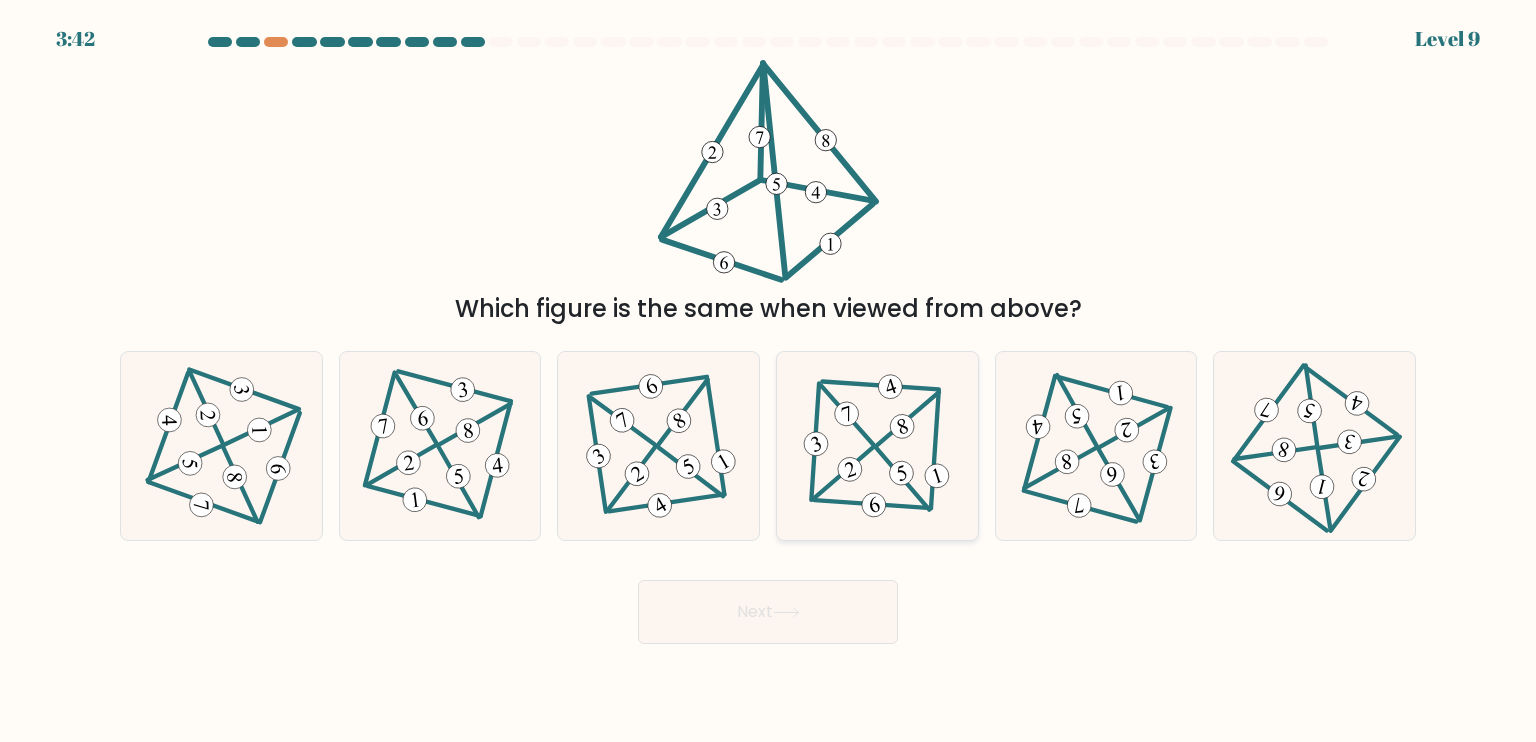 click 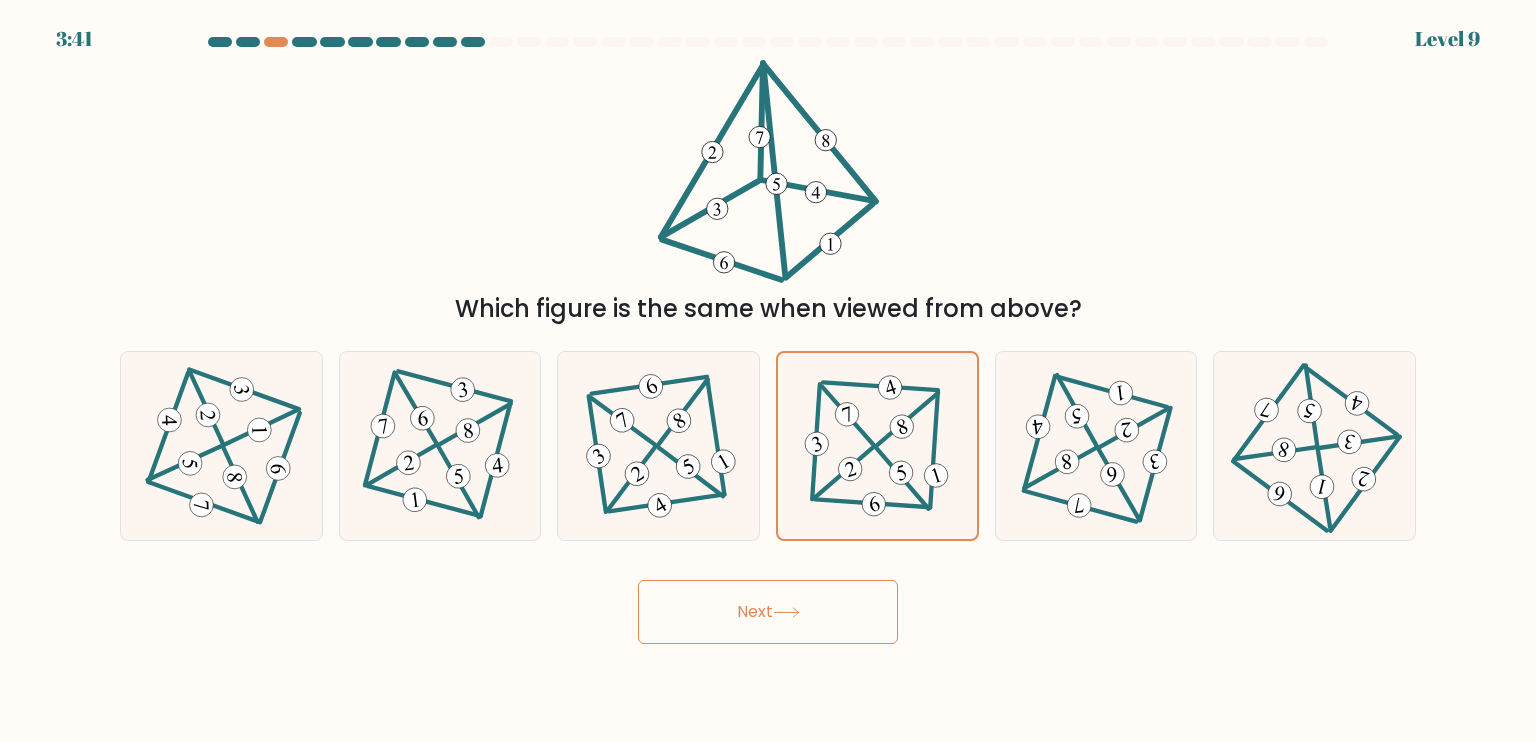 click on "Next" at bounding box center [768, 612] 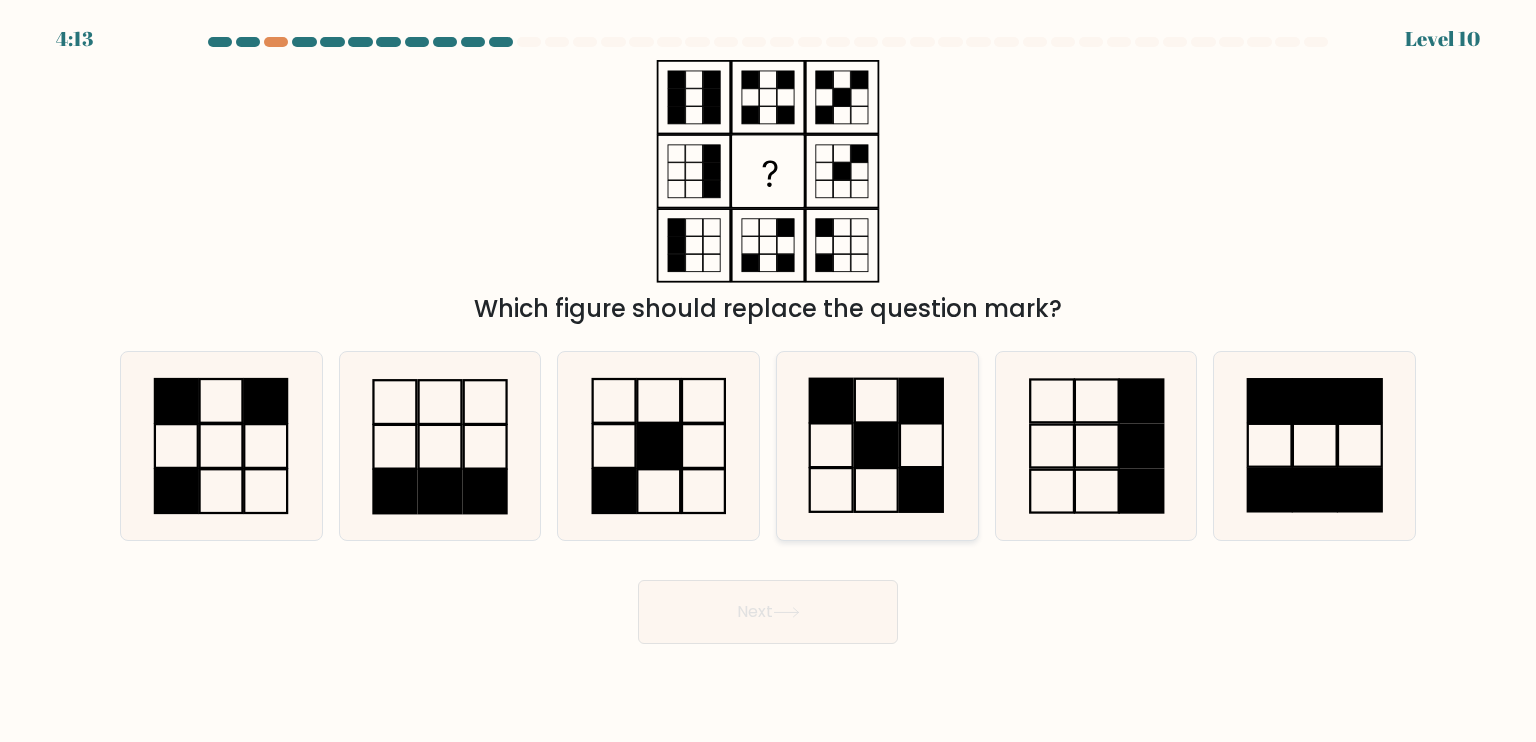 click 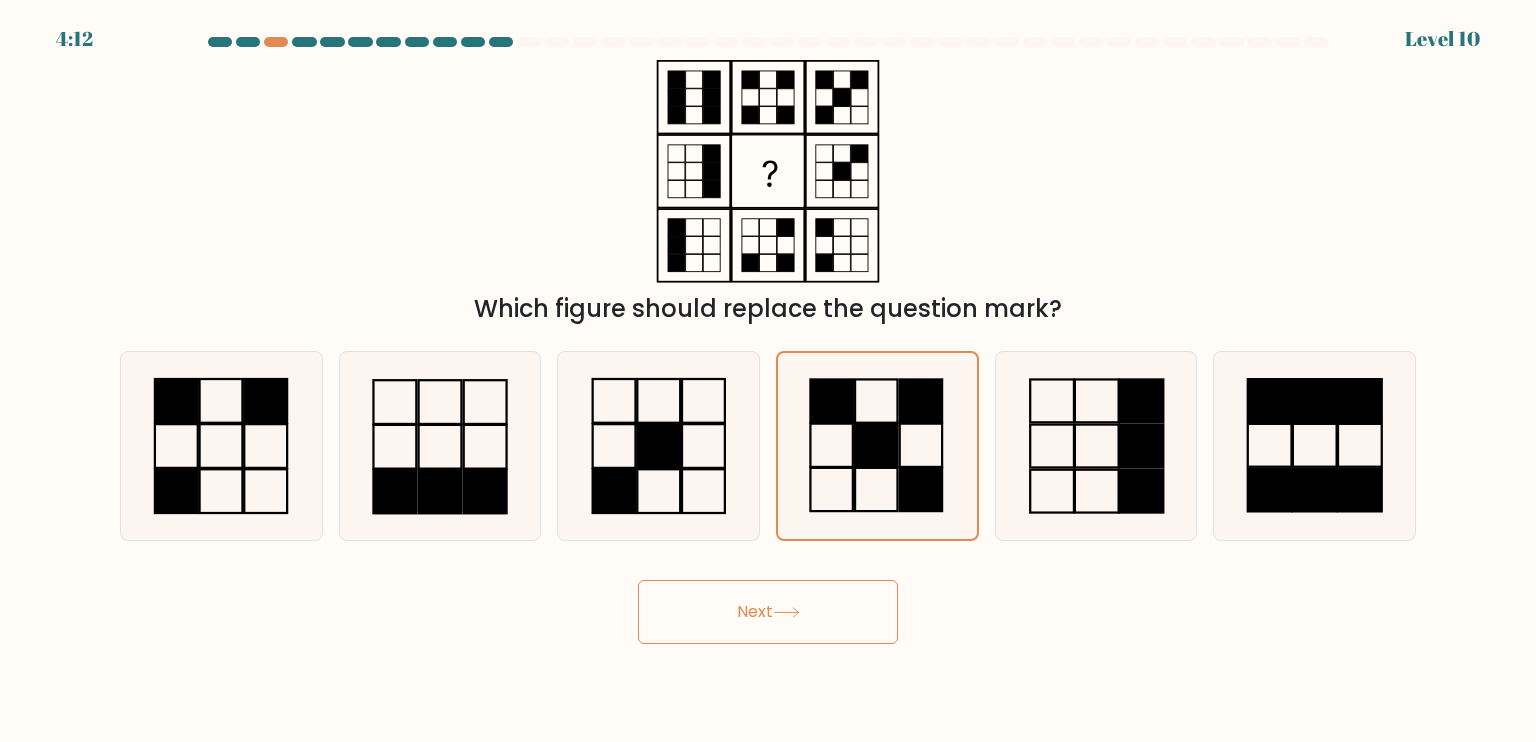 click on "4:12
Level 10" at bounding box center [768, 371] 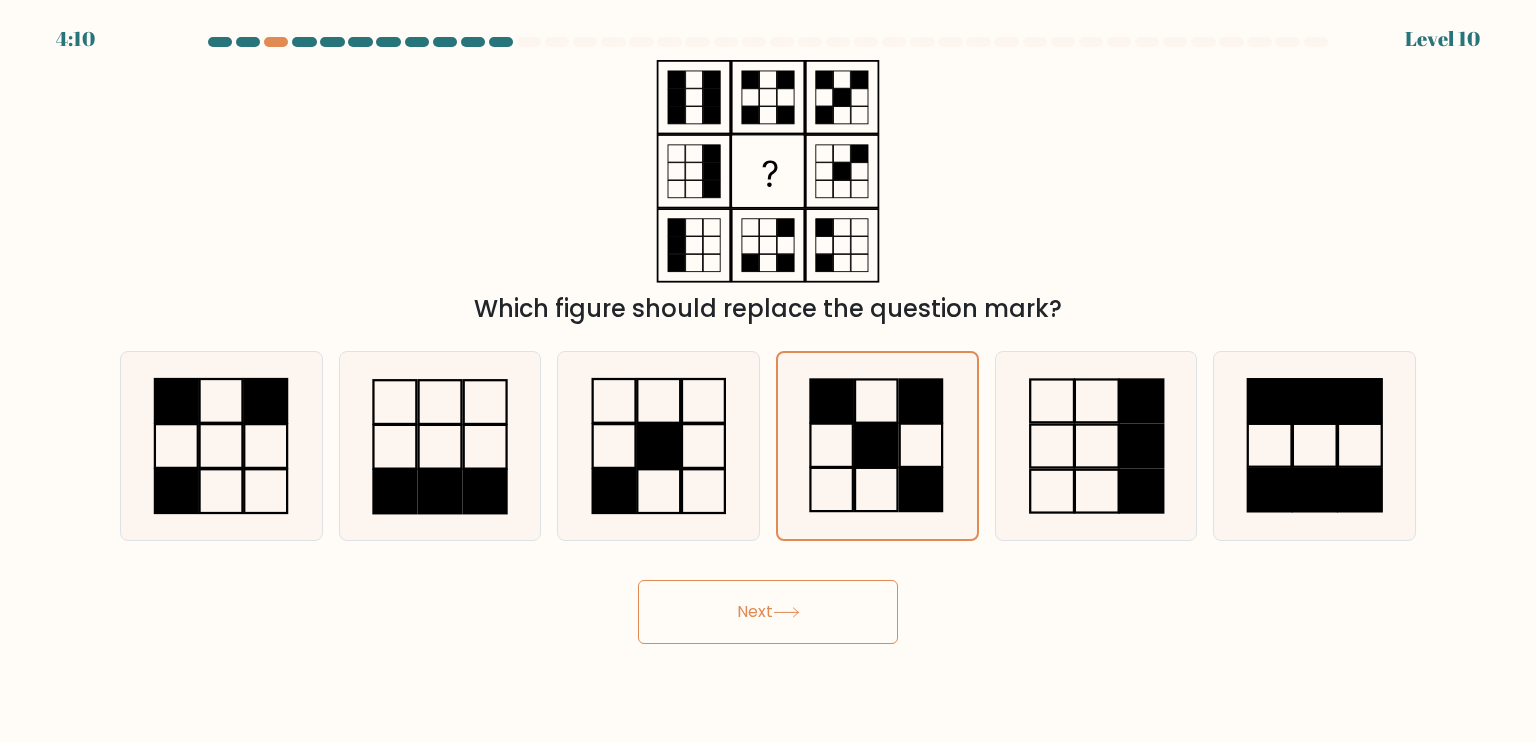 click on "Next" at bounding box center [768, 612] 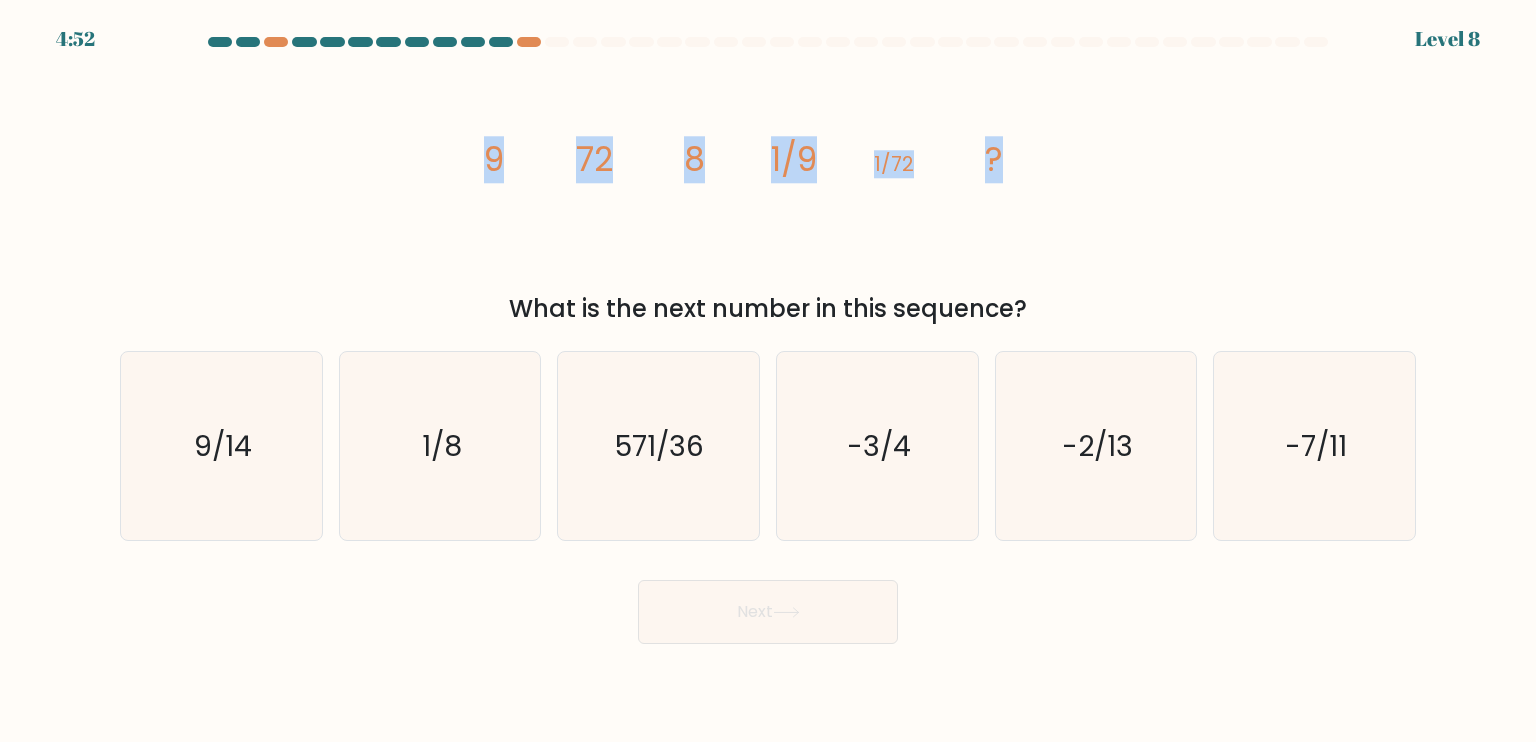 drag, startPoint x: 1016, startPoint y: 132, endPoint x: 484, endPoint y: 145, distance: 532.1588 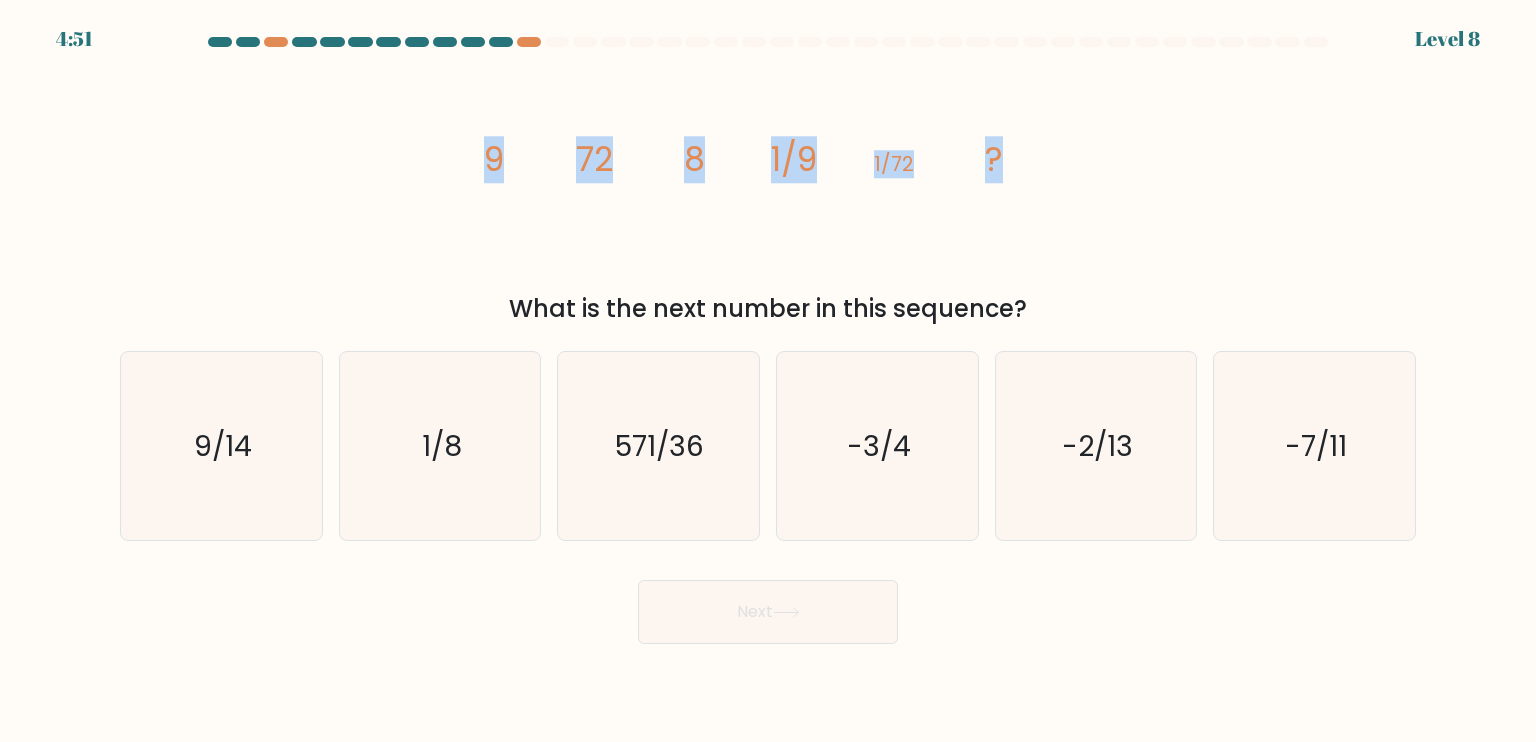copy on "9
72
8
1/9
1/72
?" 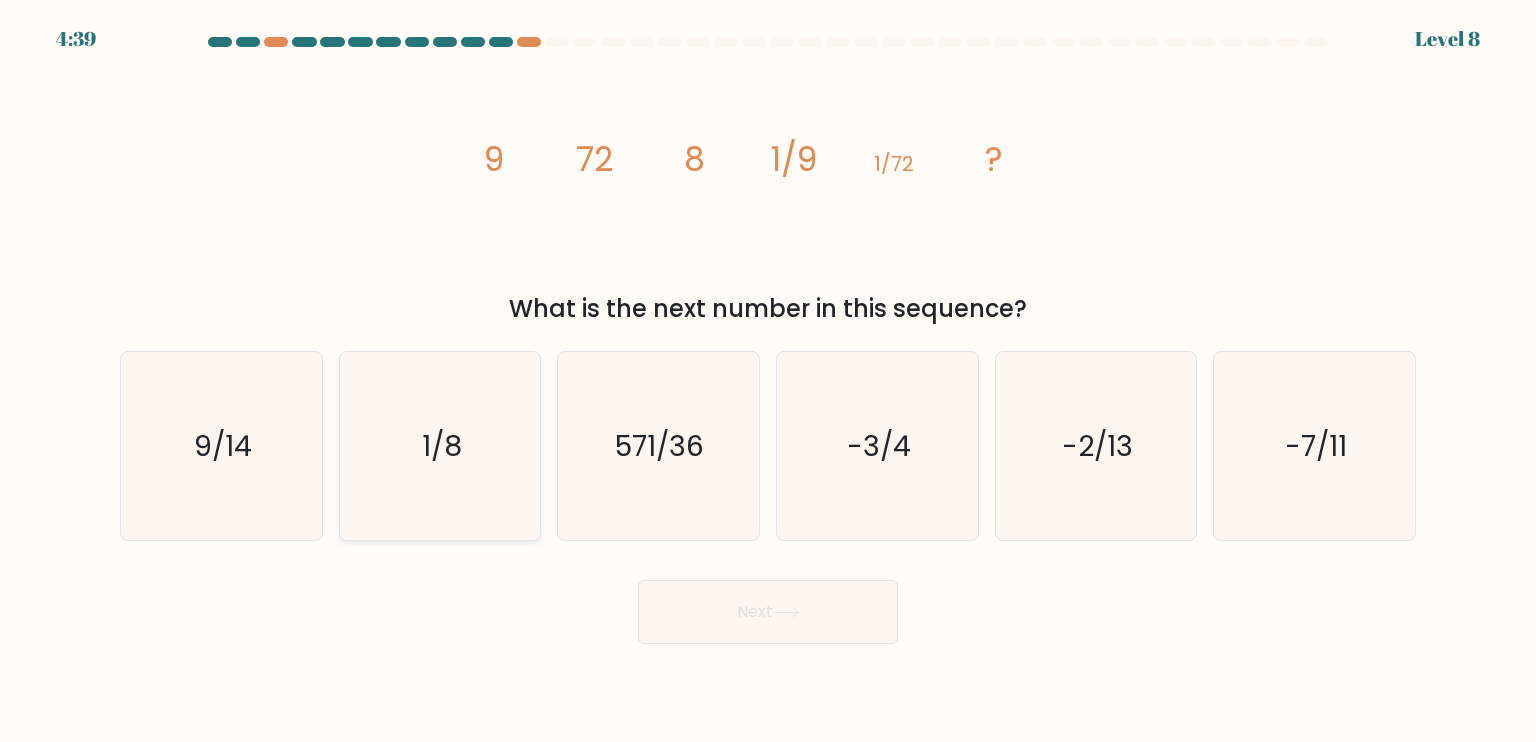 click on "1/8" 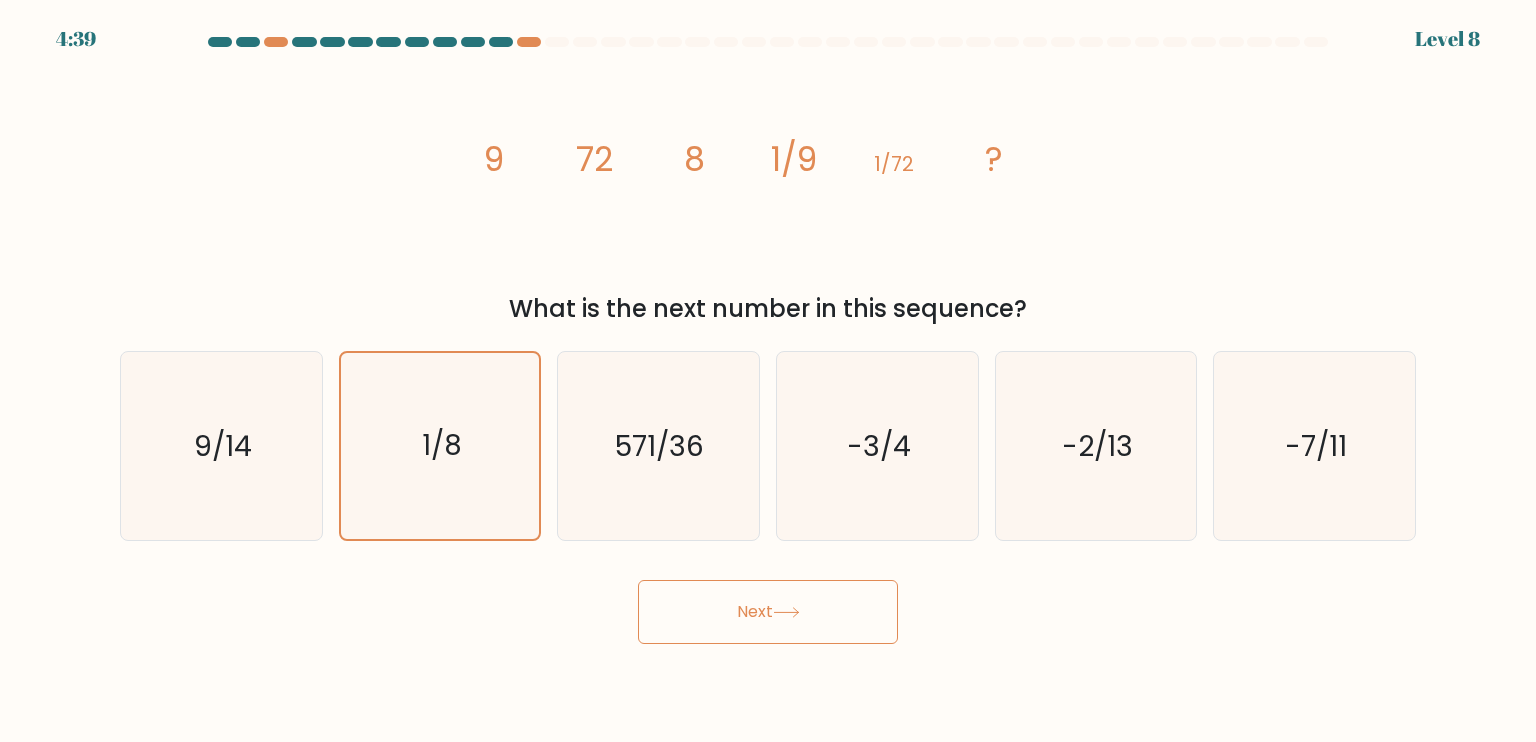 click on "Next" at bounding box center (768, 612) 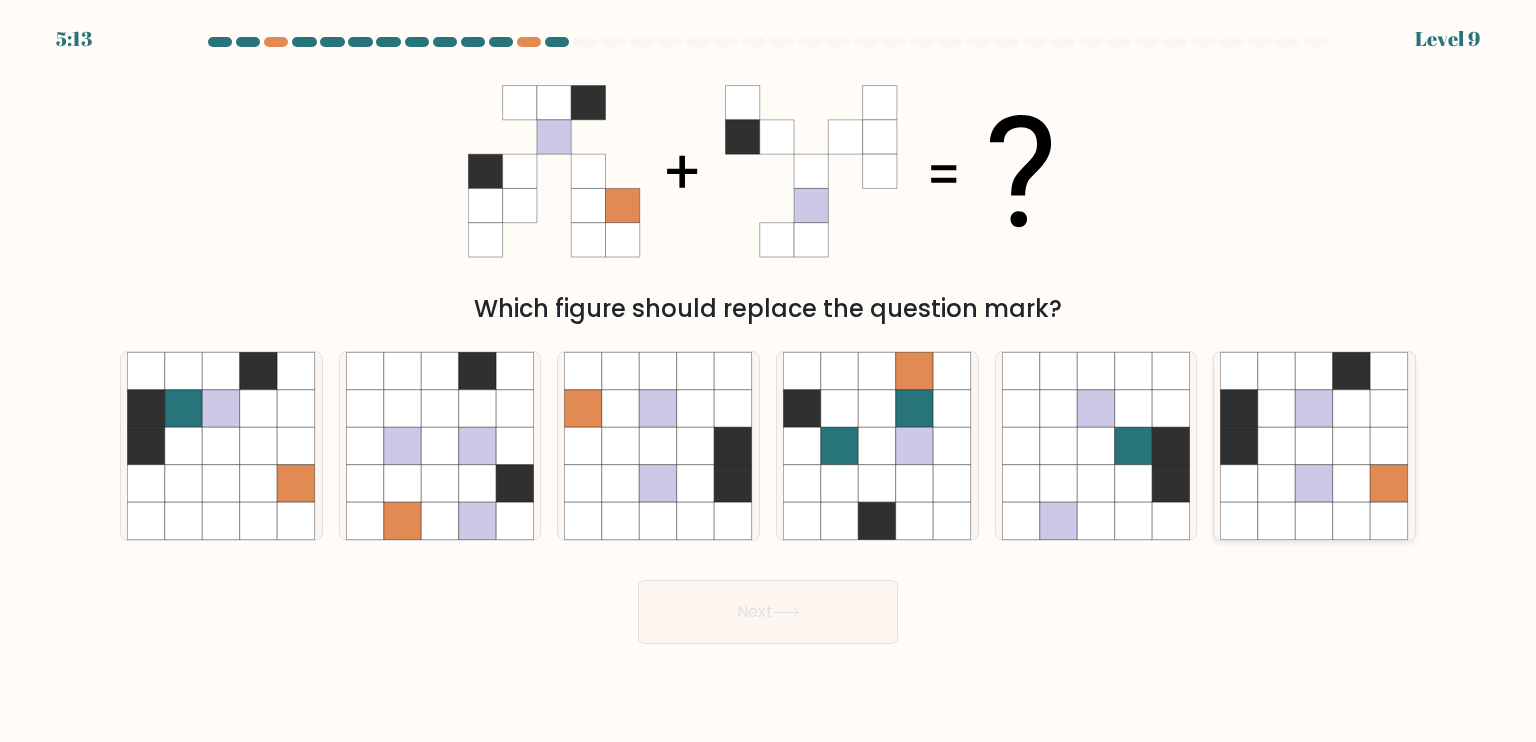 click 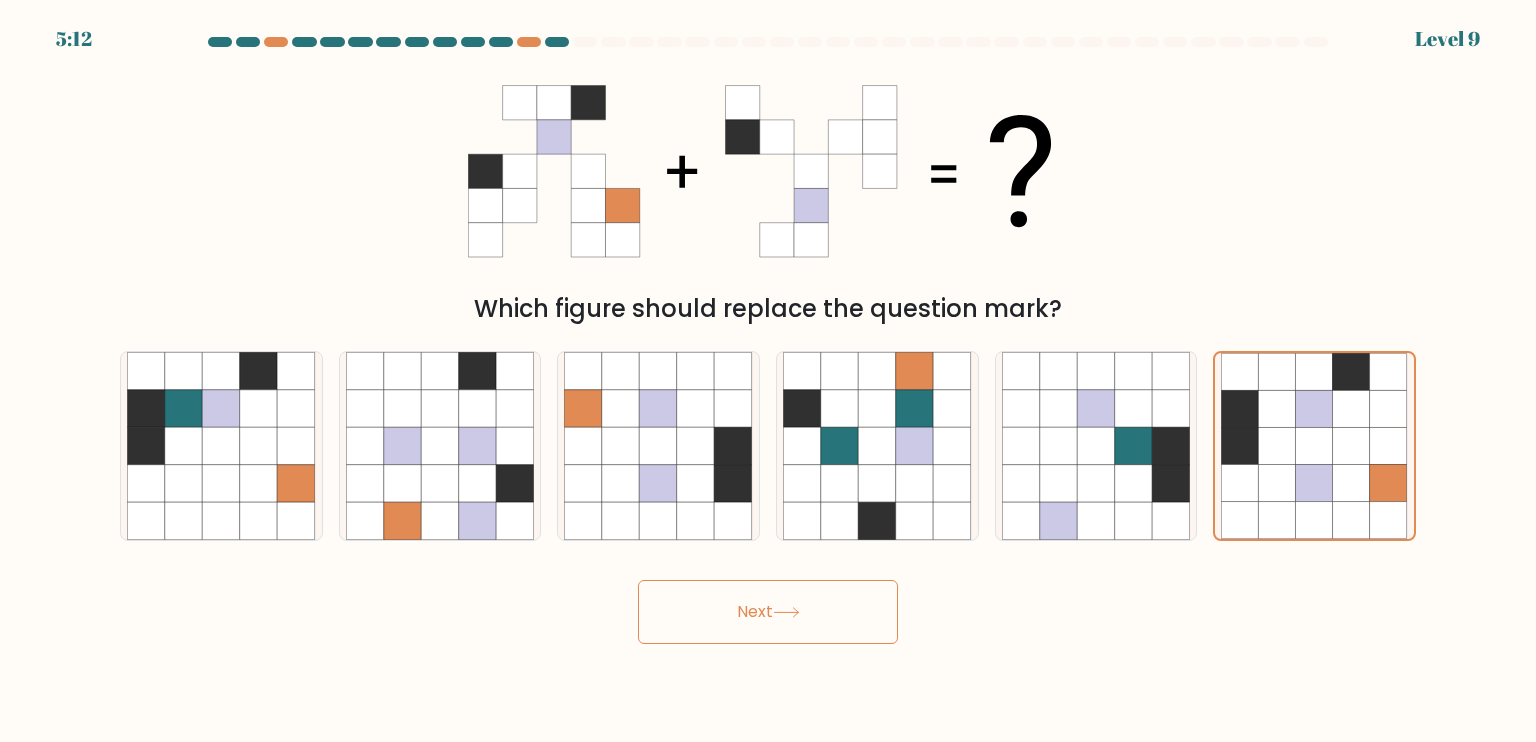 click on "Next" at bounding box center [768, 612] 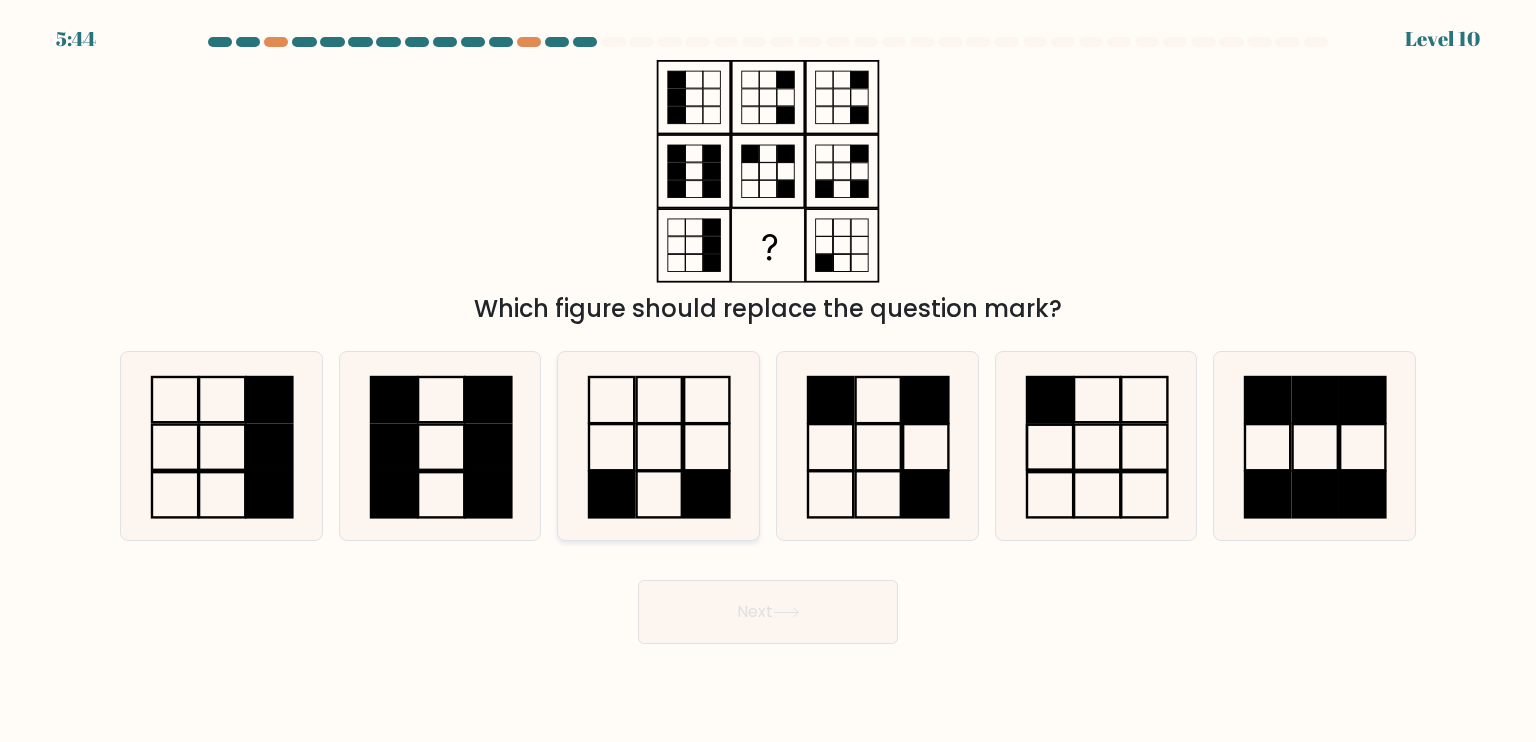 click 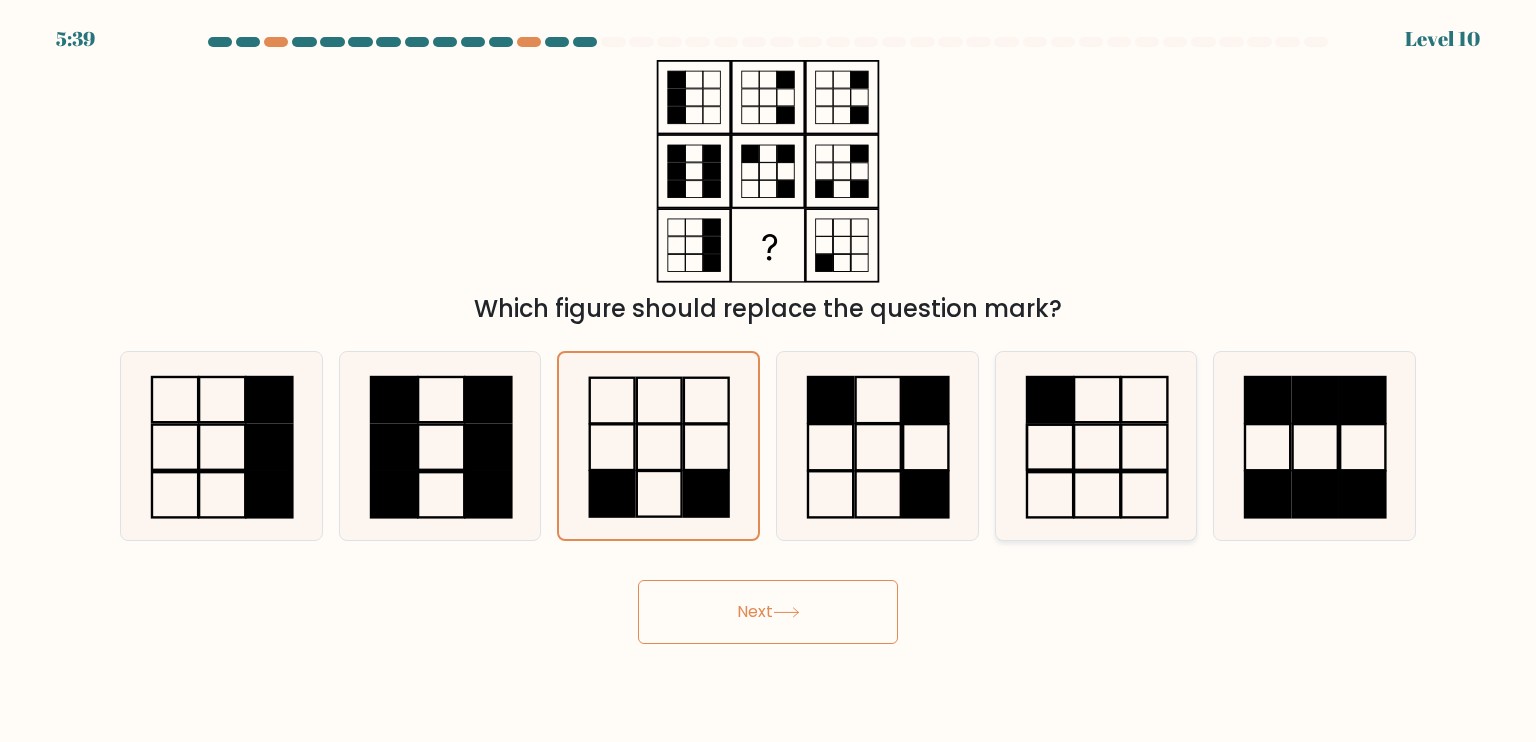 click 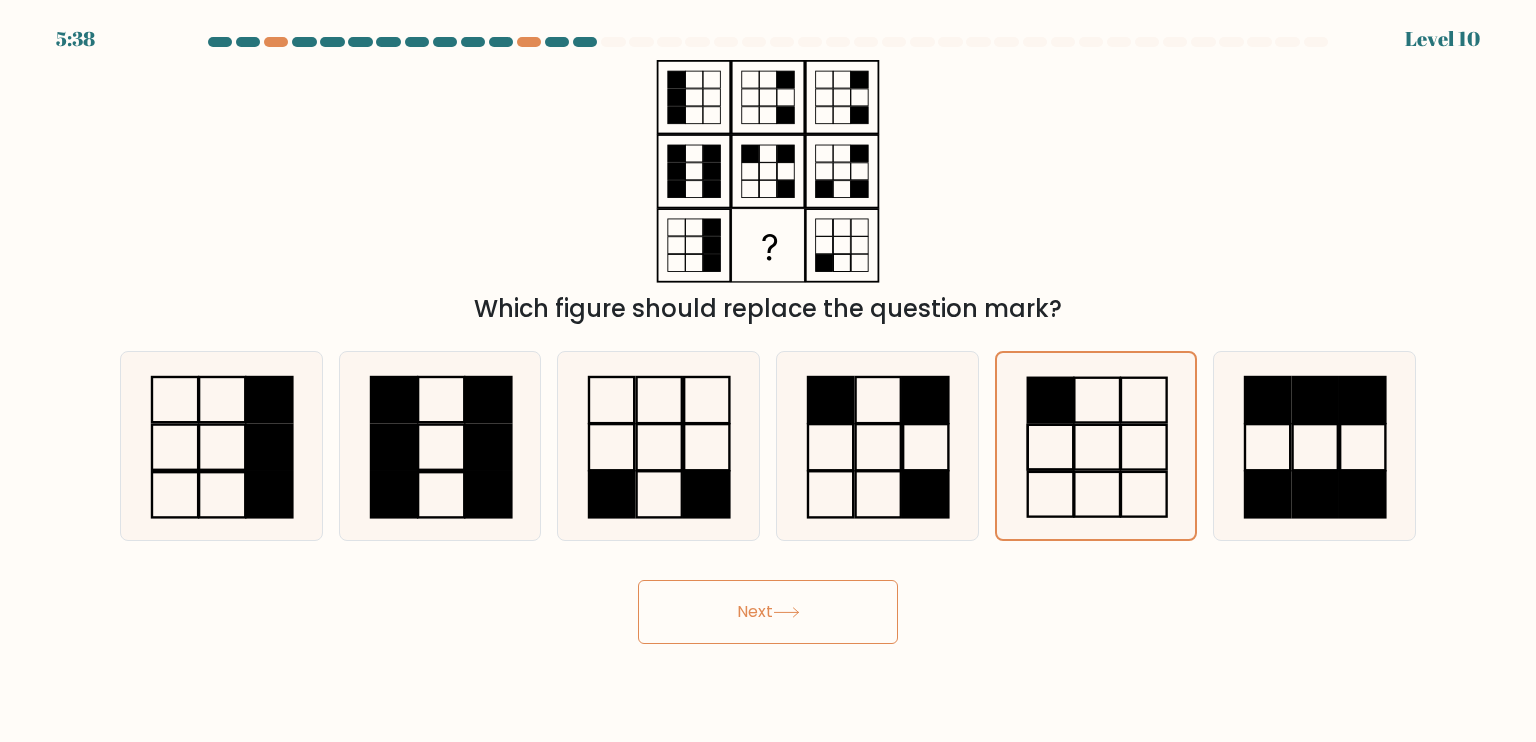 click on "Next" at bounding box center [768, 612] 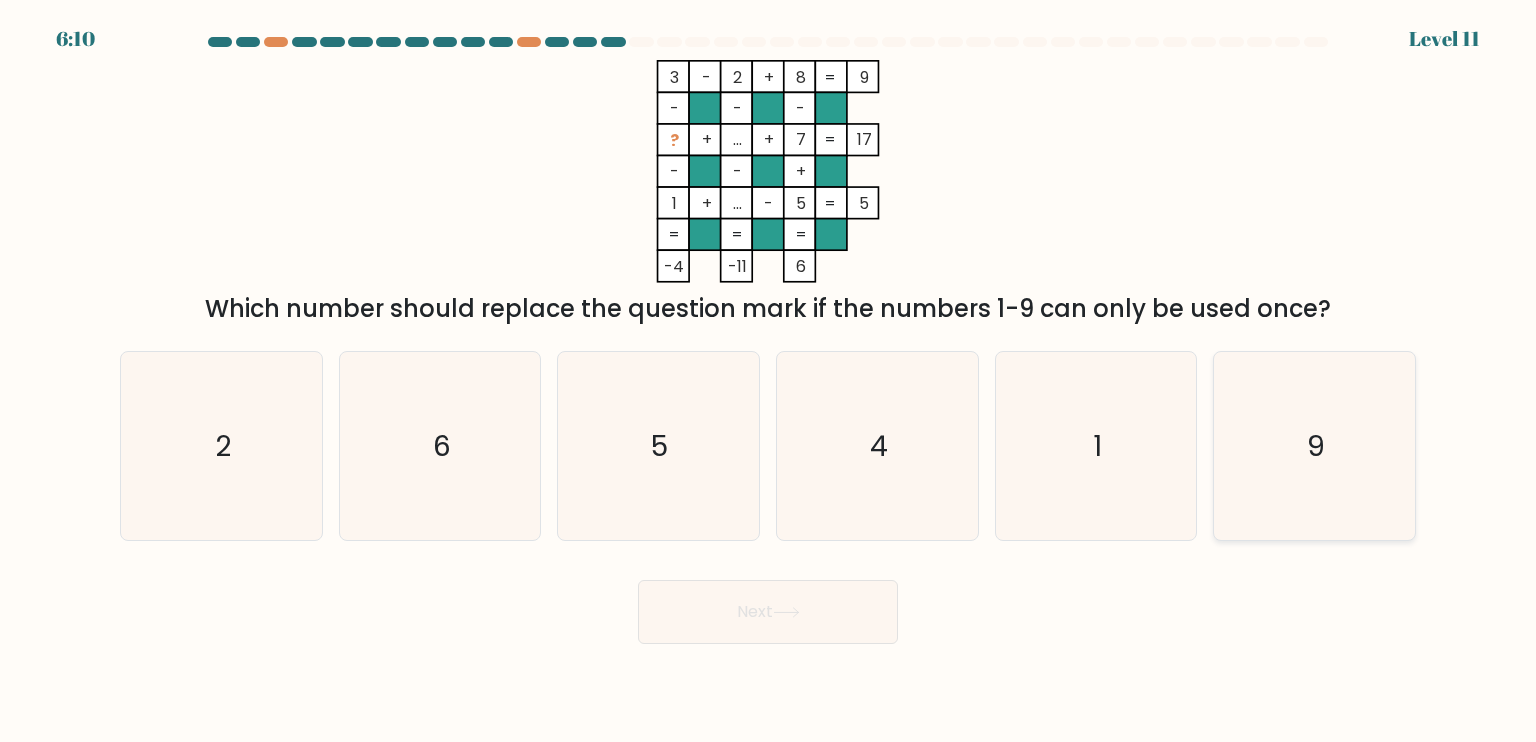 click on "9" 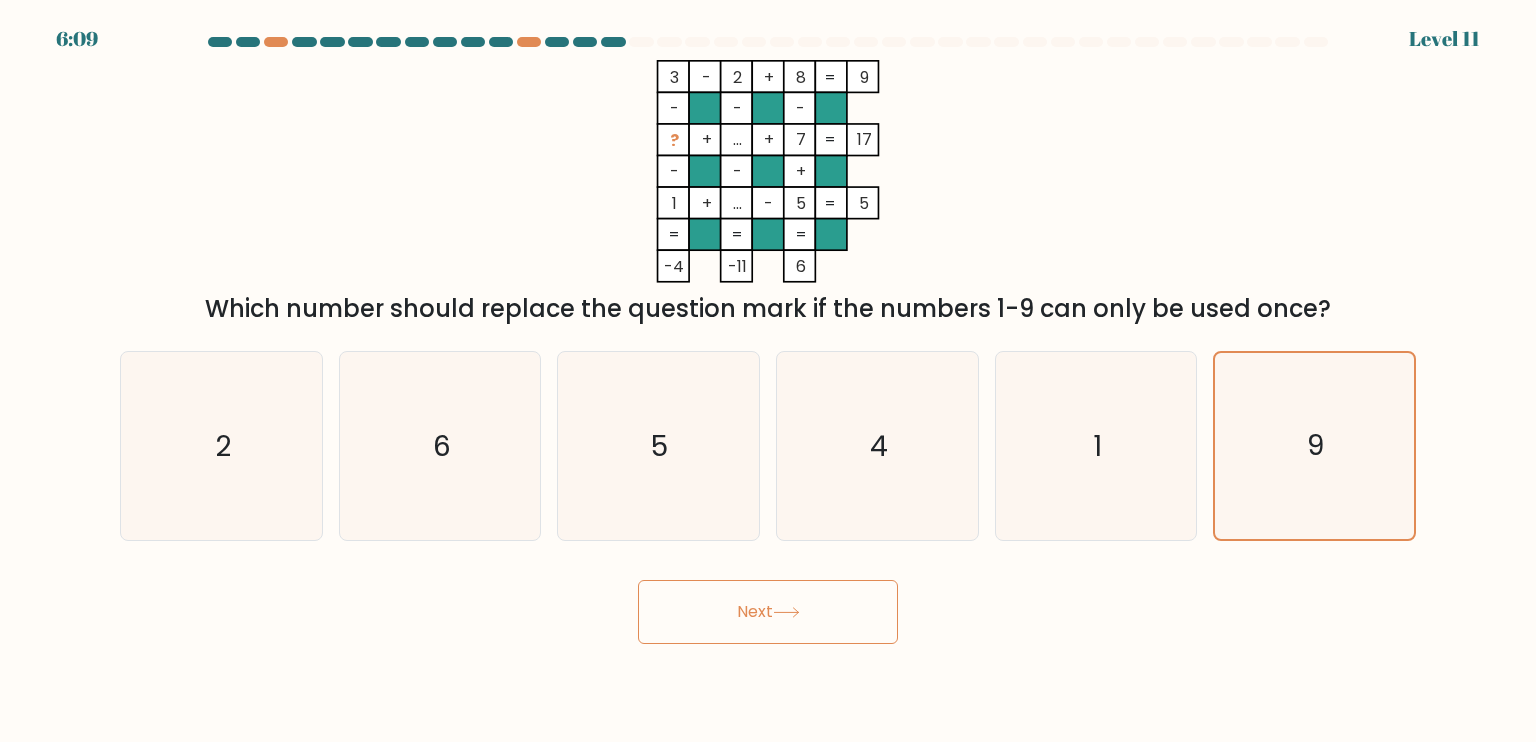 click on "Next" at bounding box center (768, 612) 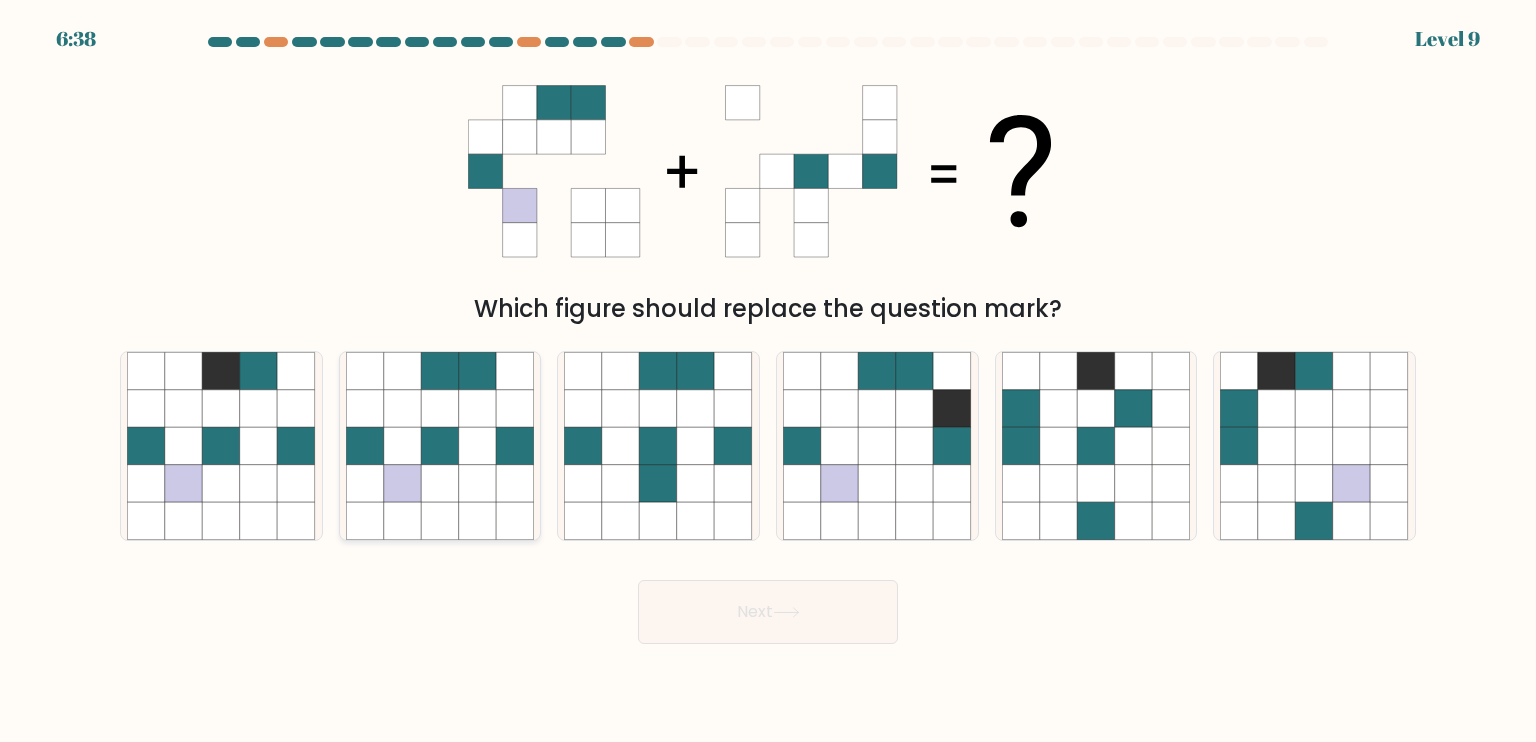 click 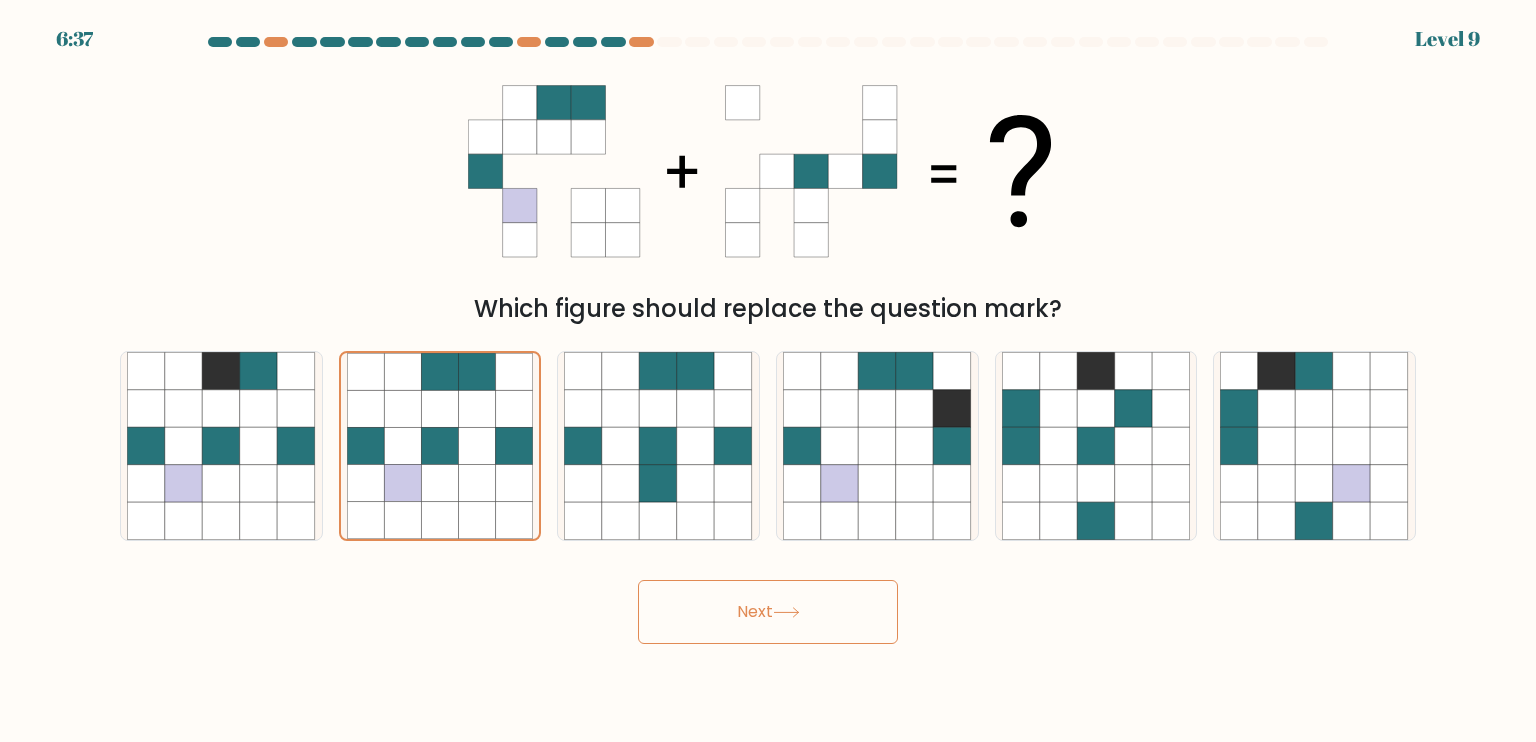 click on "Next" at bounding box center (768, 612) 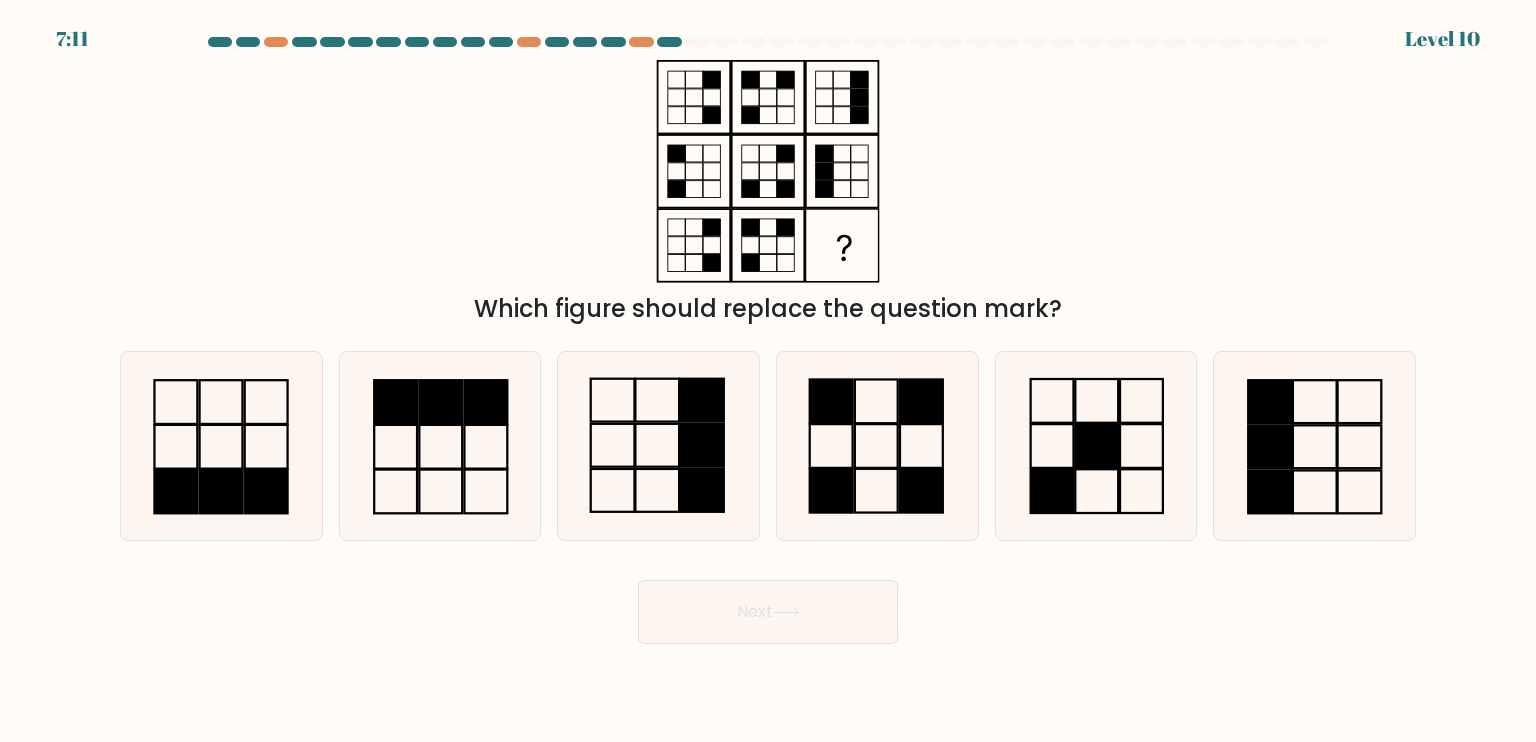 click on "7:11
Level 10" at bounding box center [768, 371] 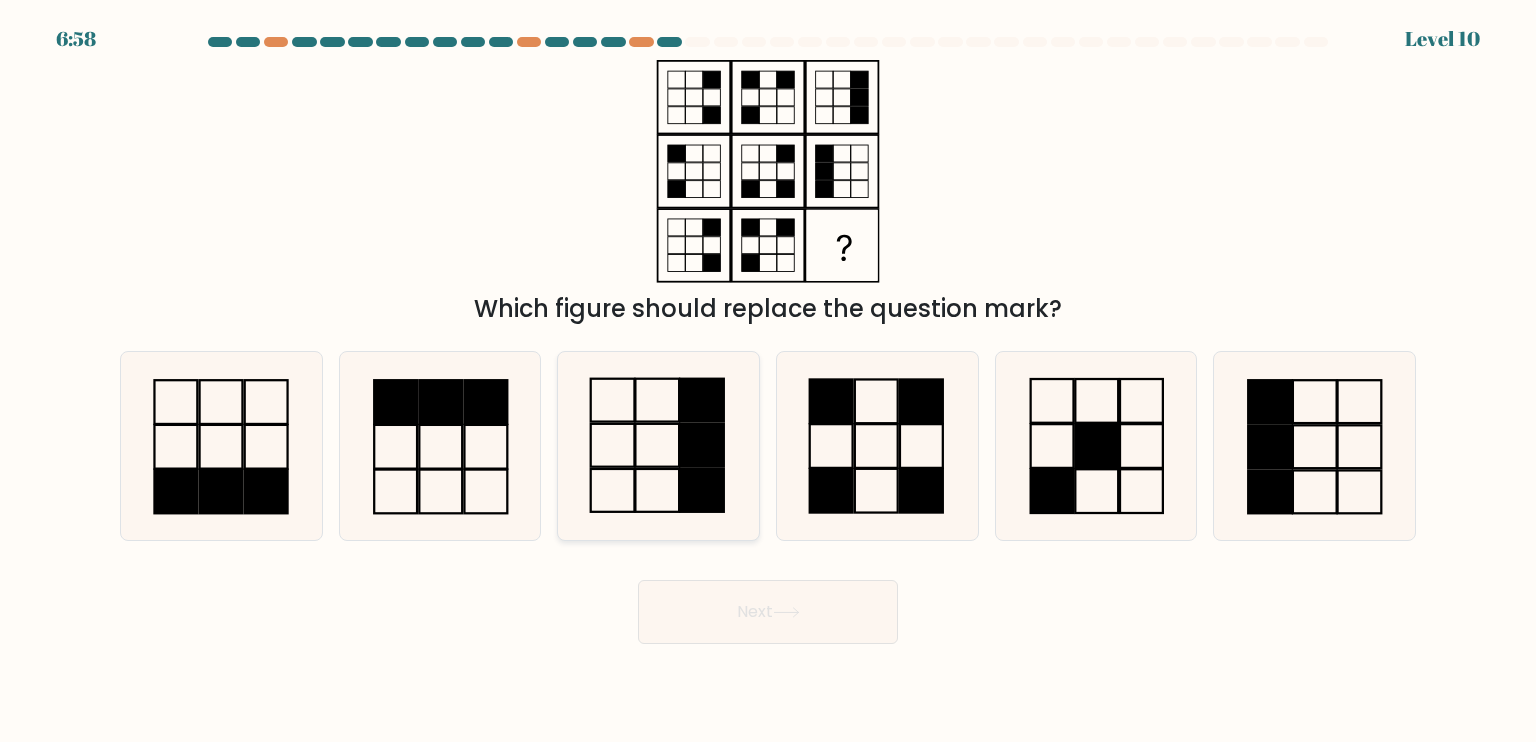click 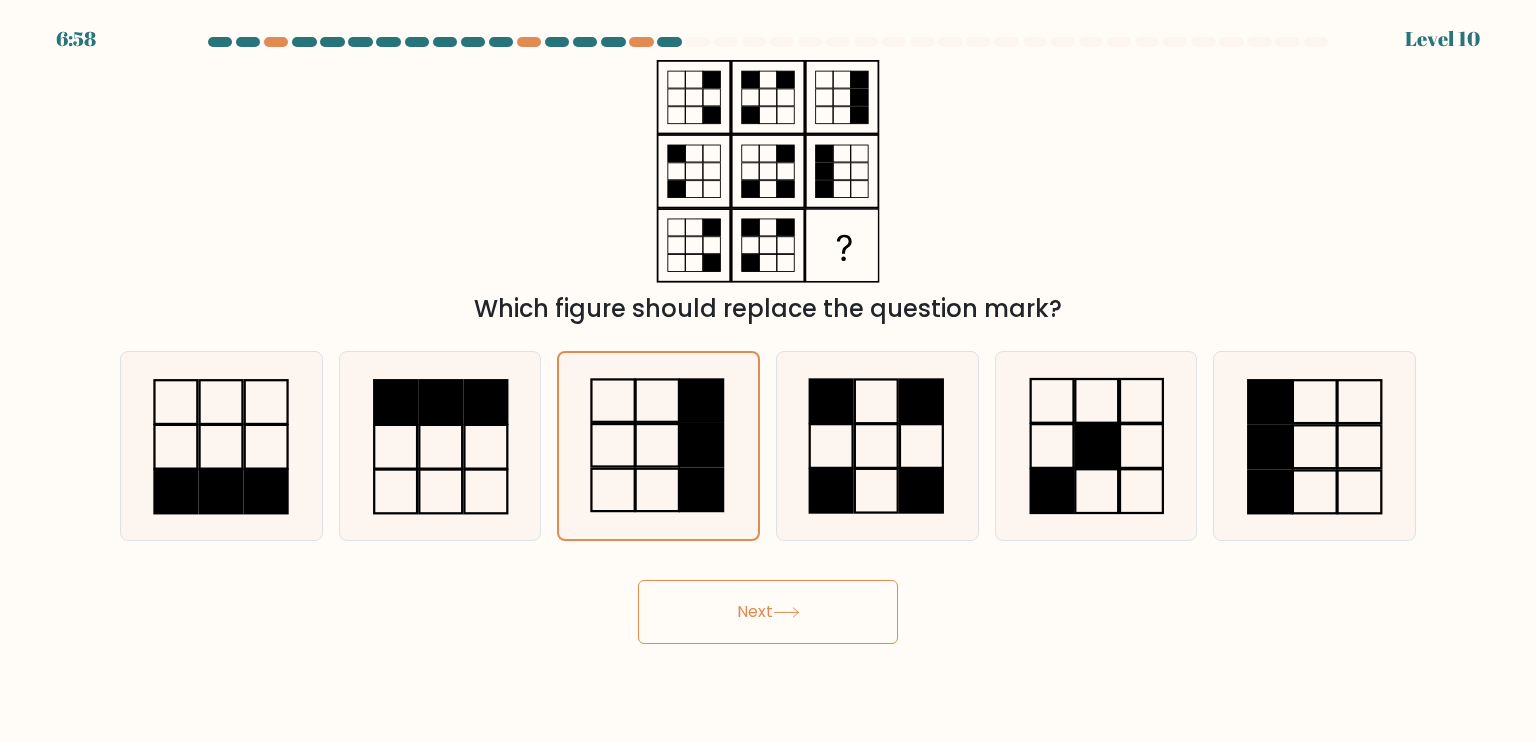 click on "Next" at bounding box center (768, 612) 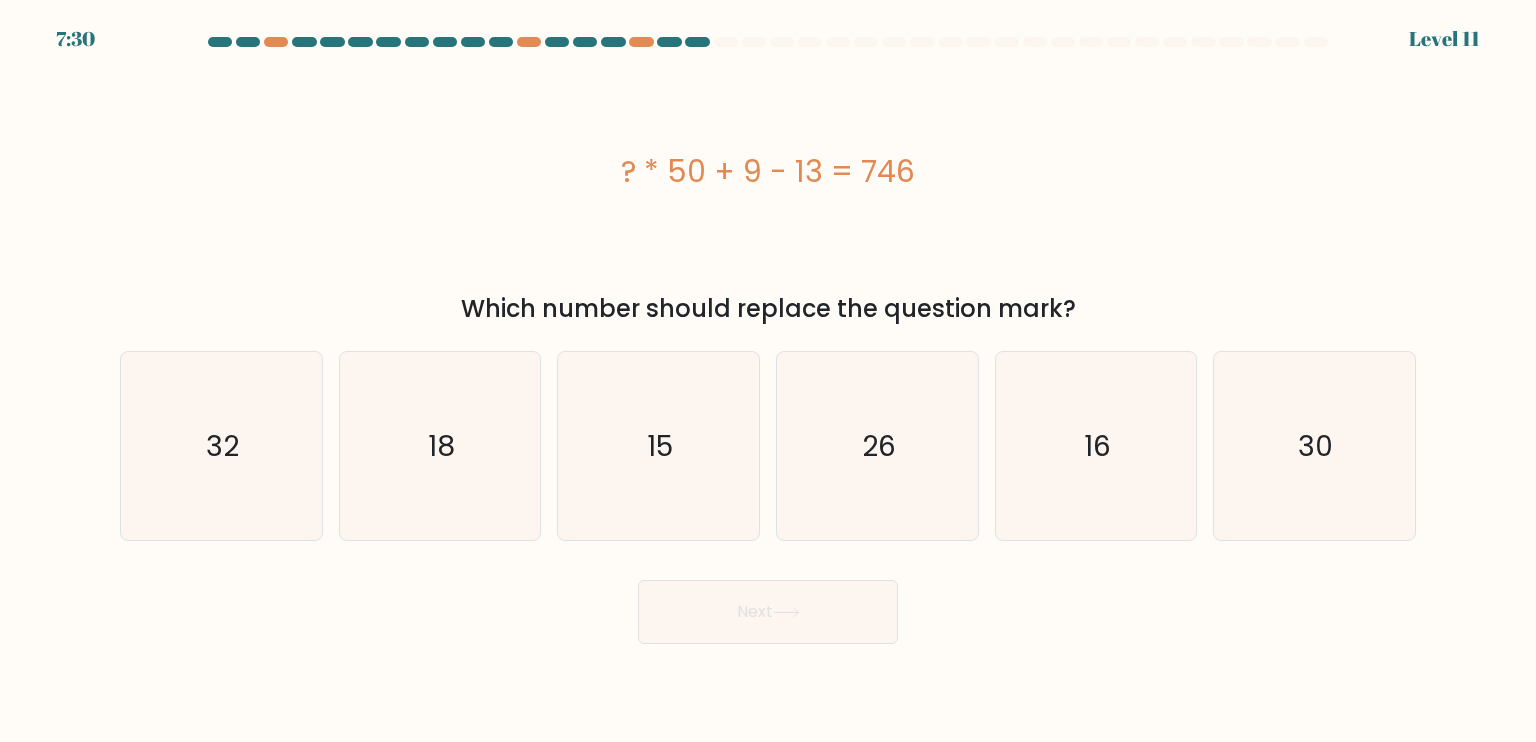 click on "Next" at bounding box center [768, 604] 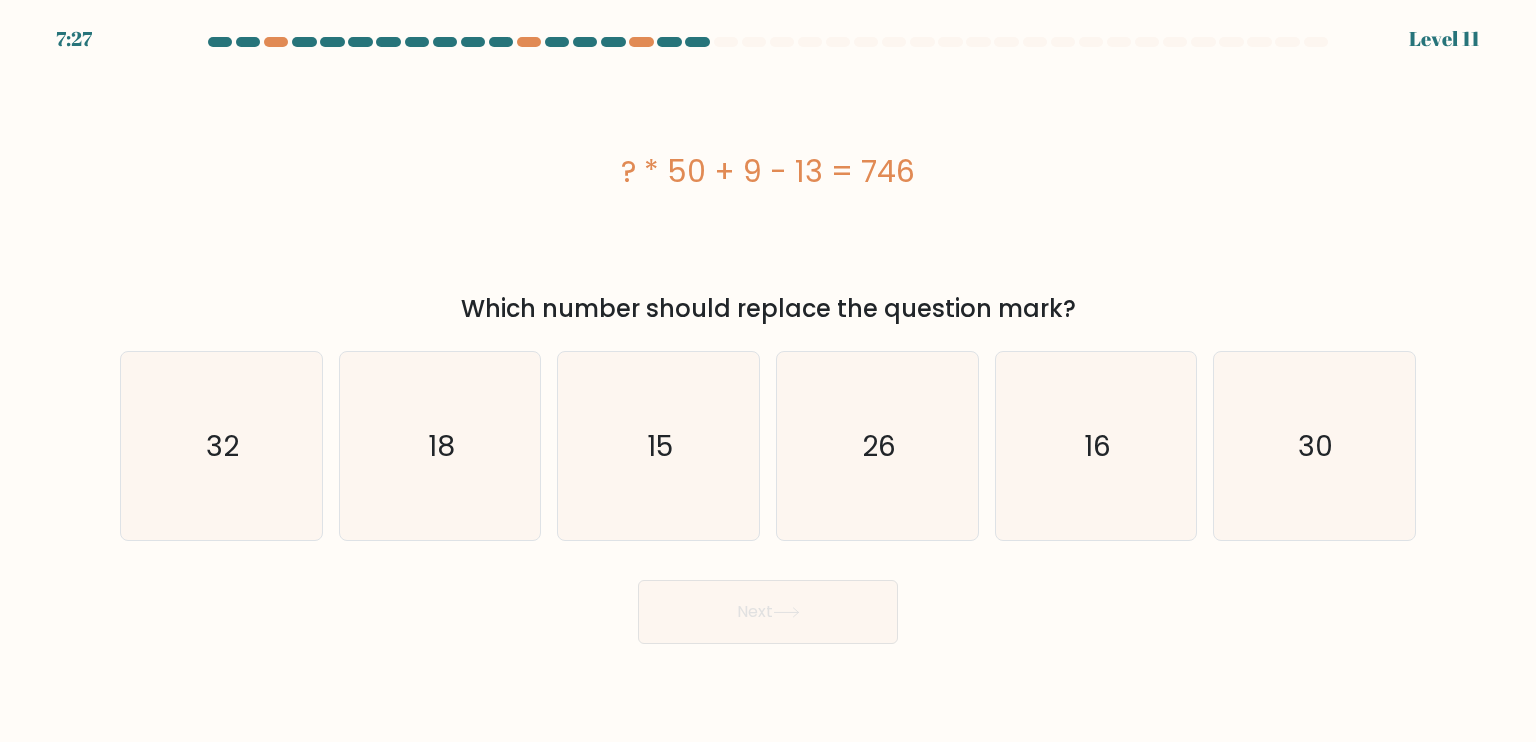 drag, startPoint x: 944, startPoint y: 165, endPoint x: 516, endPoint y: 165, distance: 428 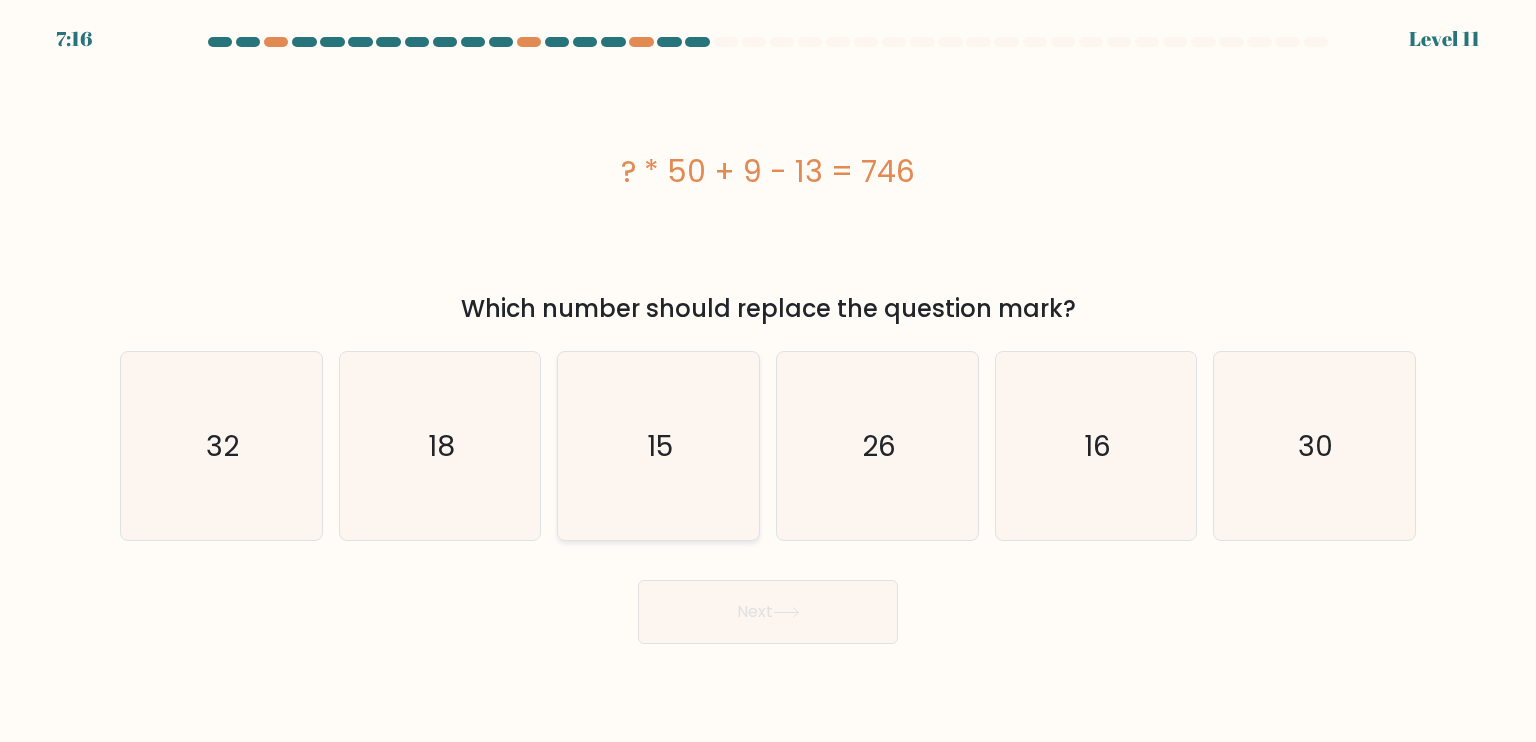 click on "15" 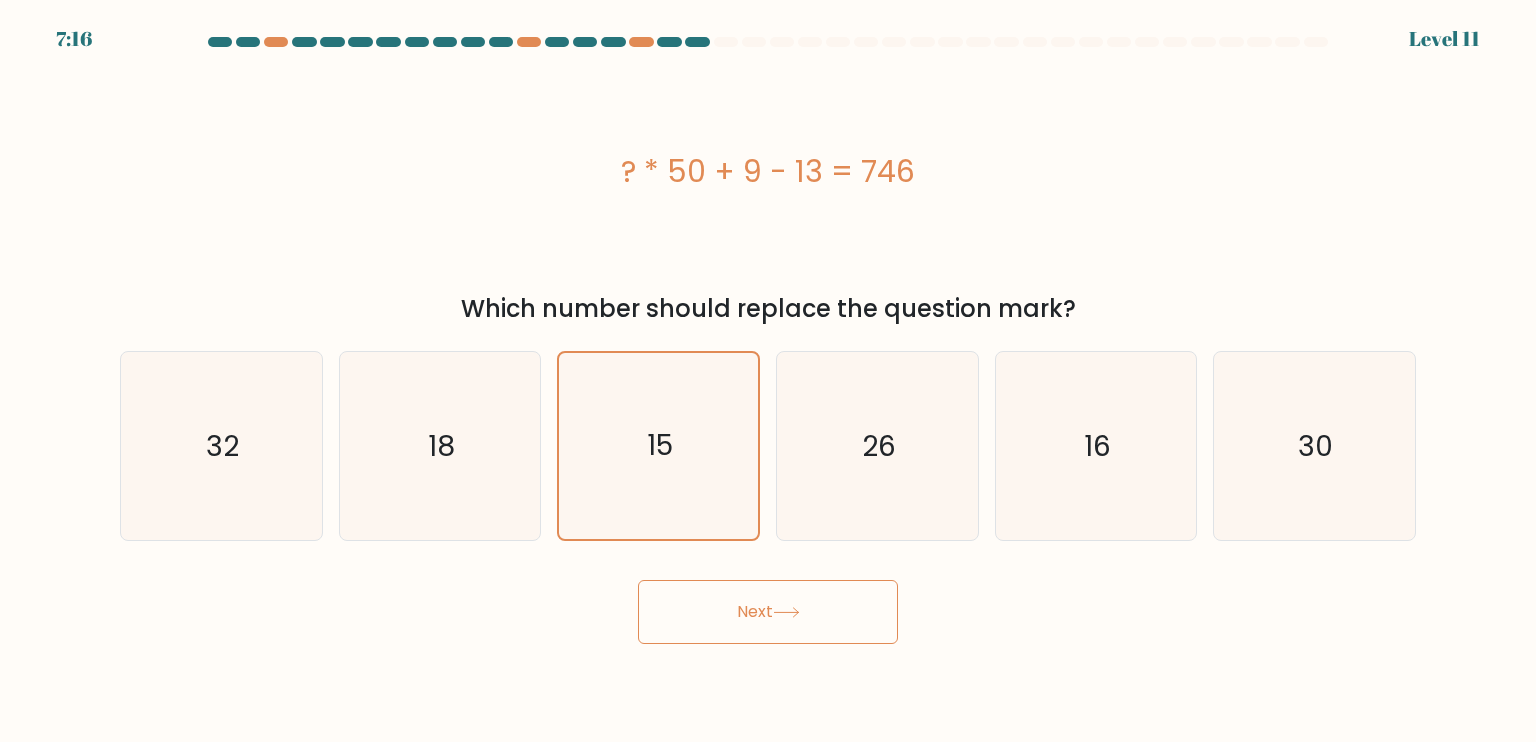 click on "Next" at bounding box center [768, 612] 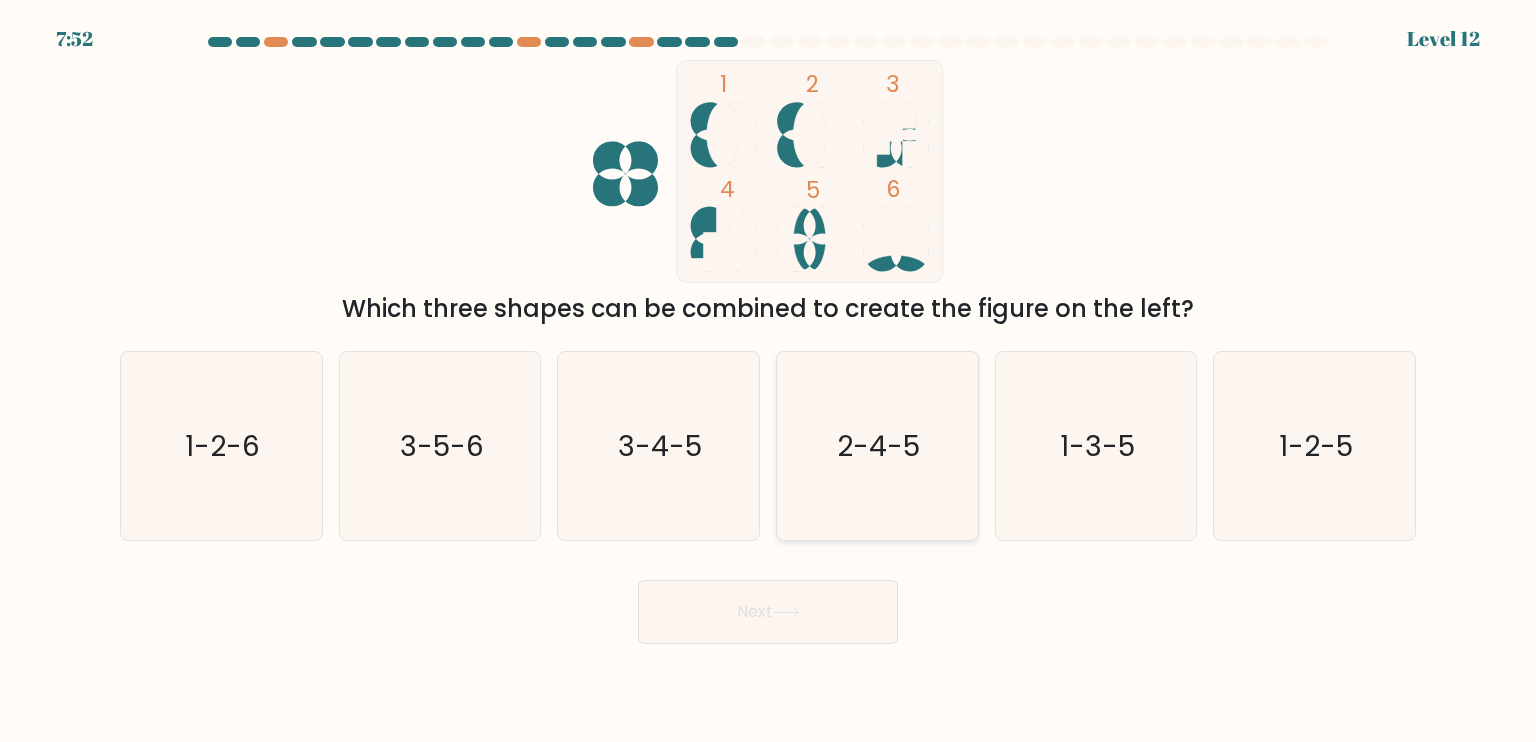 click on "2-4-5" 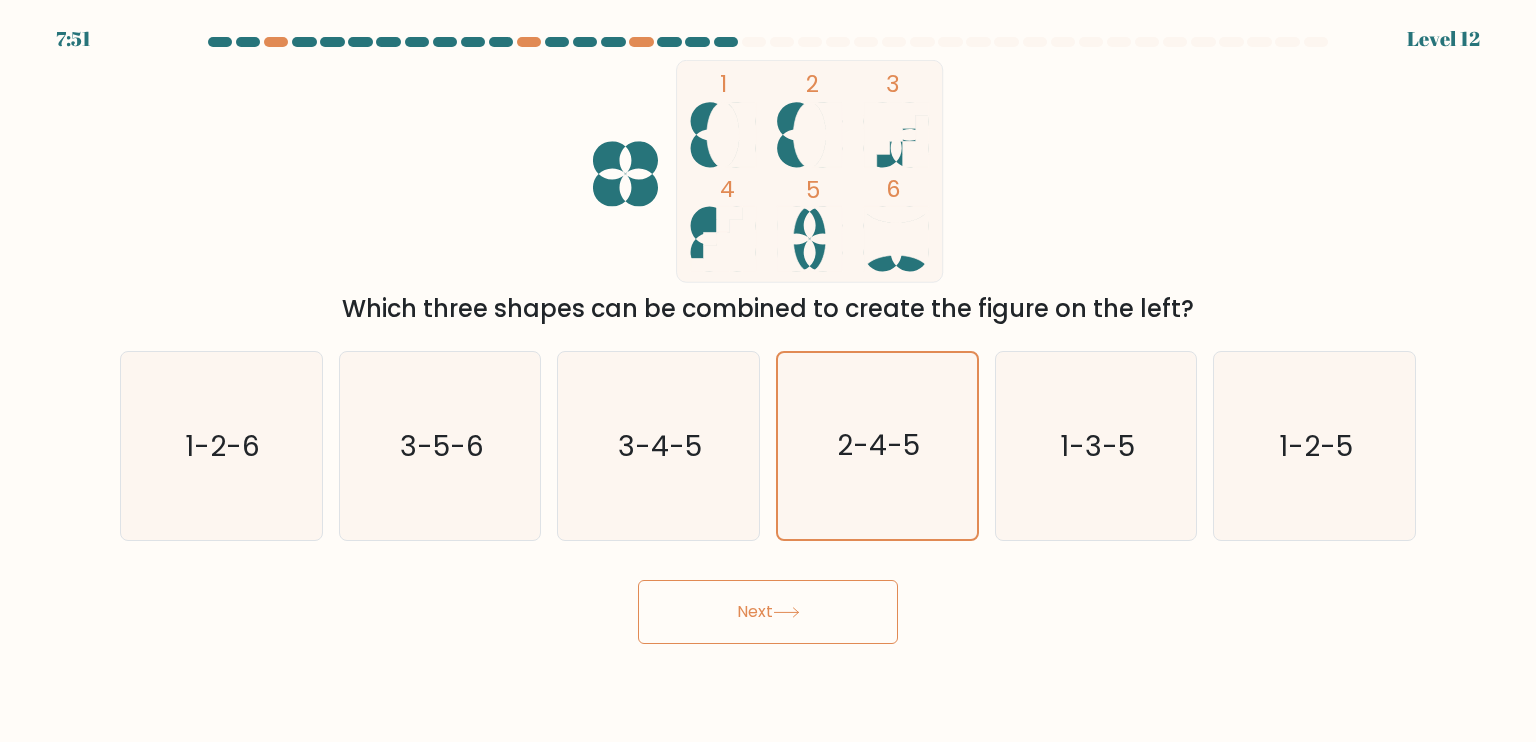 click on "7:51
Level 12" at bounding box center (768, 371) 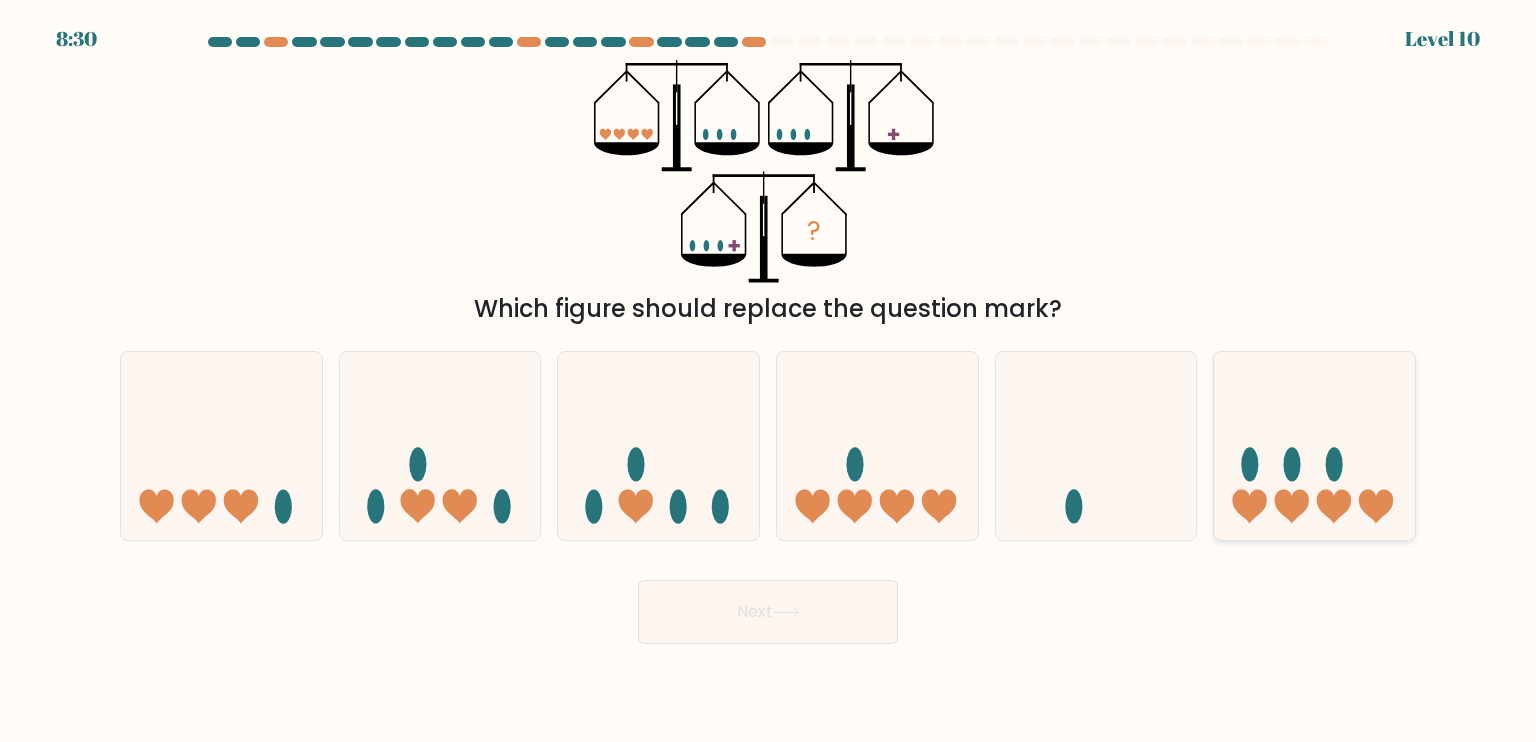 click 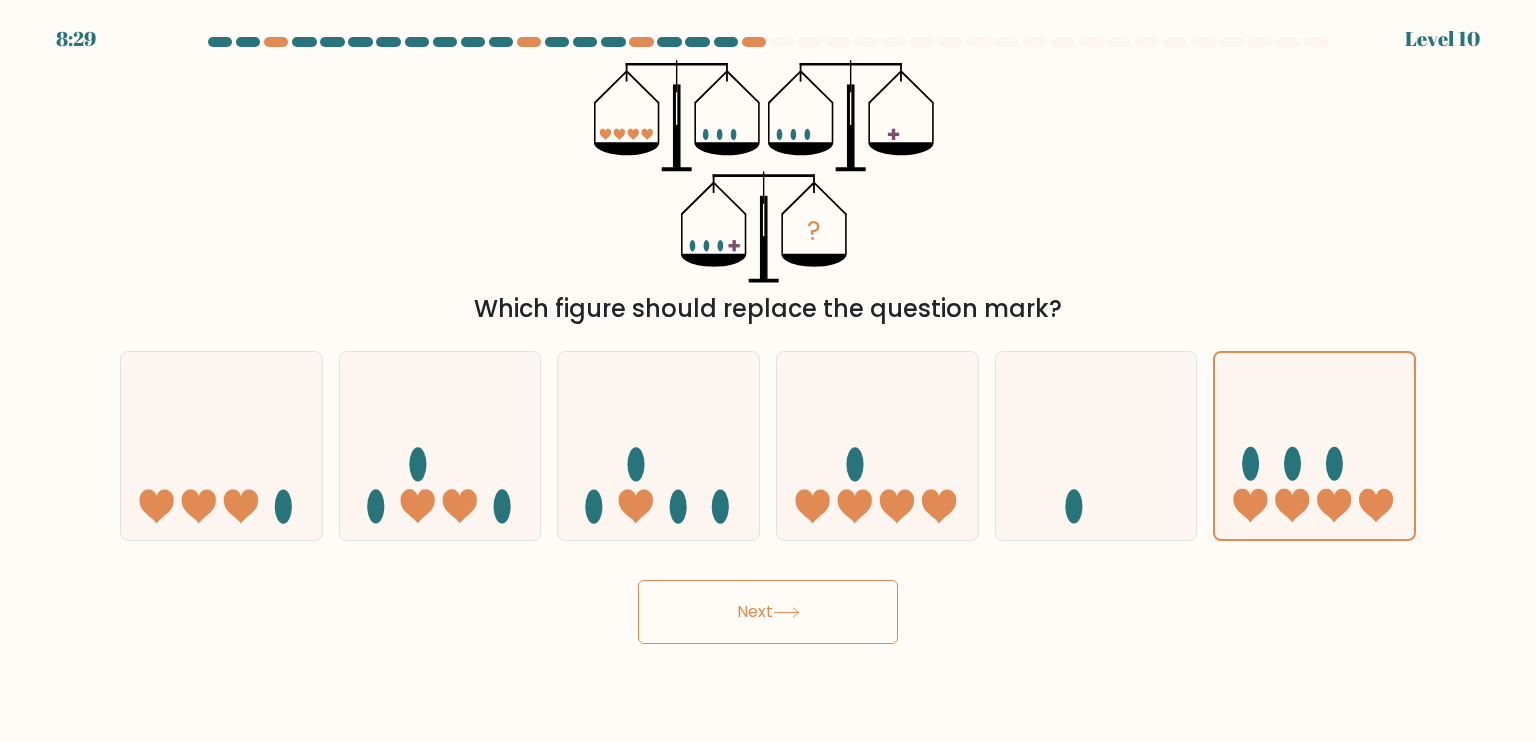 click on "8:29
Level 10" at bounding box center (768, 371) 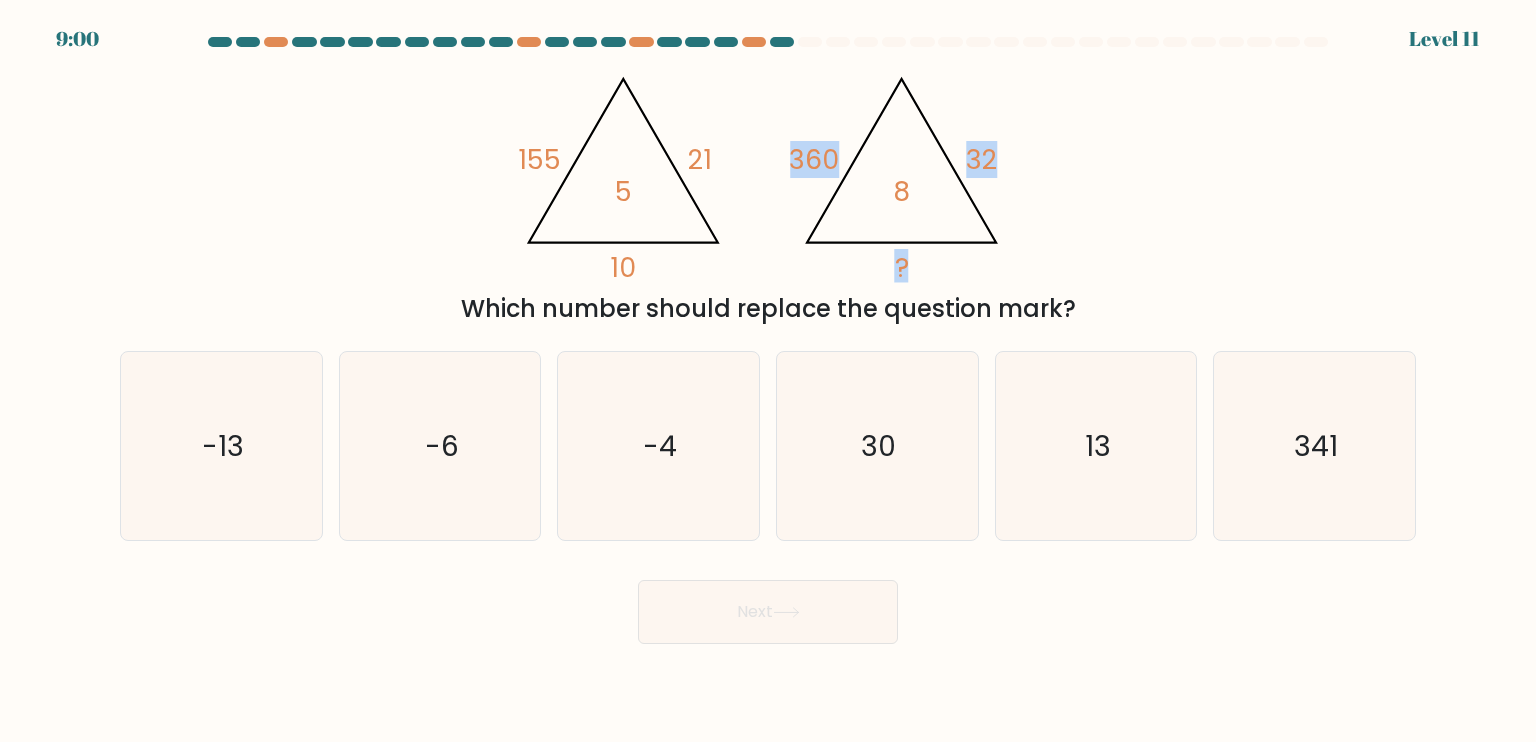 drag, startPoint x: 784, startPoint y: 149, endPoint x: 891, endPoint y: 165, distance: 108.18965 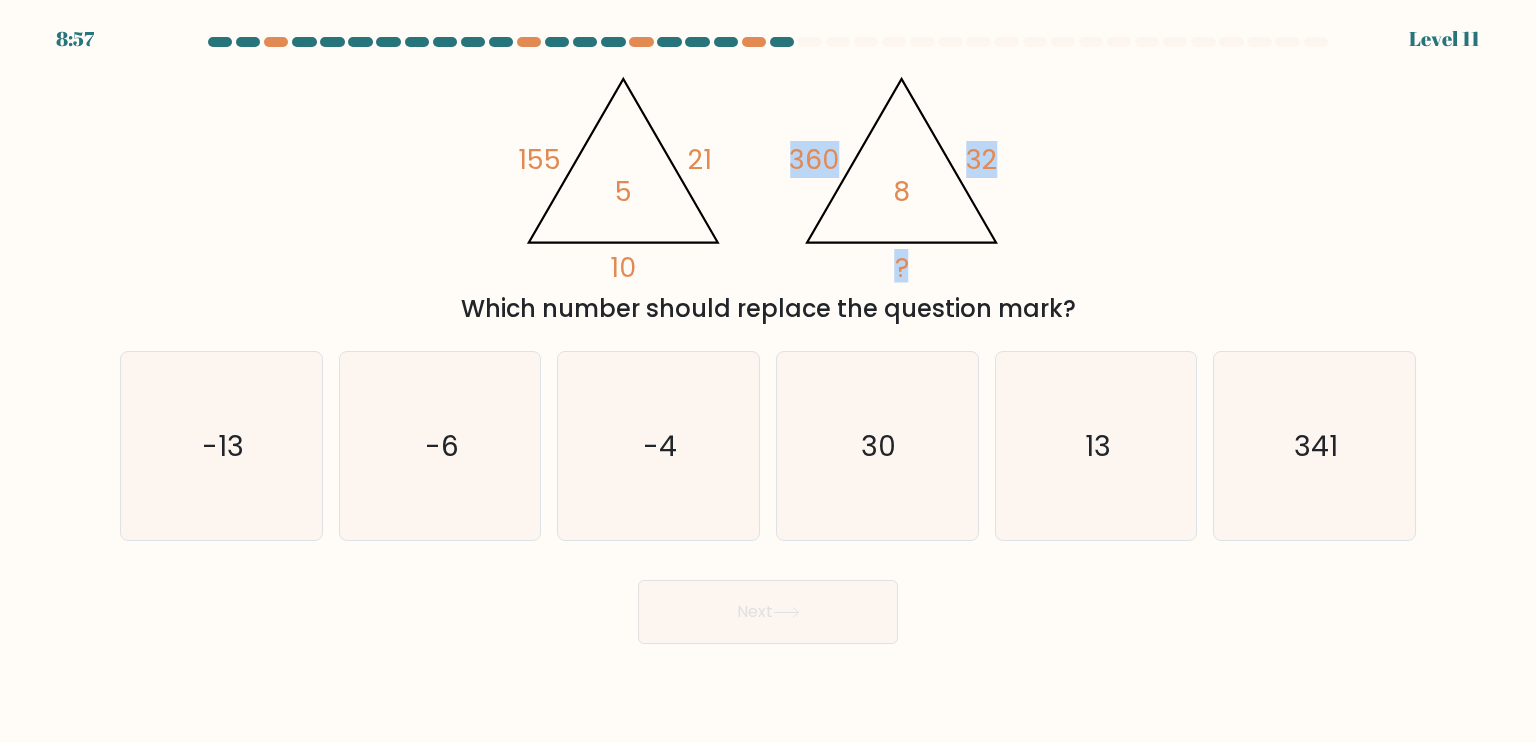 click on "@import url('https://fonts.googleapis.com/css?family=Abril+Fatface:400,100,100italic,300,300italic,400italic,500,500italic,700,700italic,900,900italic');                        155       21       10       5                                       @import url('https://fonts.googleapis.com/css?family=Abril+Fatface:400,100,100italic,300,300italic,400italic,500,500italic,700,700italic,900,900italic');                        360       32       ?       8
Which number should replace the question mark?" at bounding box center (768, 193) 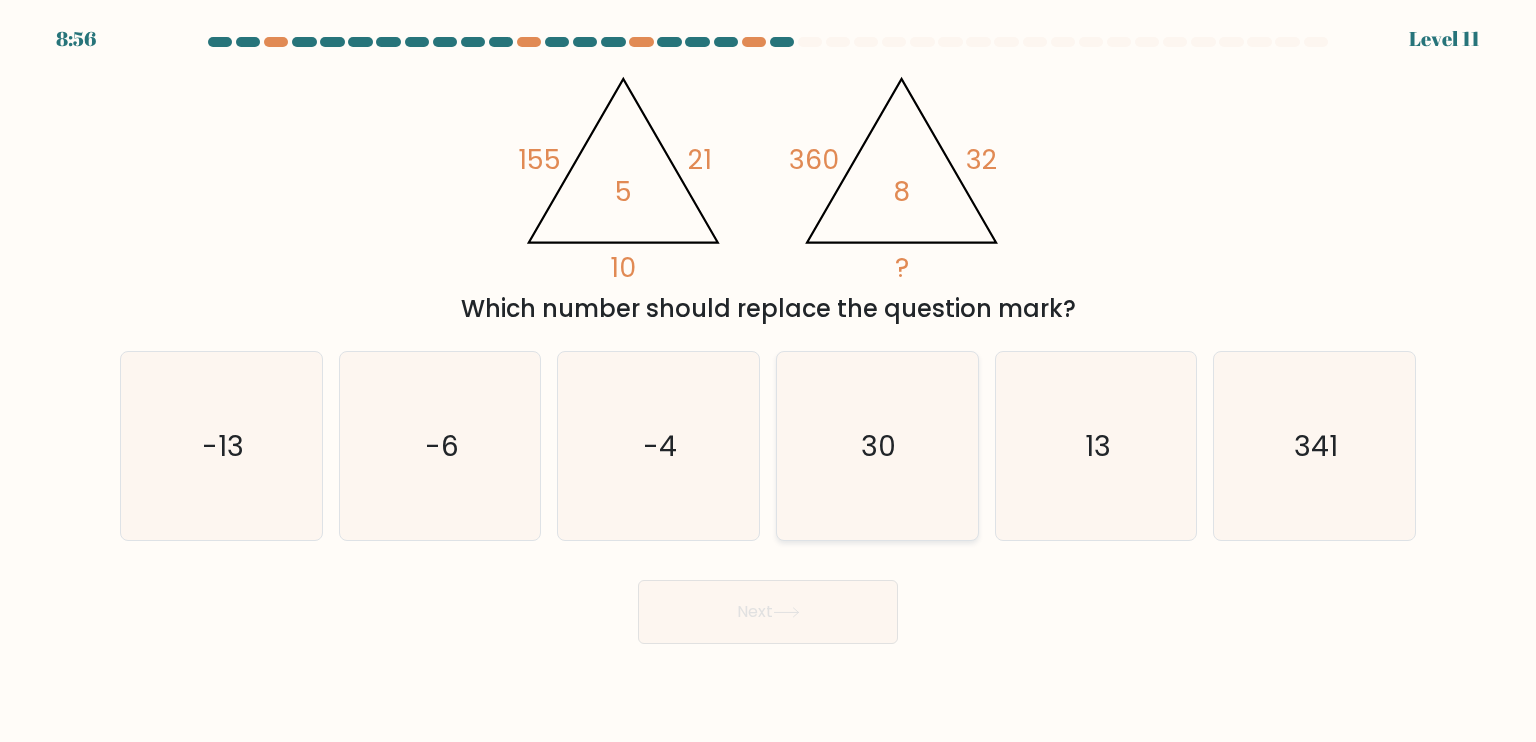 click on "30" 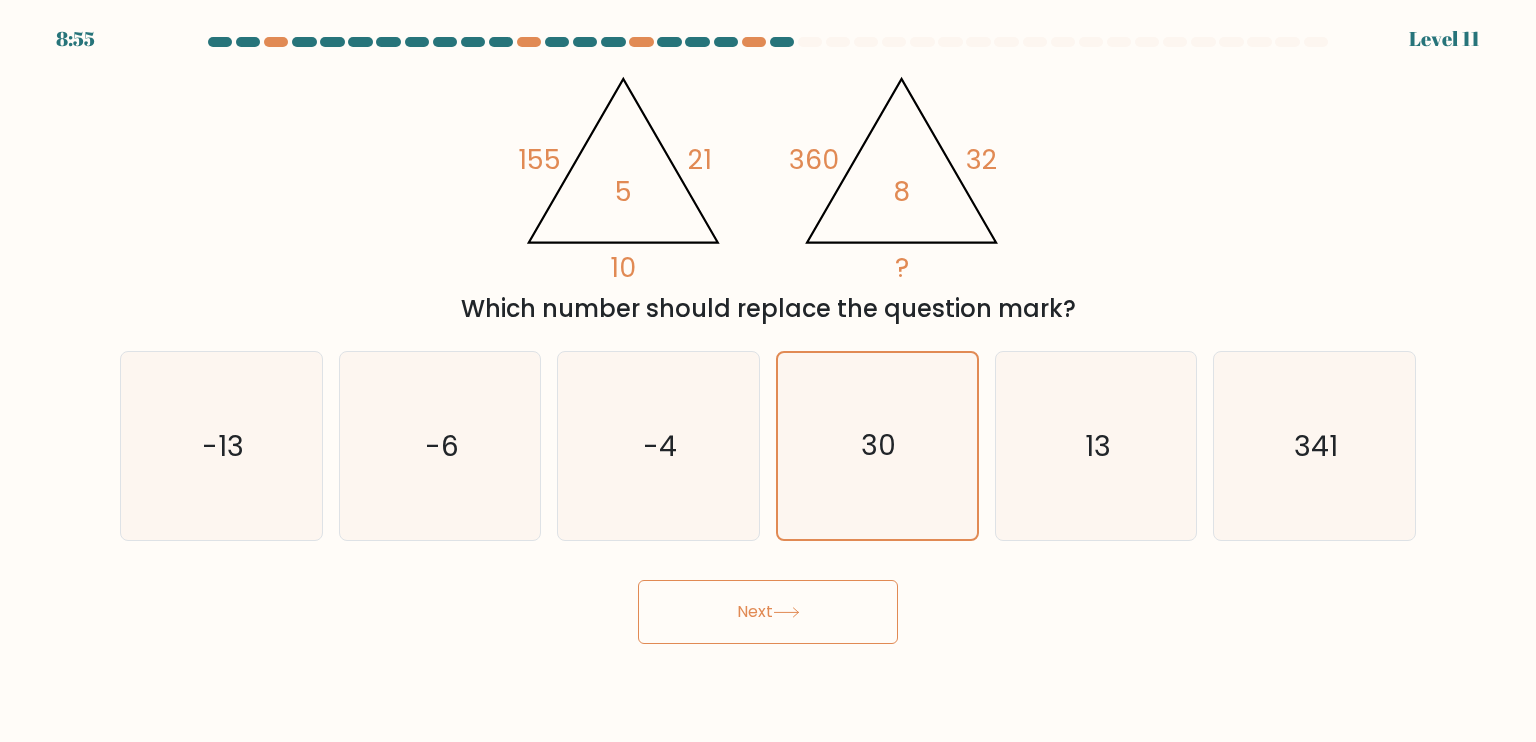 click on "Next" at bounding box center (768, 612) 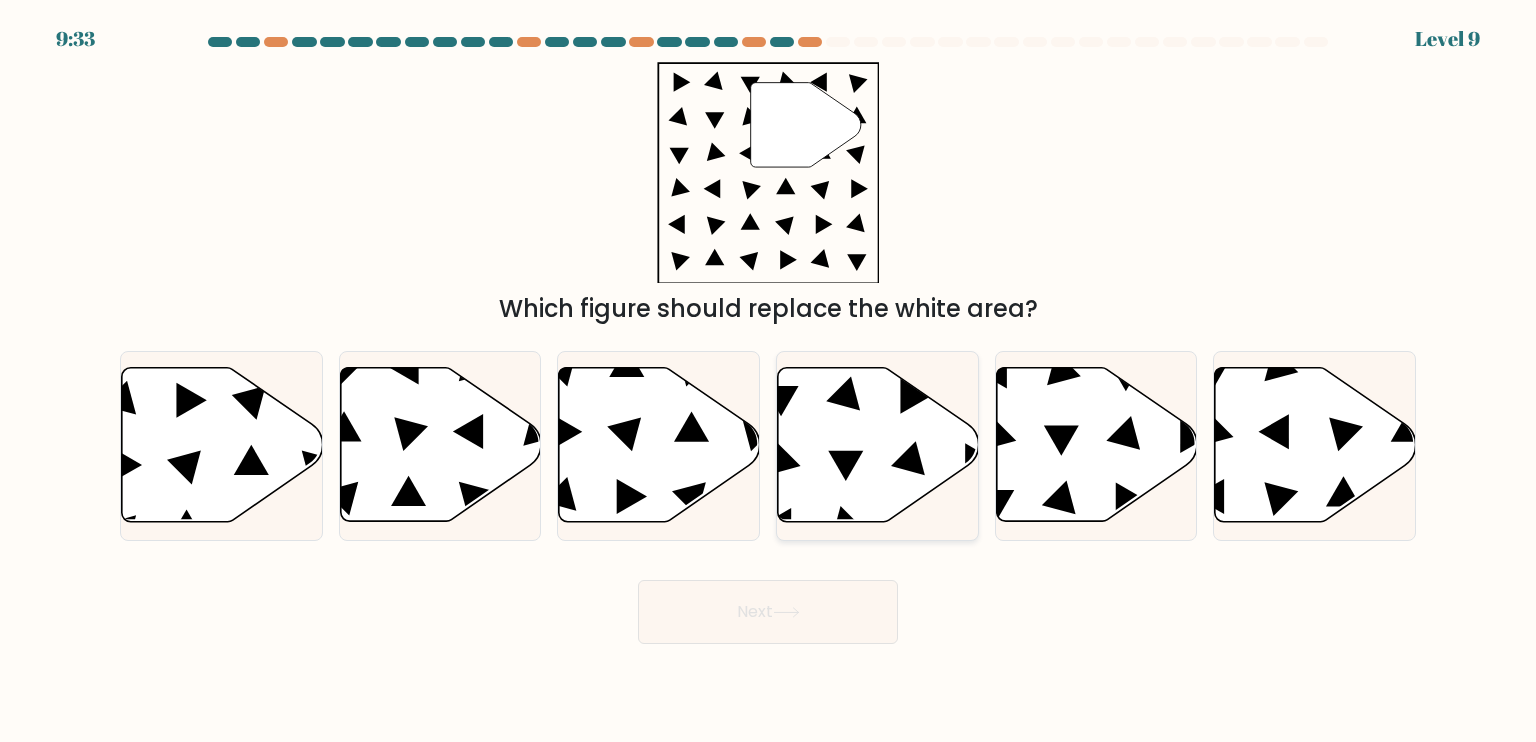 click 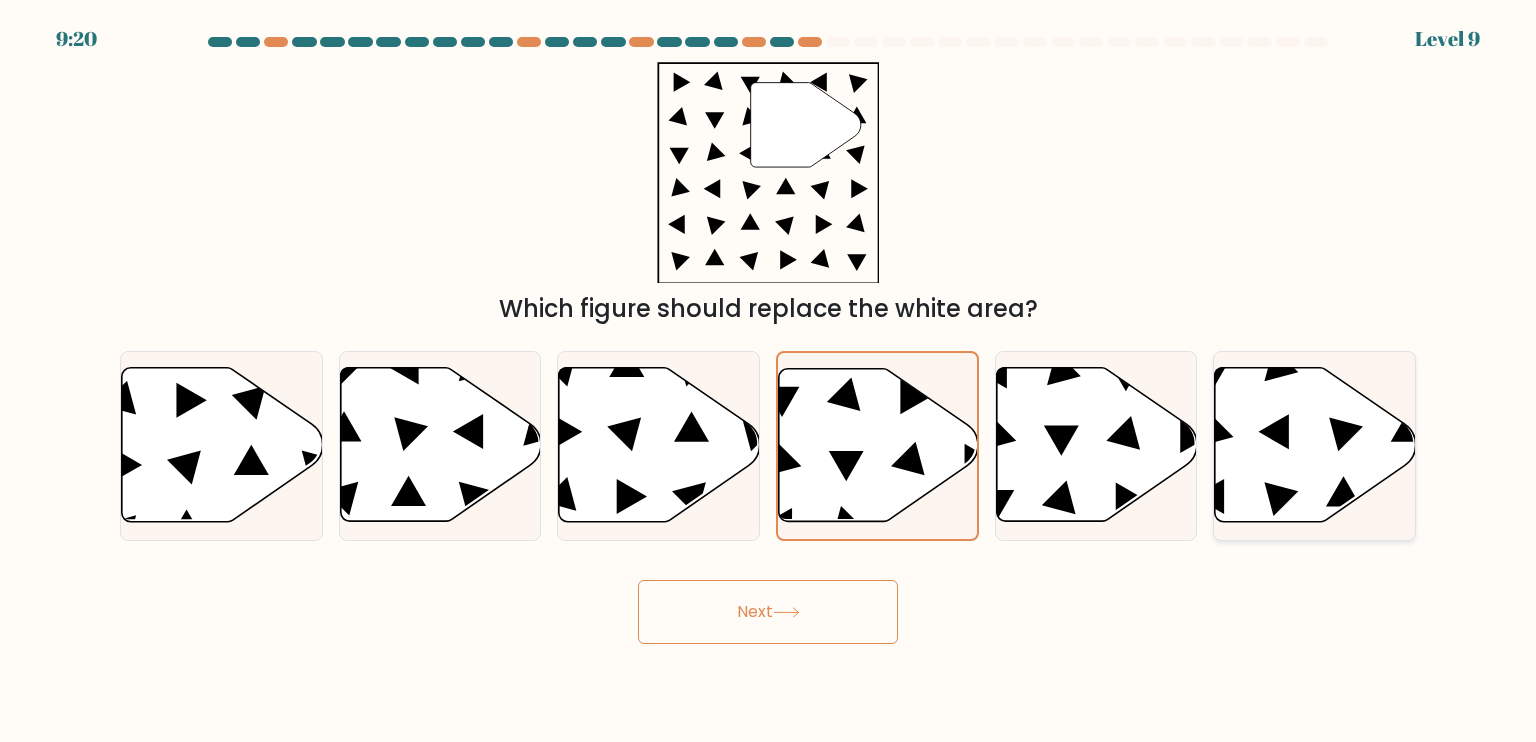 click 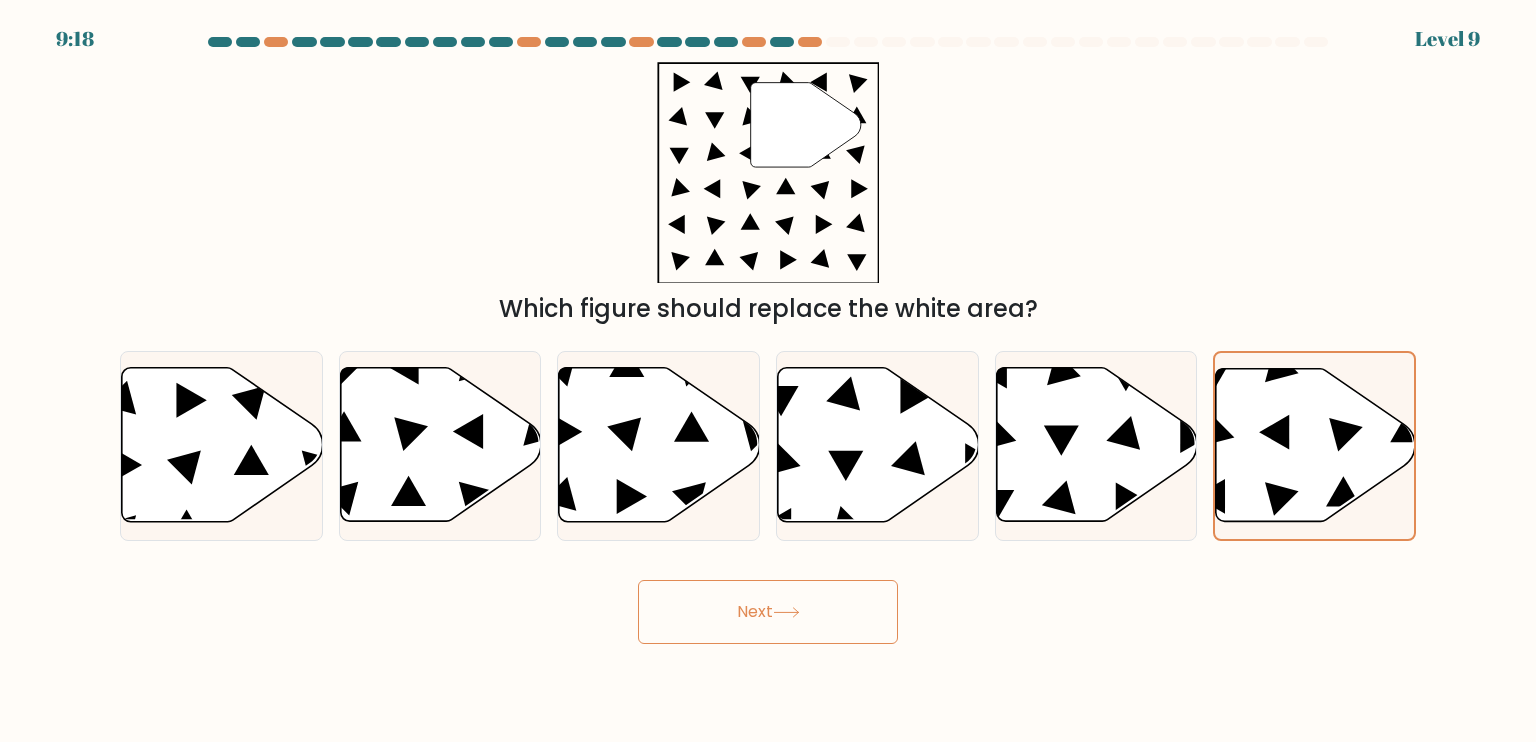 click on "Next" at bounding box center [768, 612] 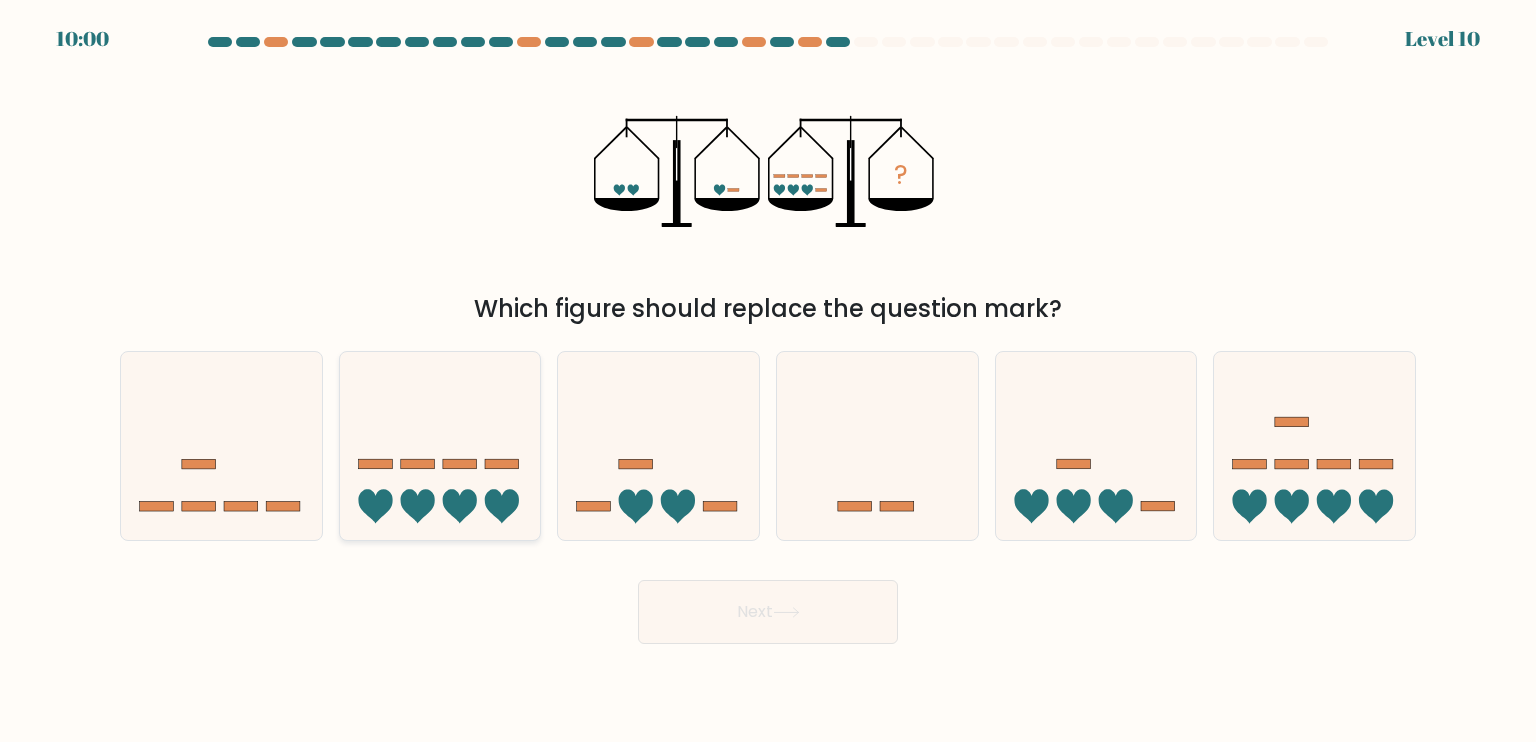 click 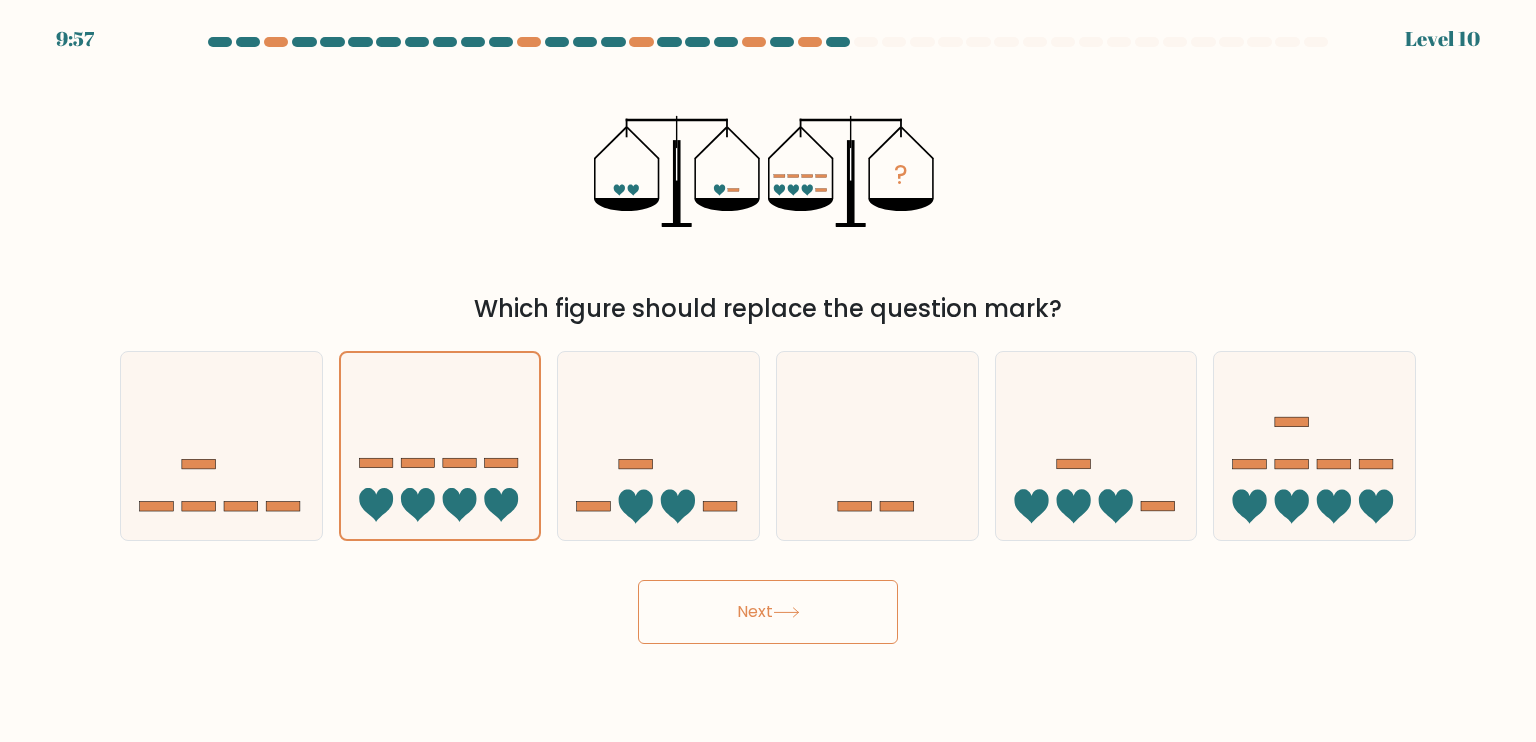 click on "Next" at bounding box center [768, 612] 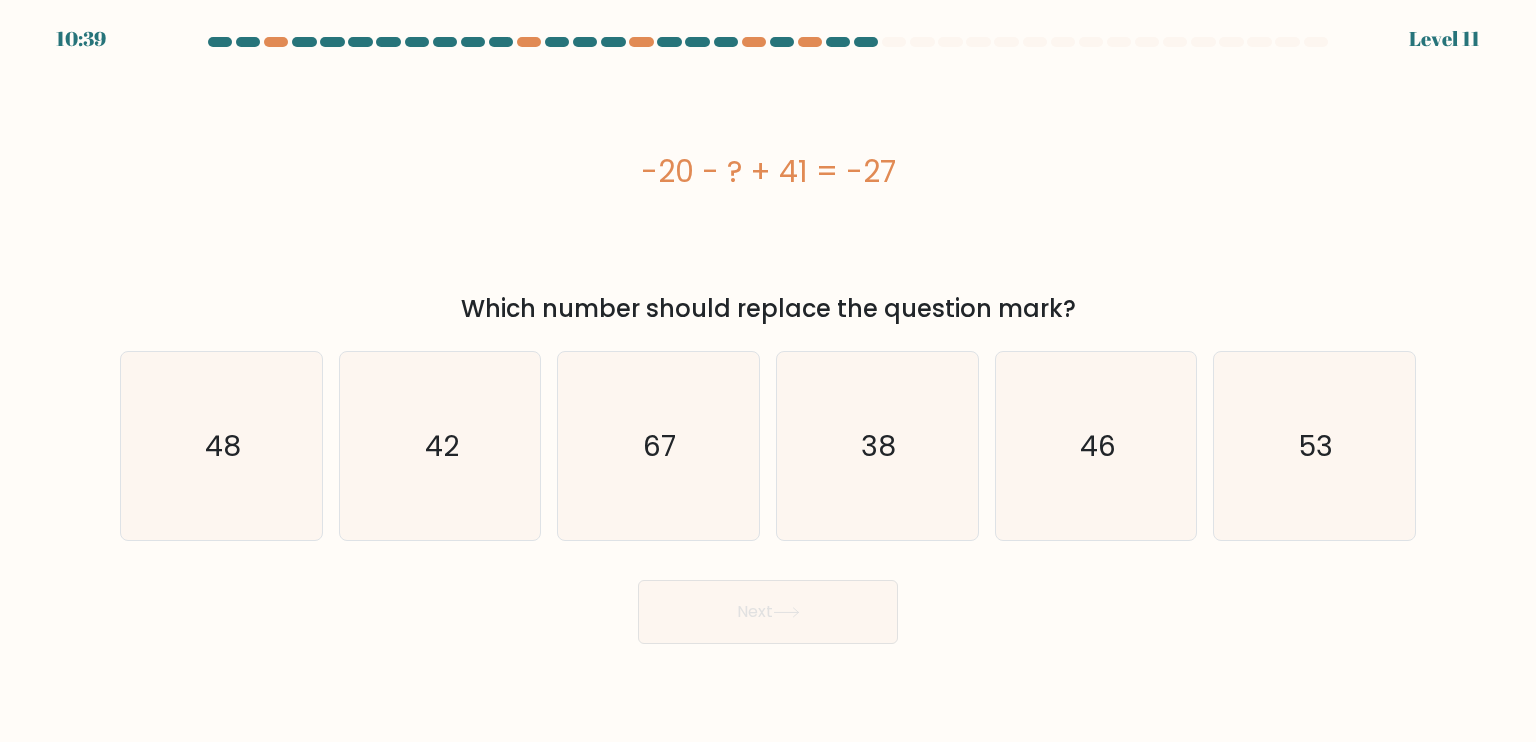 drag, startPoint x: 801, startPoint y: 169, endPoint x: 642, endPoint y: 169, distance: 159 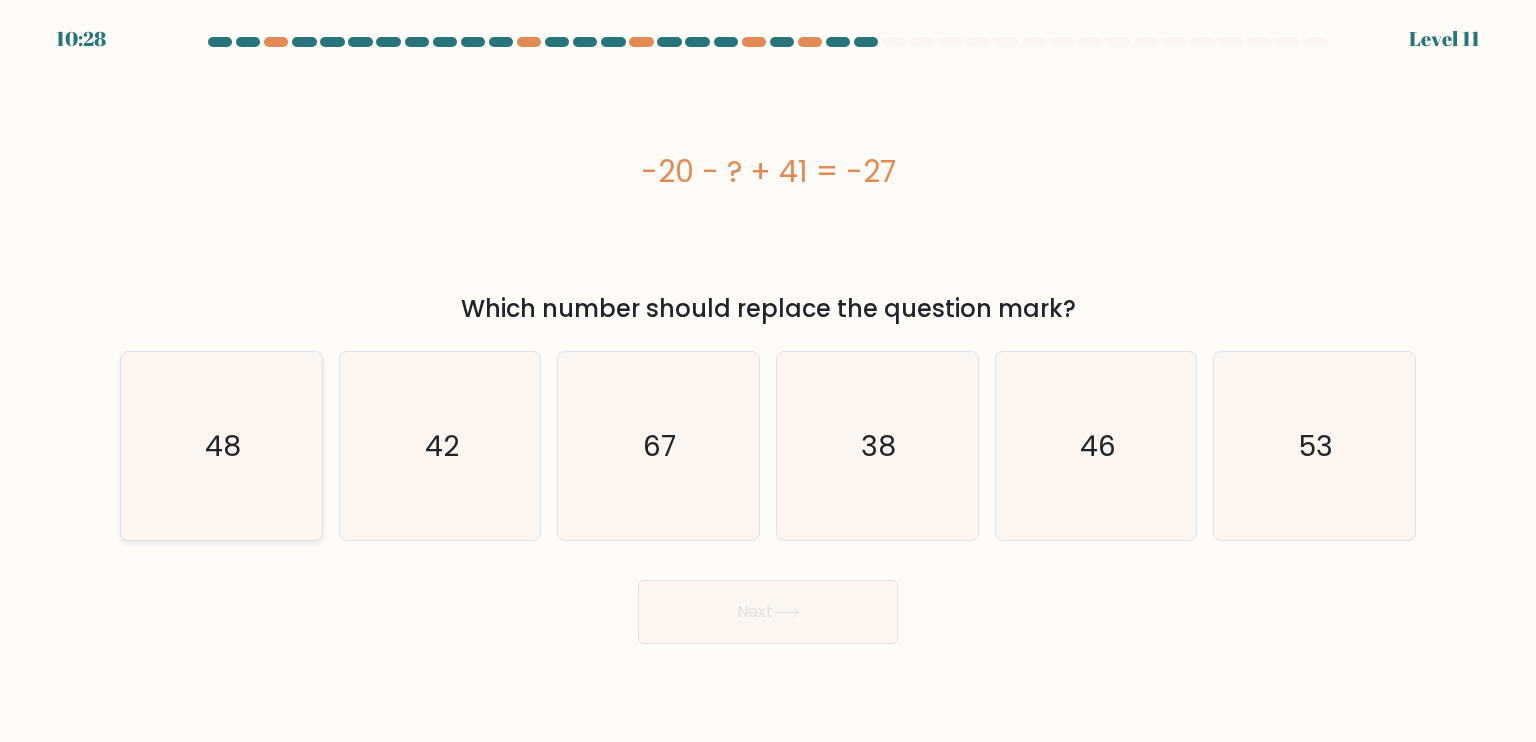 click on "48" 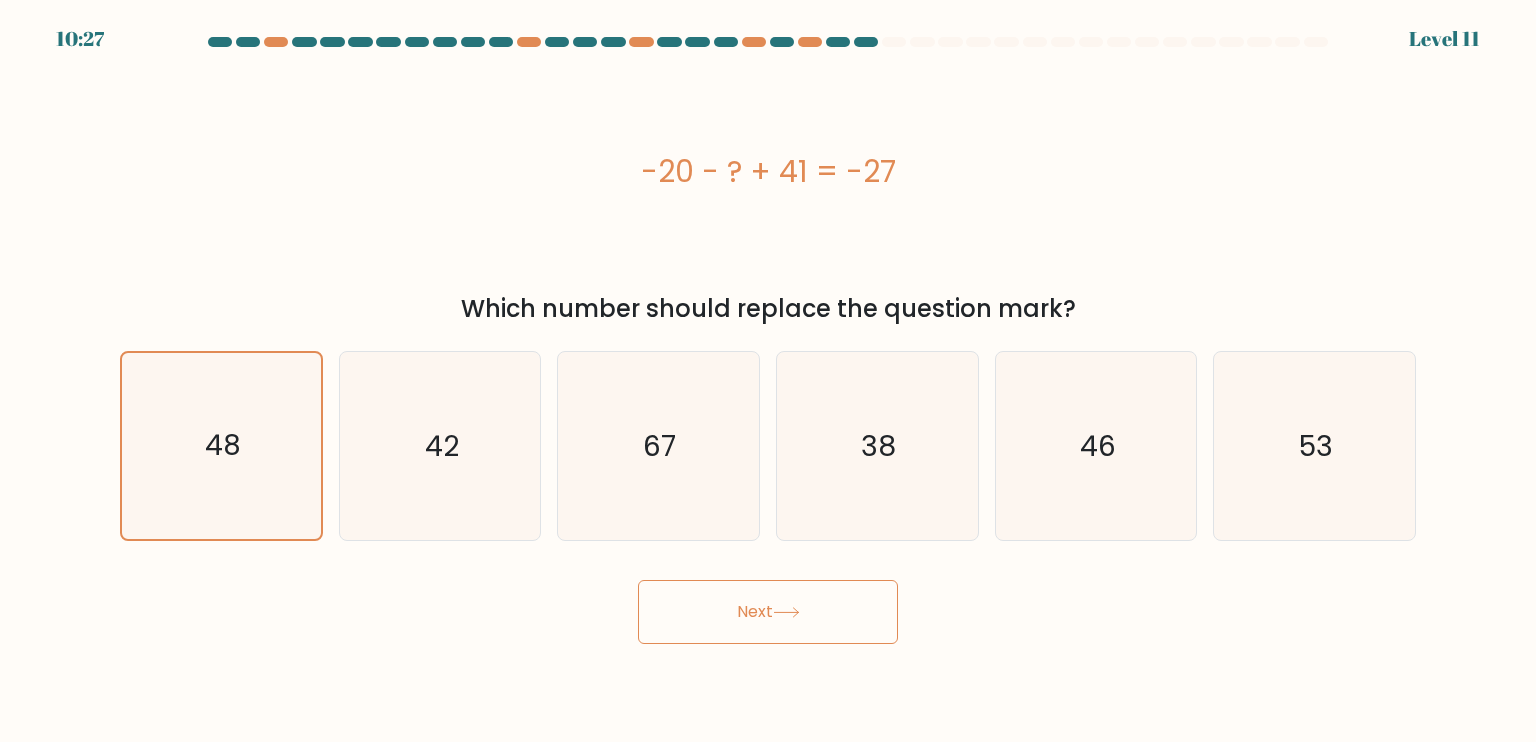 click on "Next" at bounding box center [768, 612] 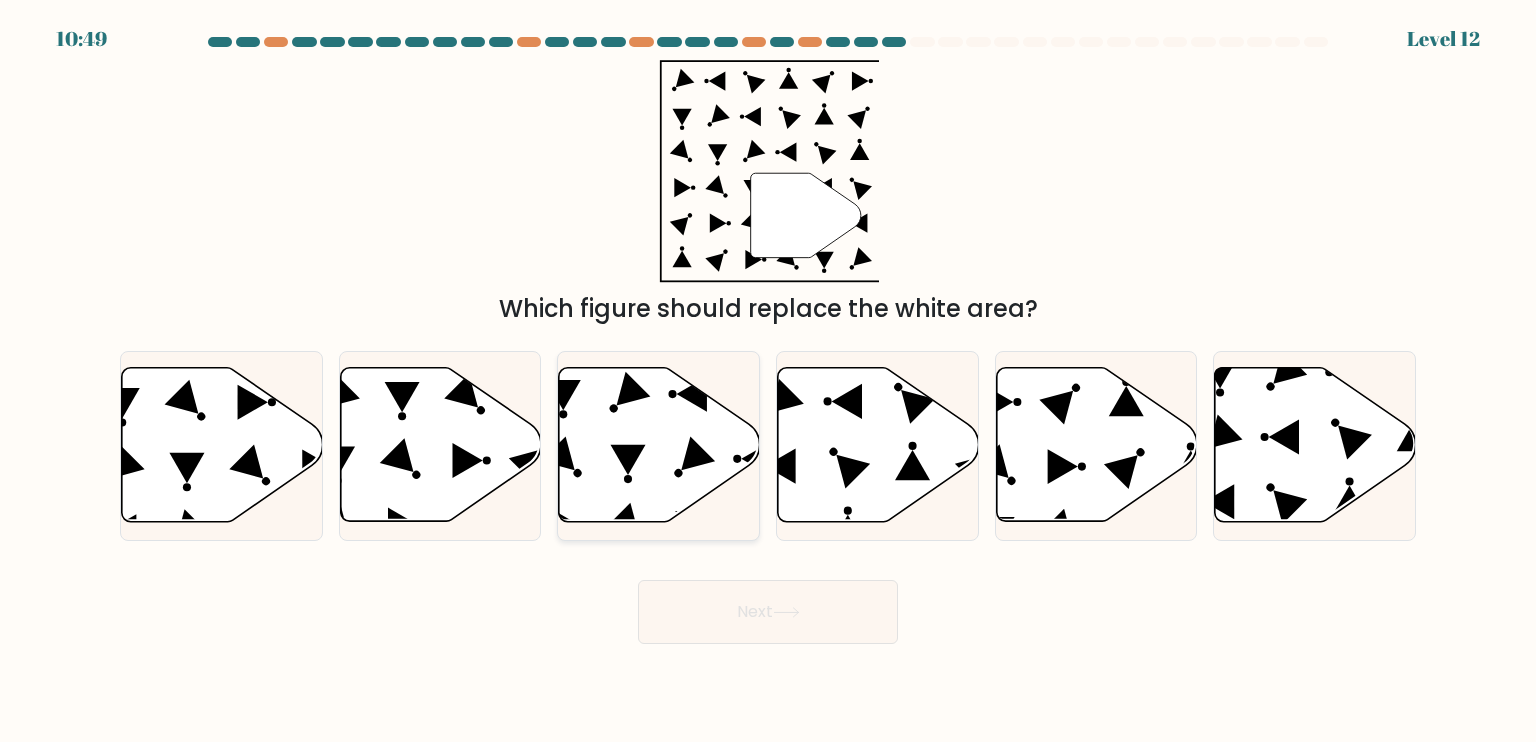 click 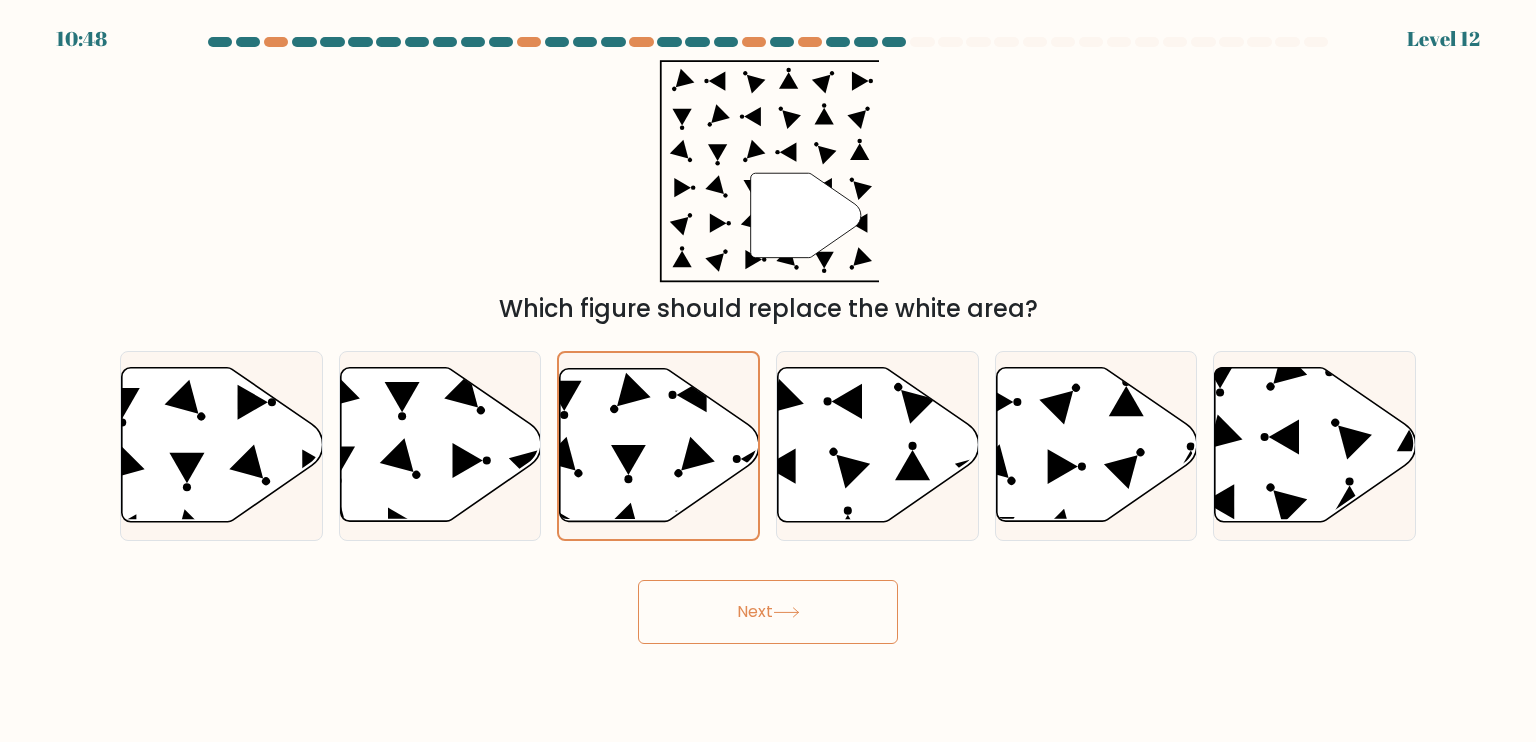 click on "Next" at bounding box center [768, 612] 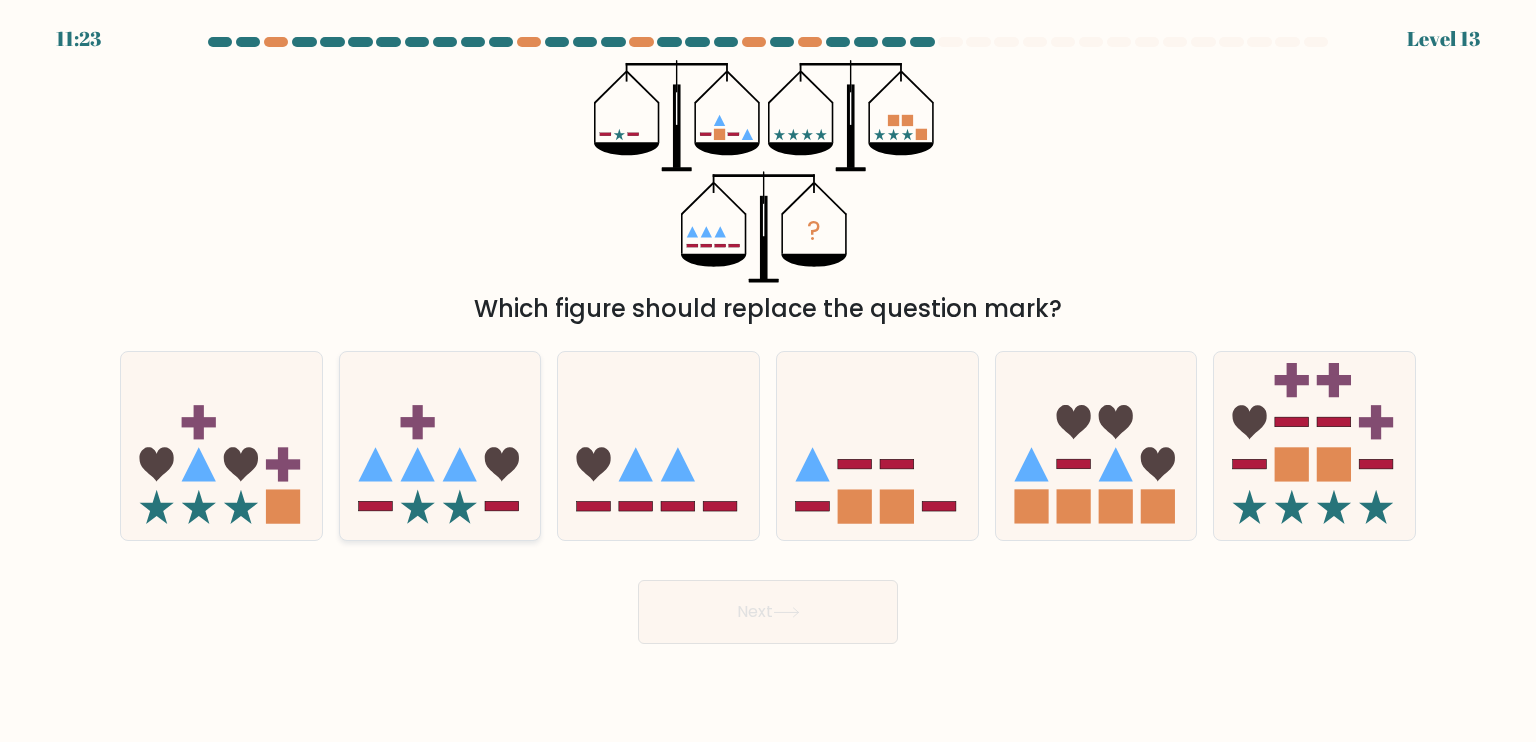 click 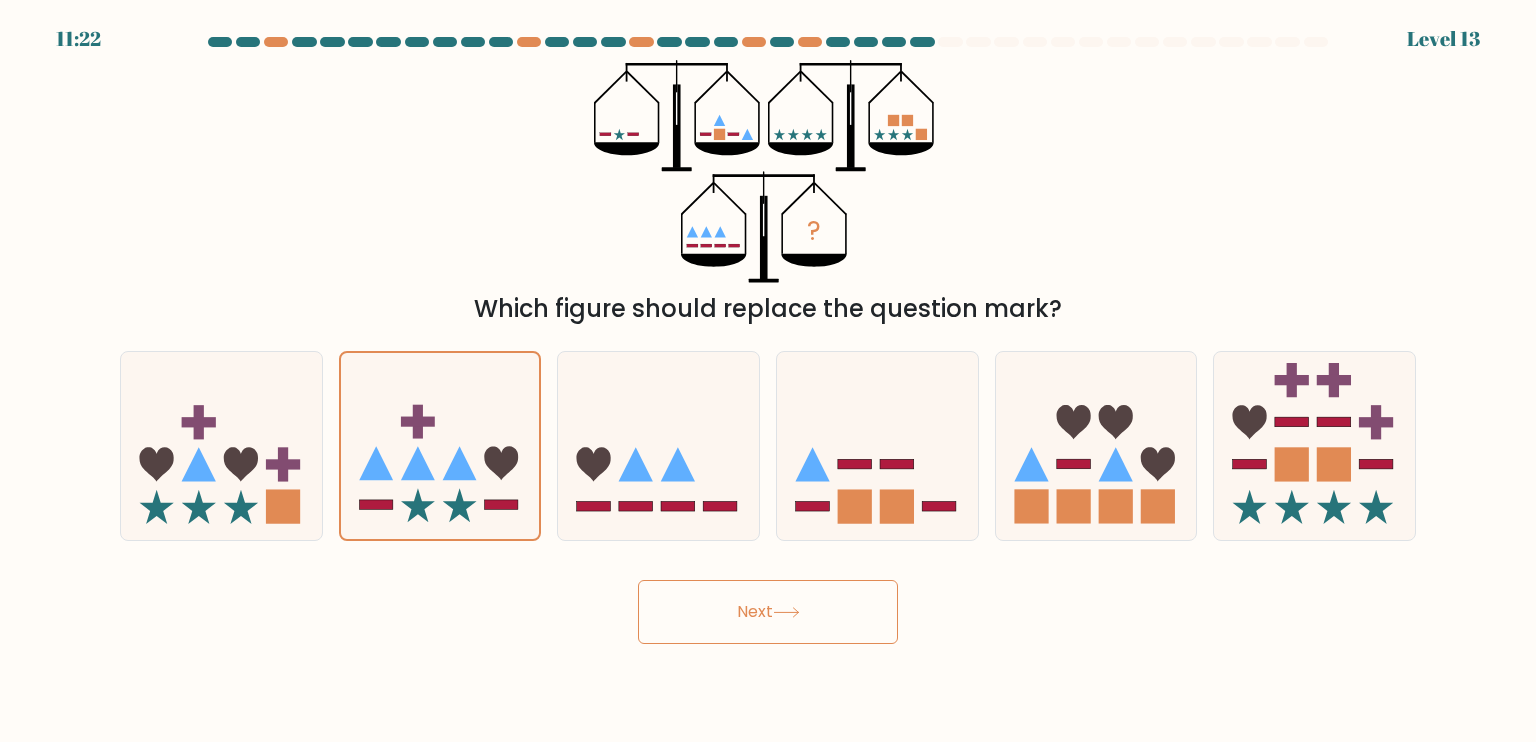 click on "Next" at bounding box center [768, 612] 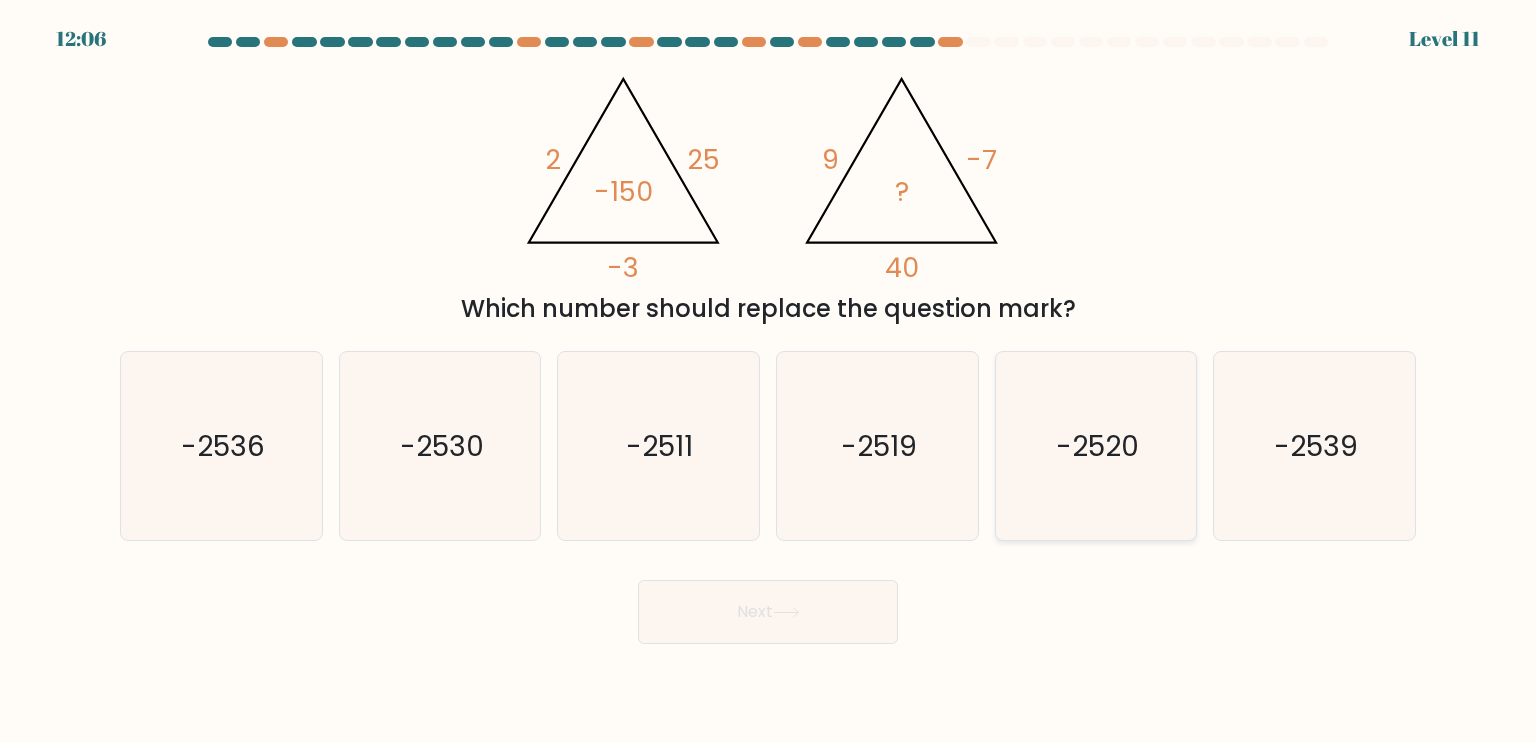 click on "-2520" 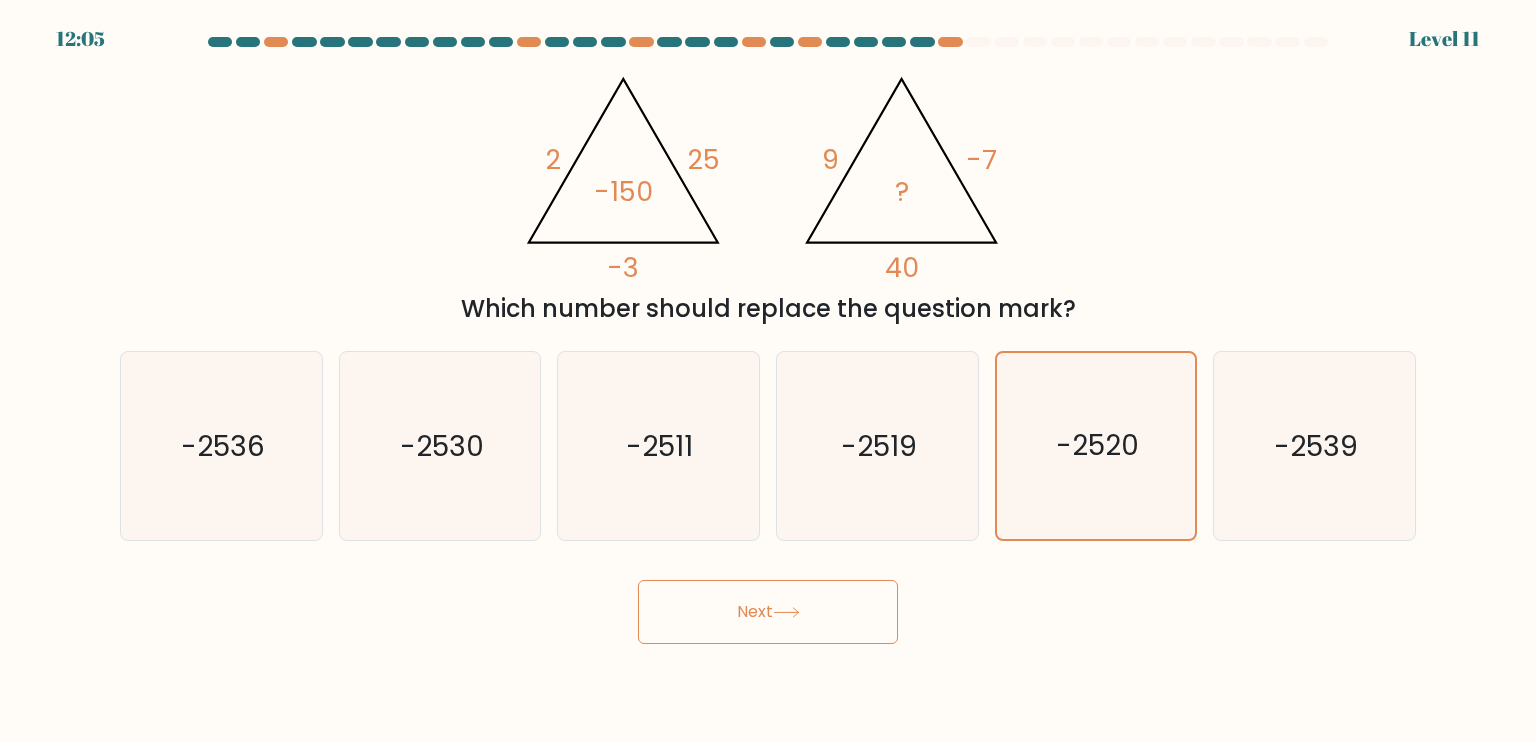 click on "Next" at bounding box center (768, 612) 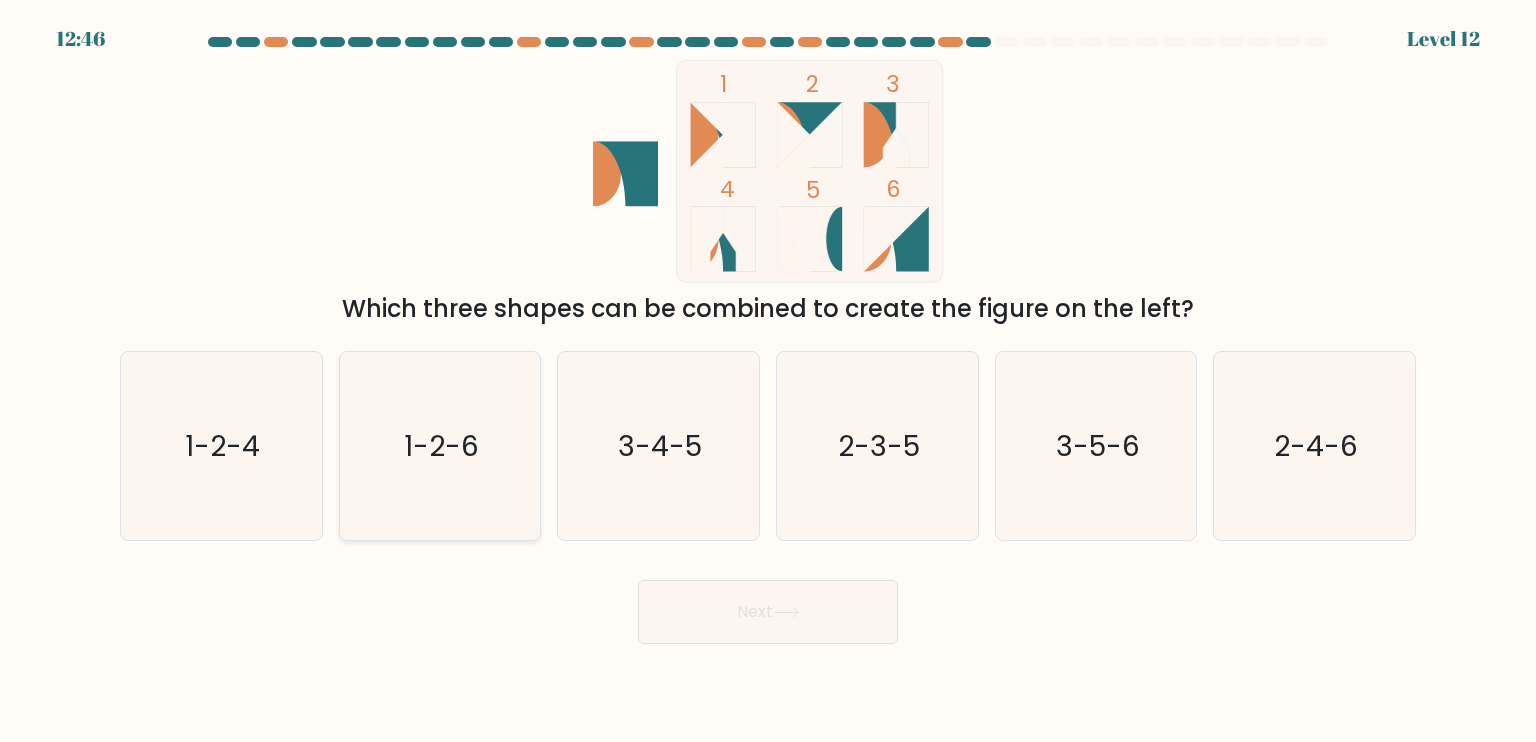 click on "1-2-6" 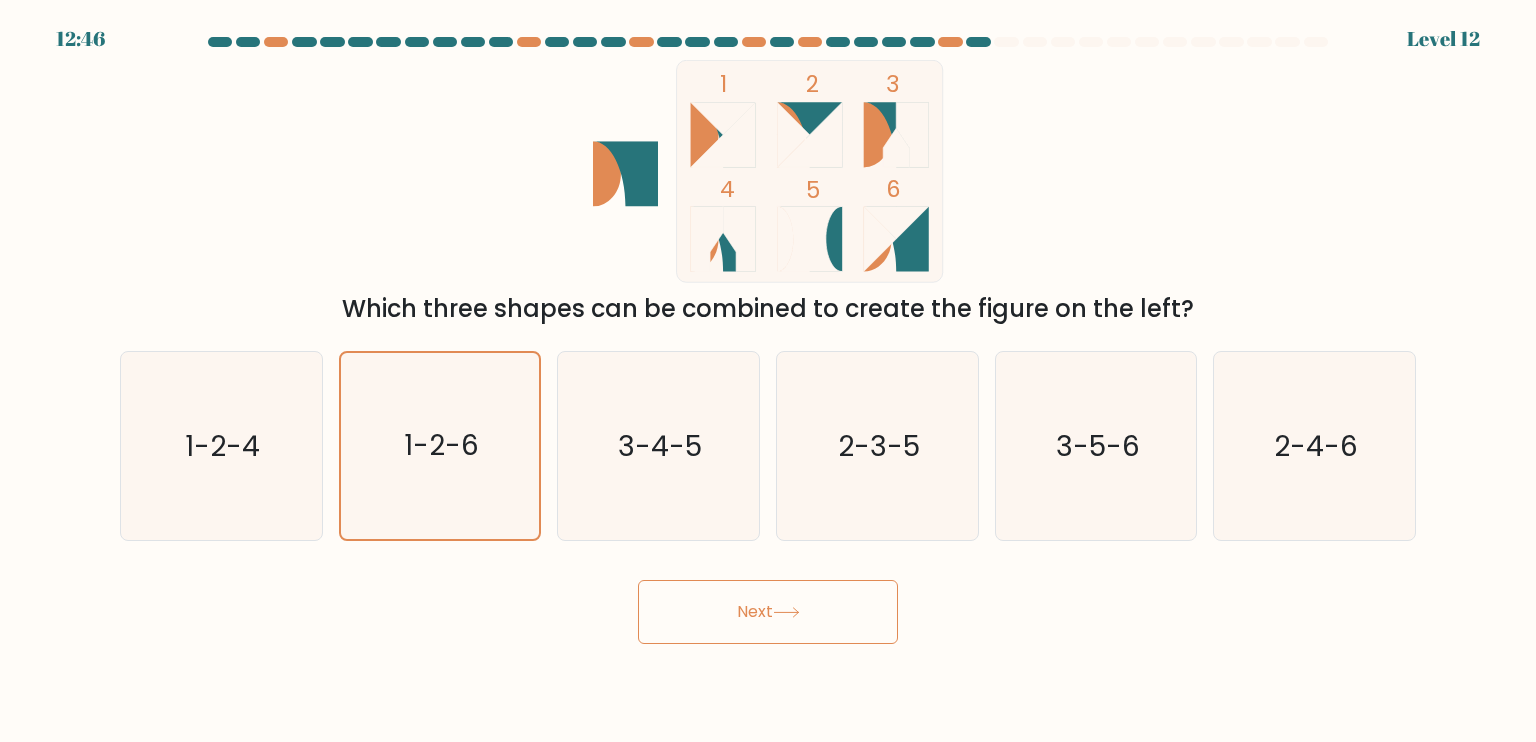 click on "Next" at bounding box center [768, 612] 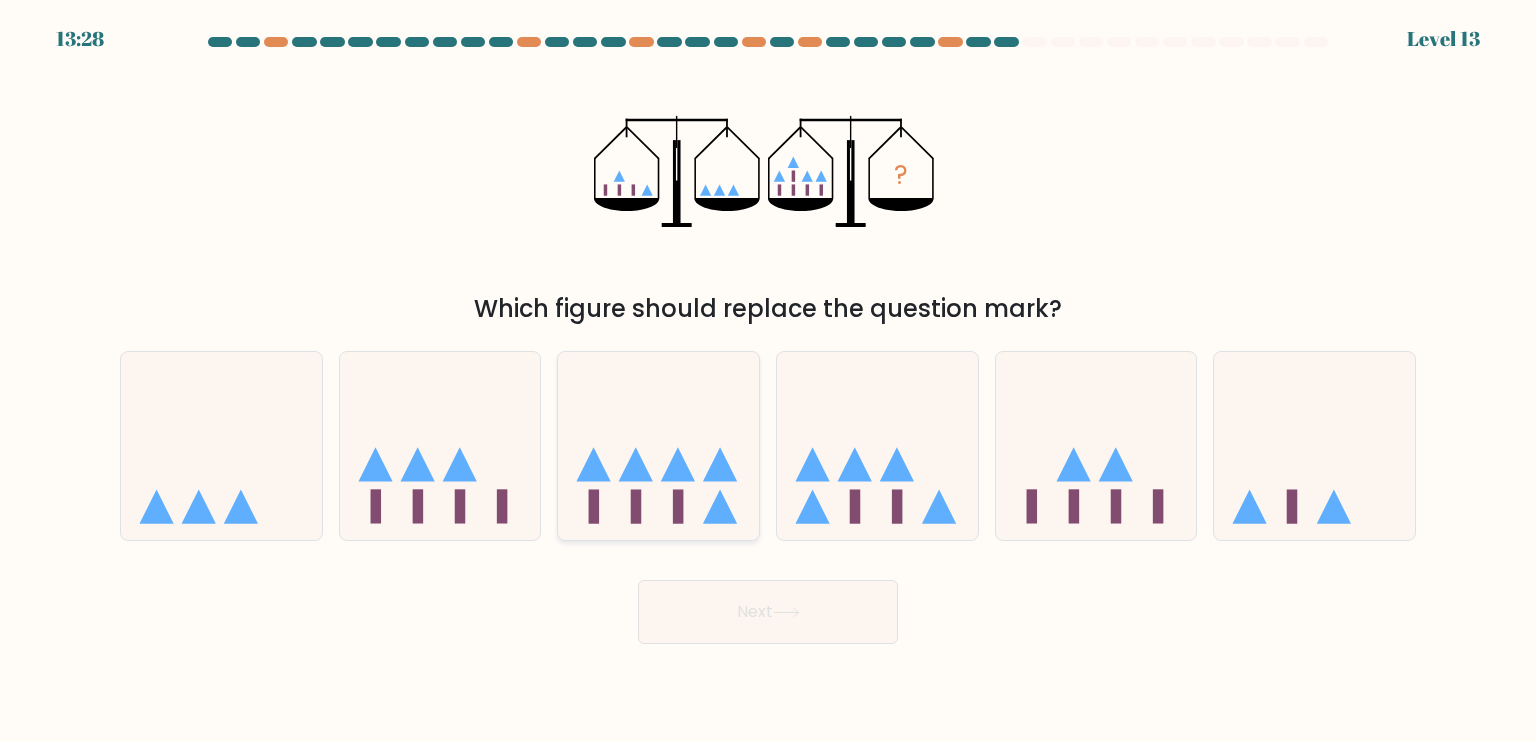 click 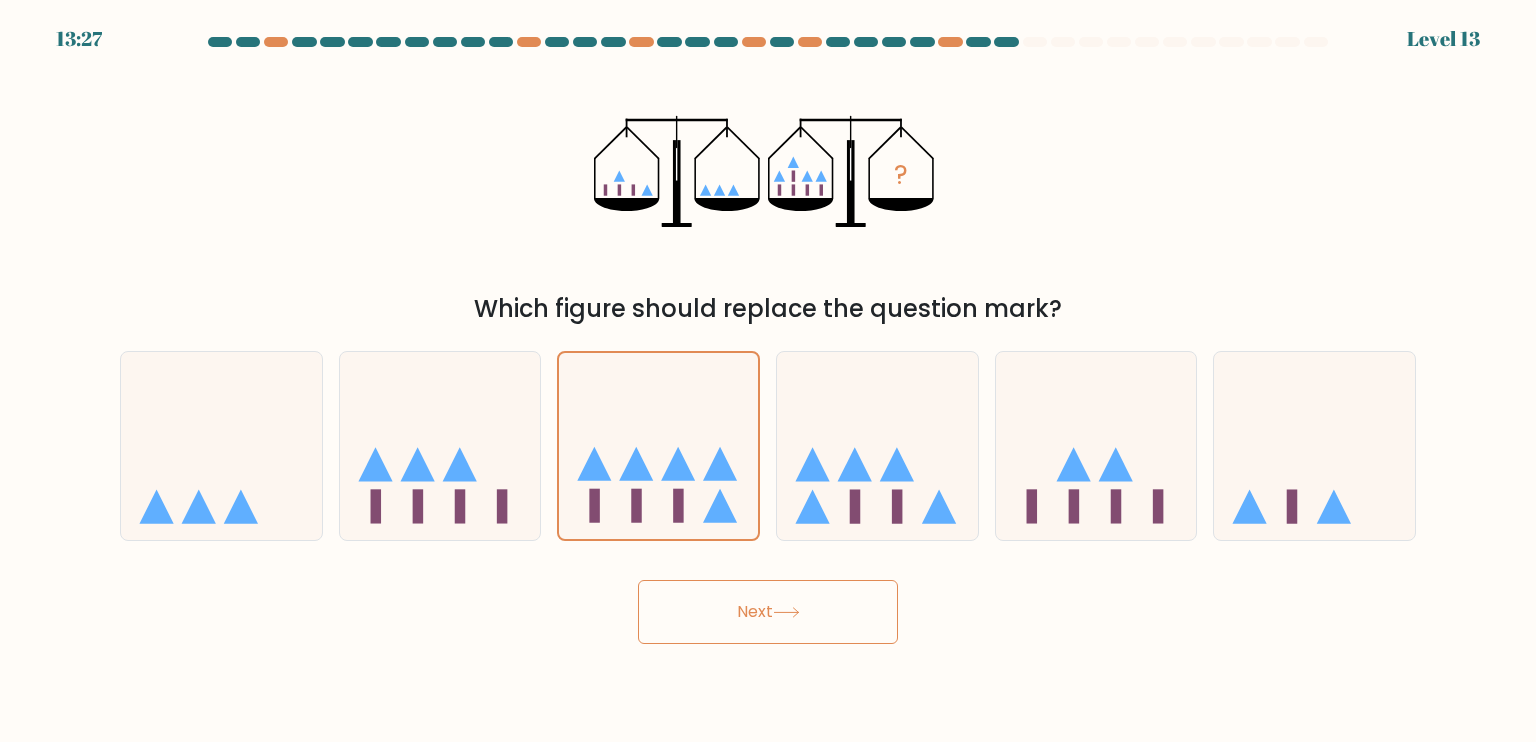 click on "13:27
Level 13" at bounding box center (768, 371) 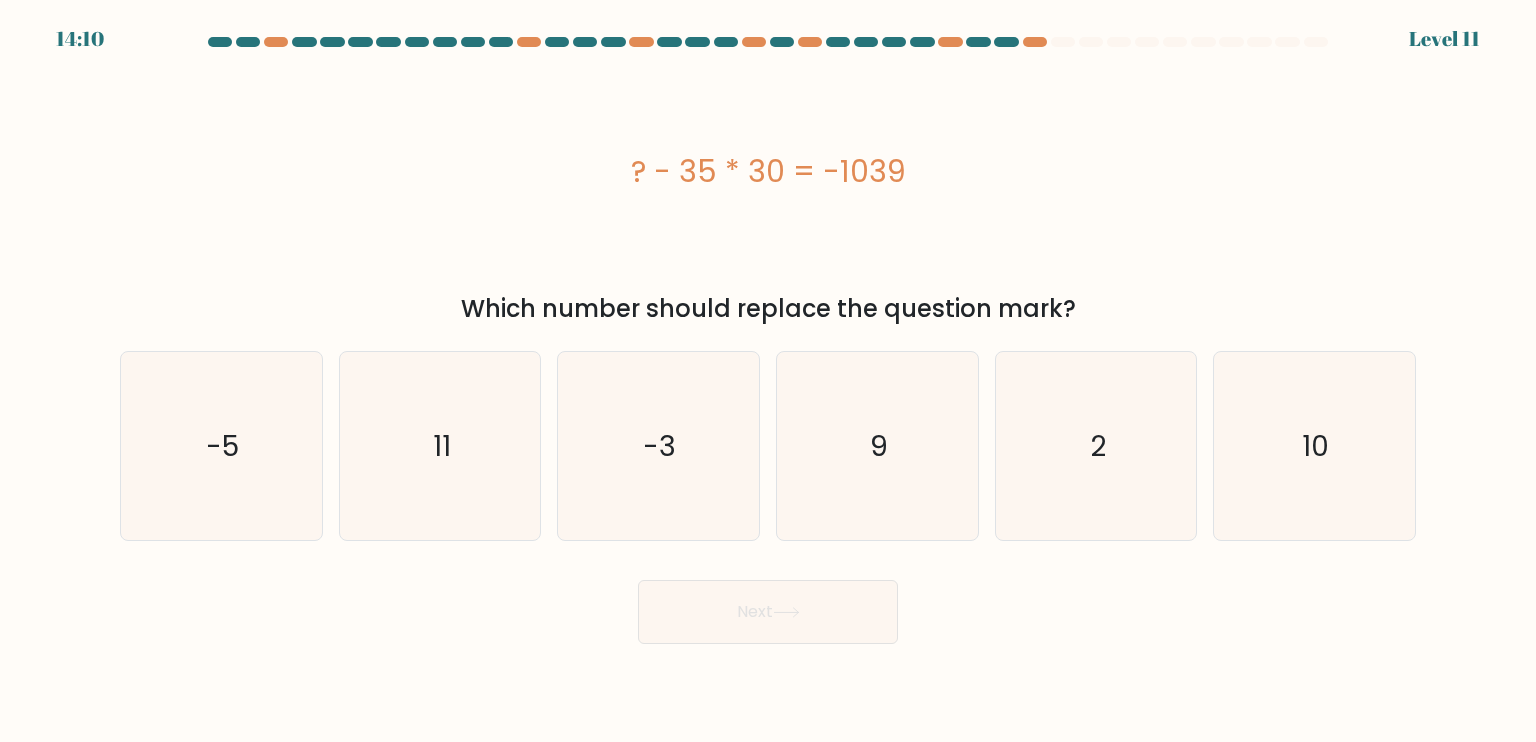 drag, startPoint x: 936, startPoint y: 157, endPoint x: 596, endPoint y: 158, distance: 340.00146 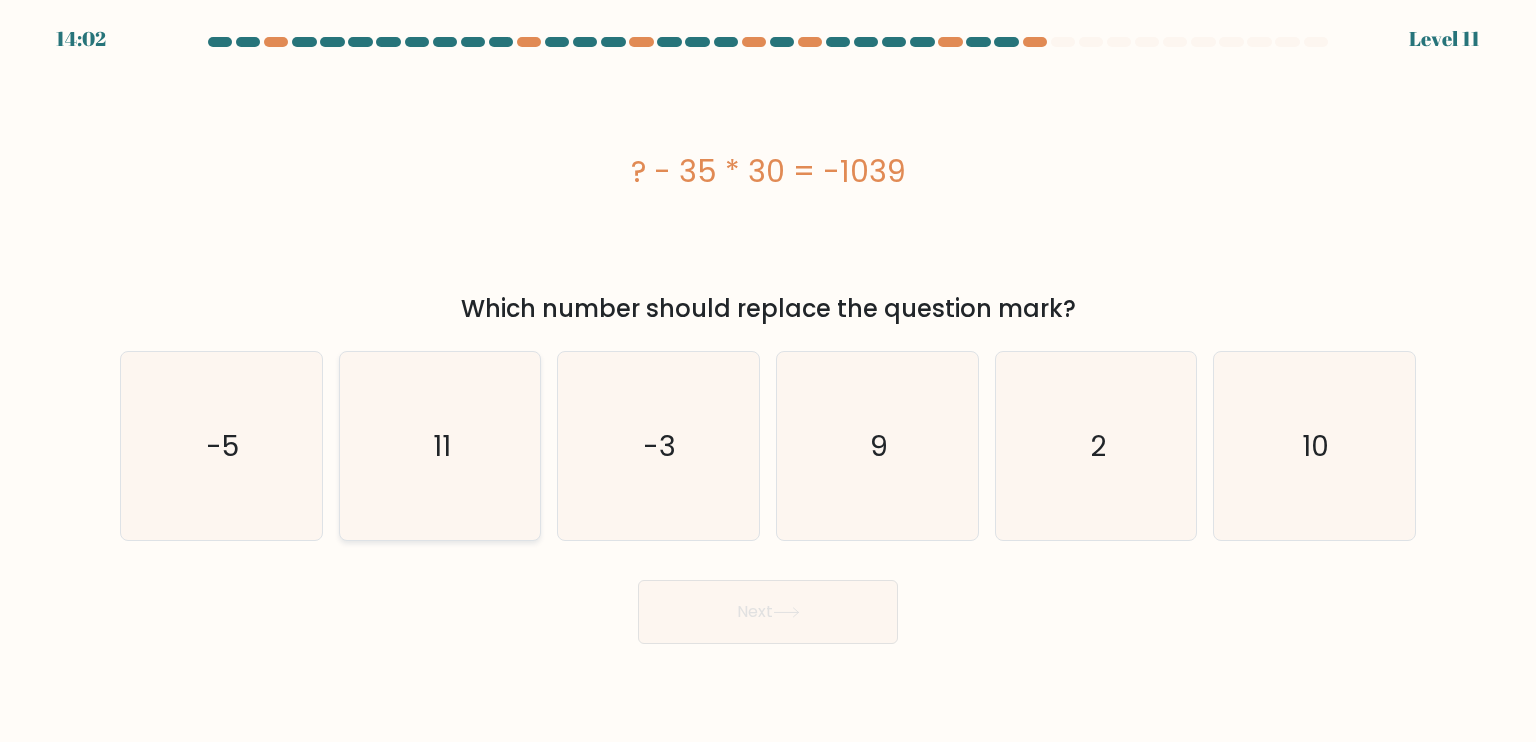 click on "11" 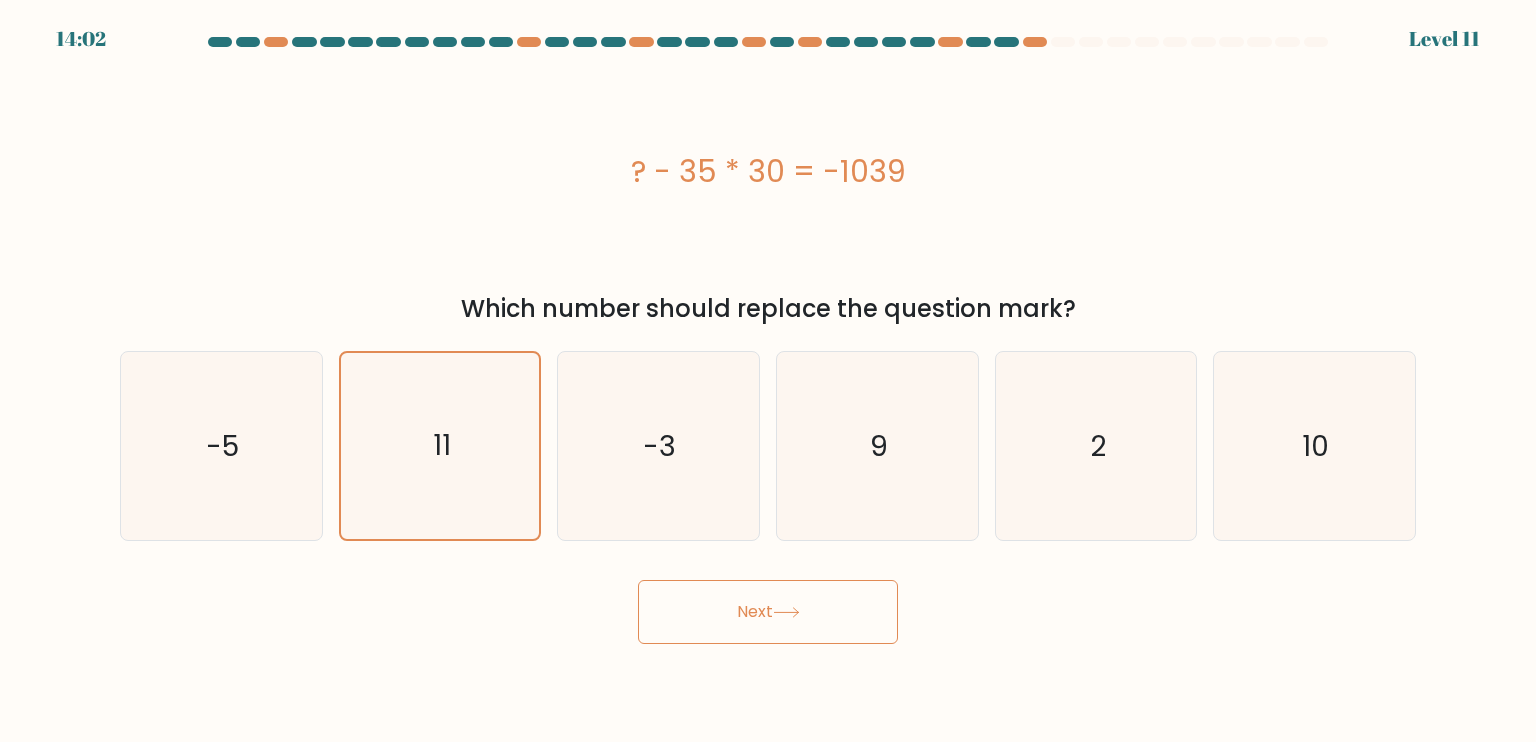 click on "Next" at bounding box center [768, 612] 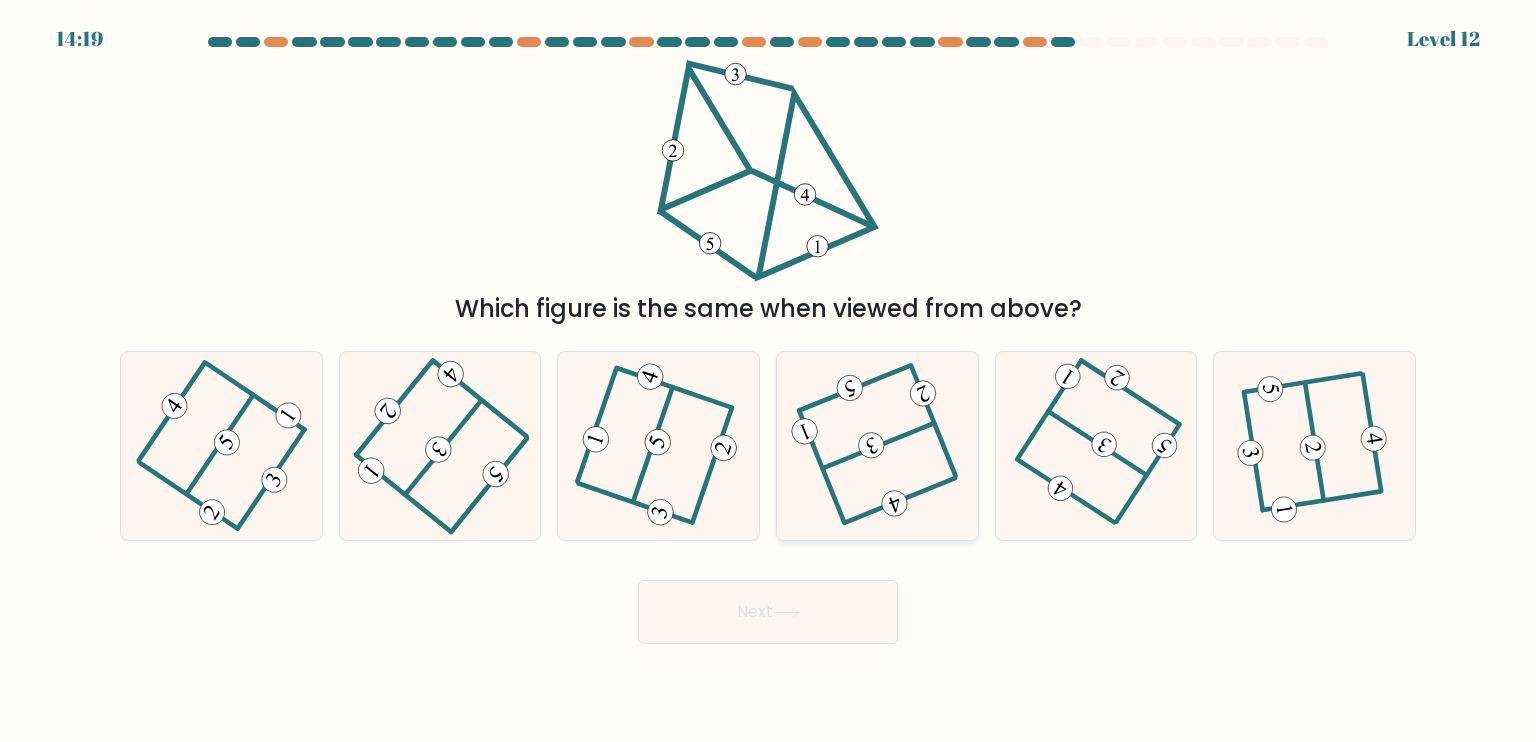click 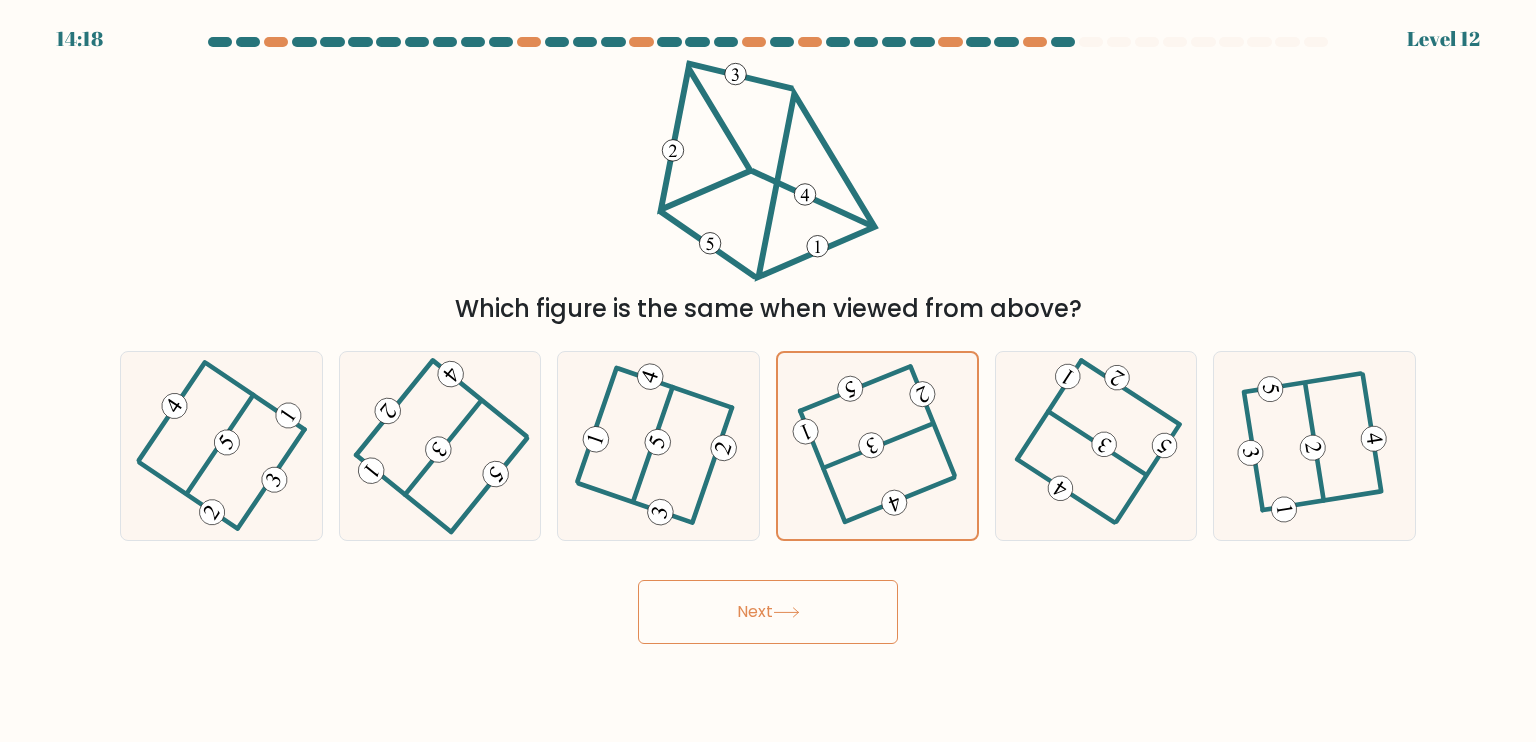 click on "14:18
Level 12" at bounding box center (768, 371) 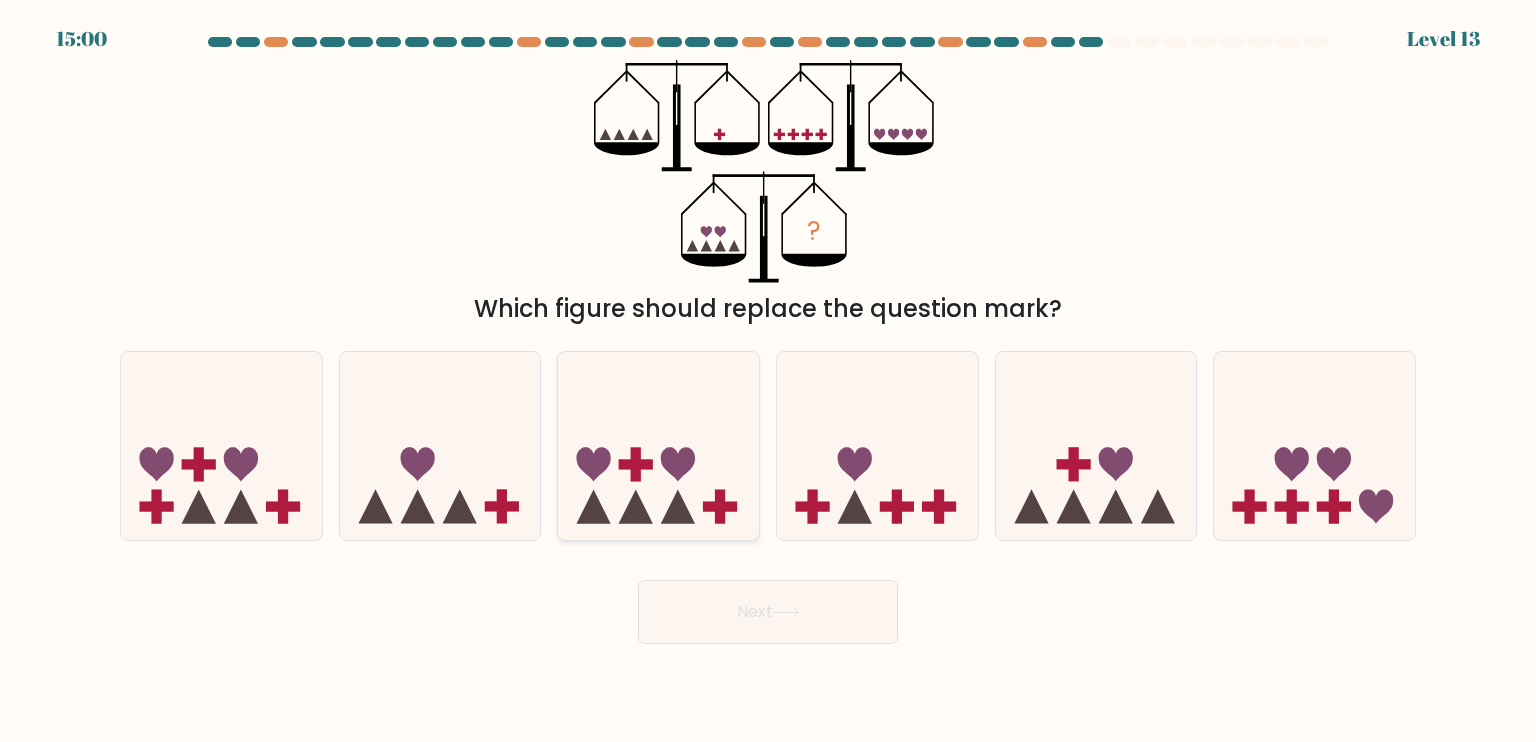 click 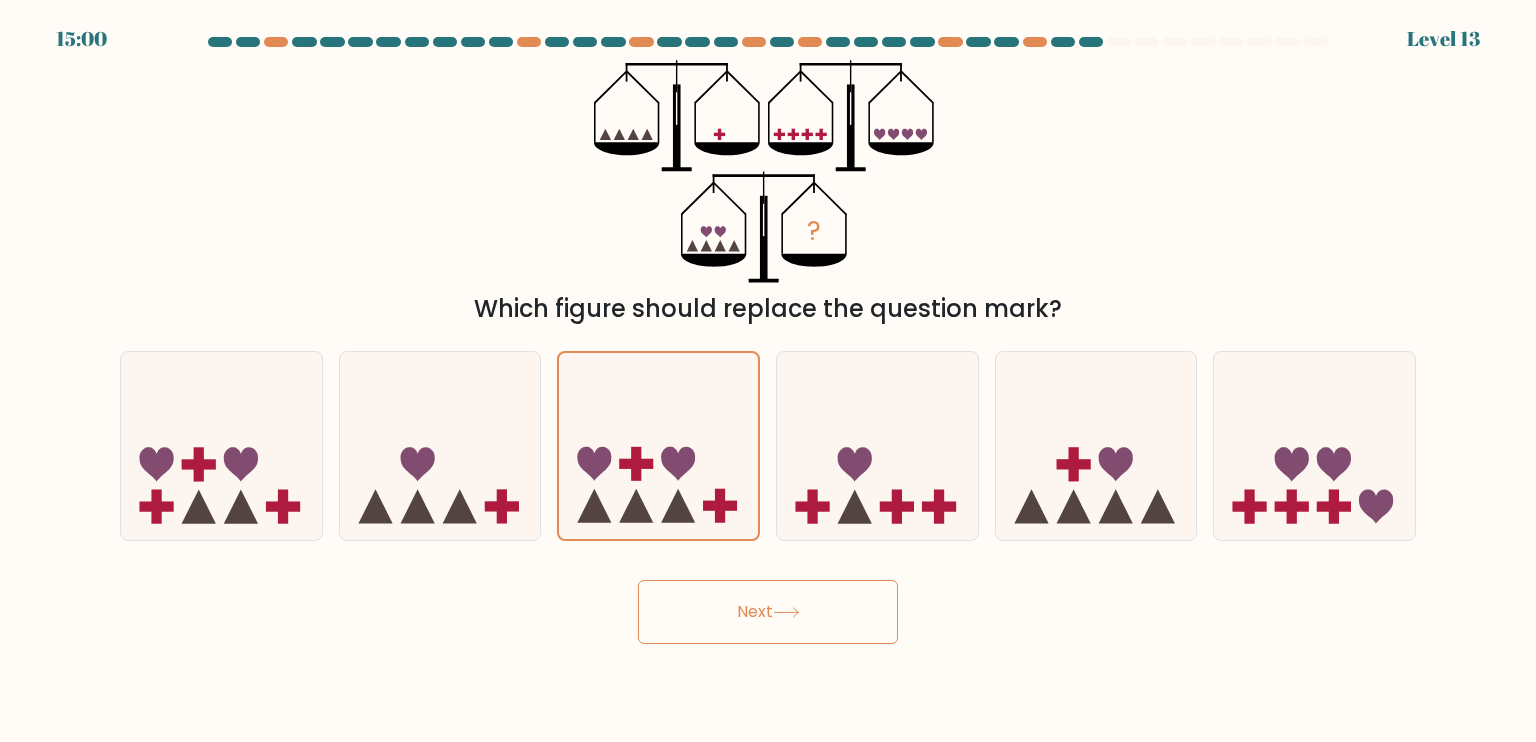 click on "15:00
Level 13" at bounding box center (768, 371) 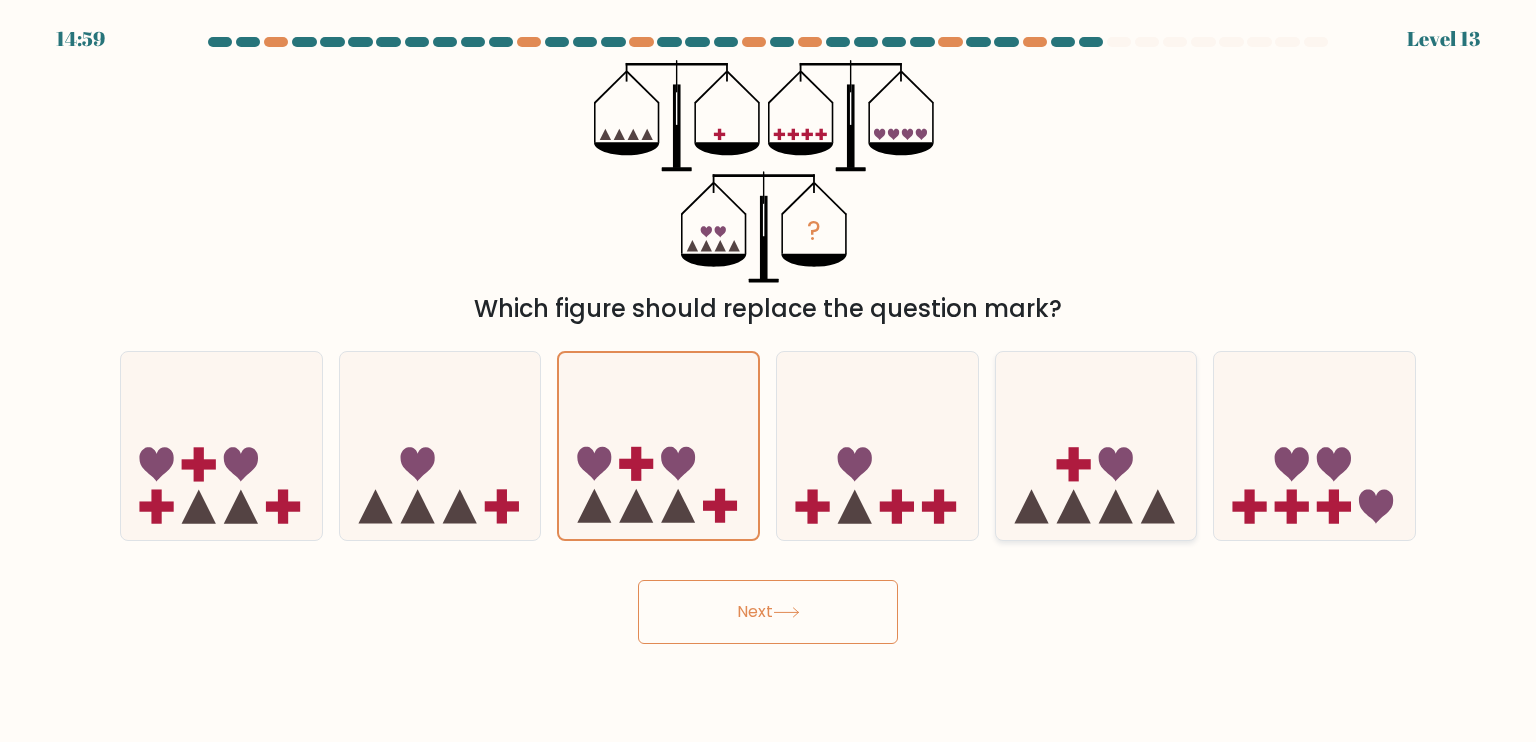 click 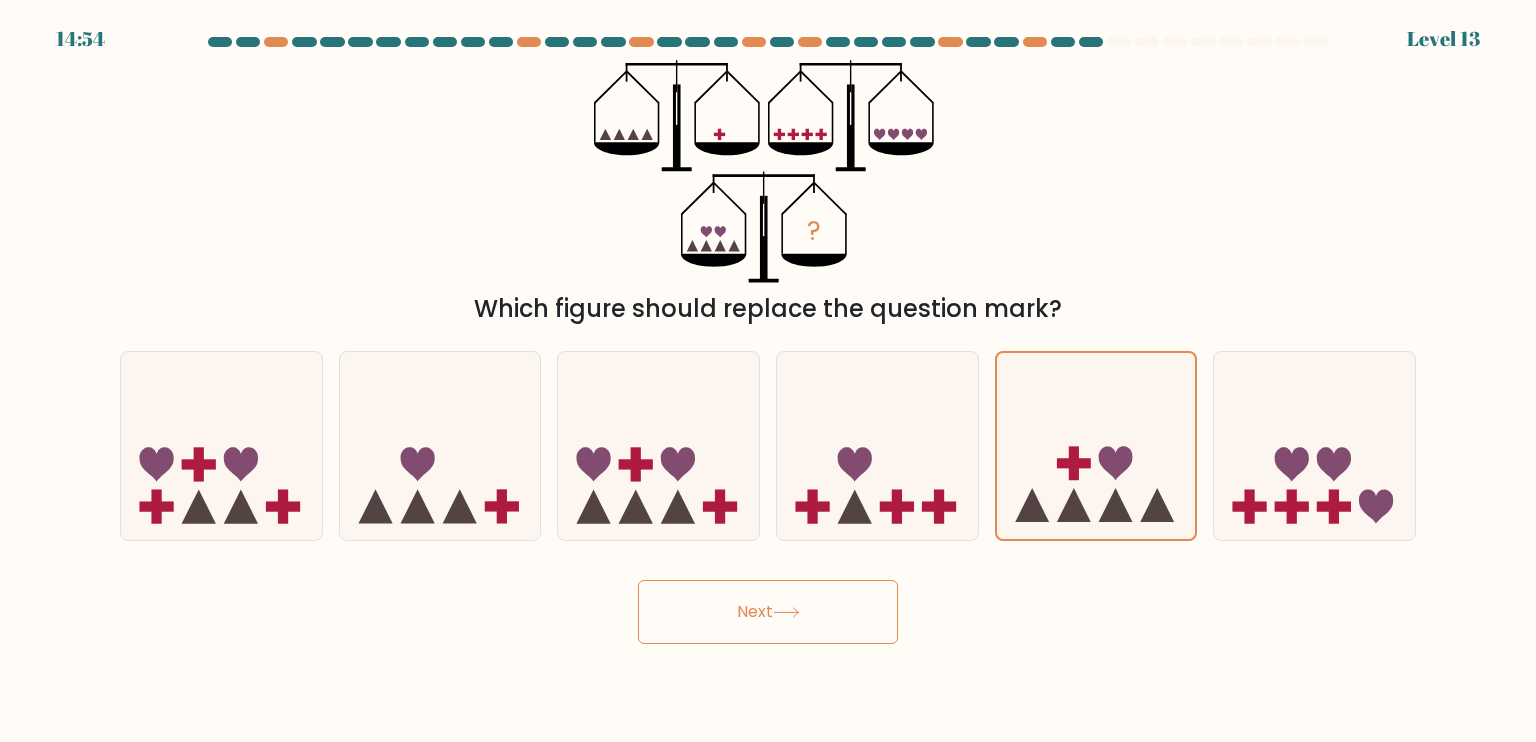 click on "Next" at bounding box center [768, 612] 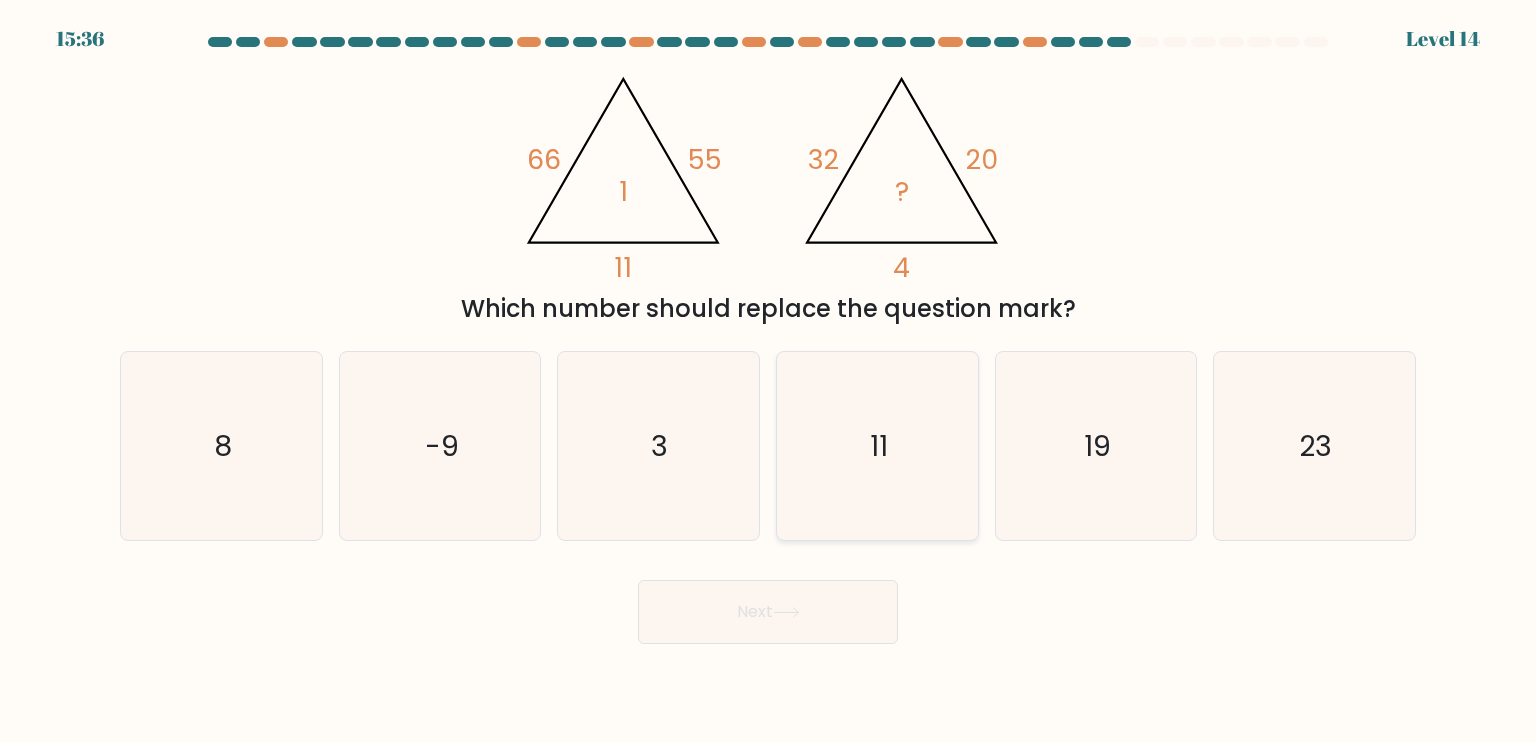 click on "11" 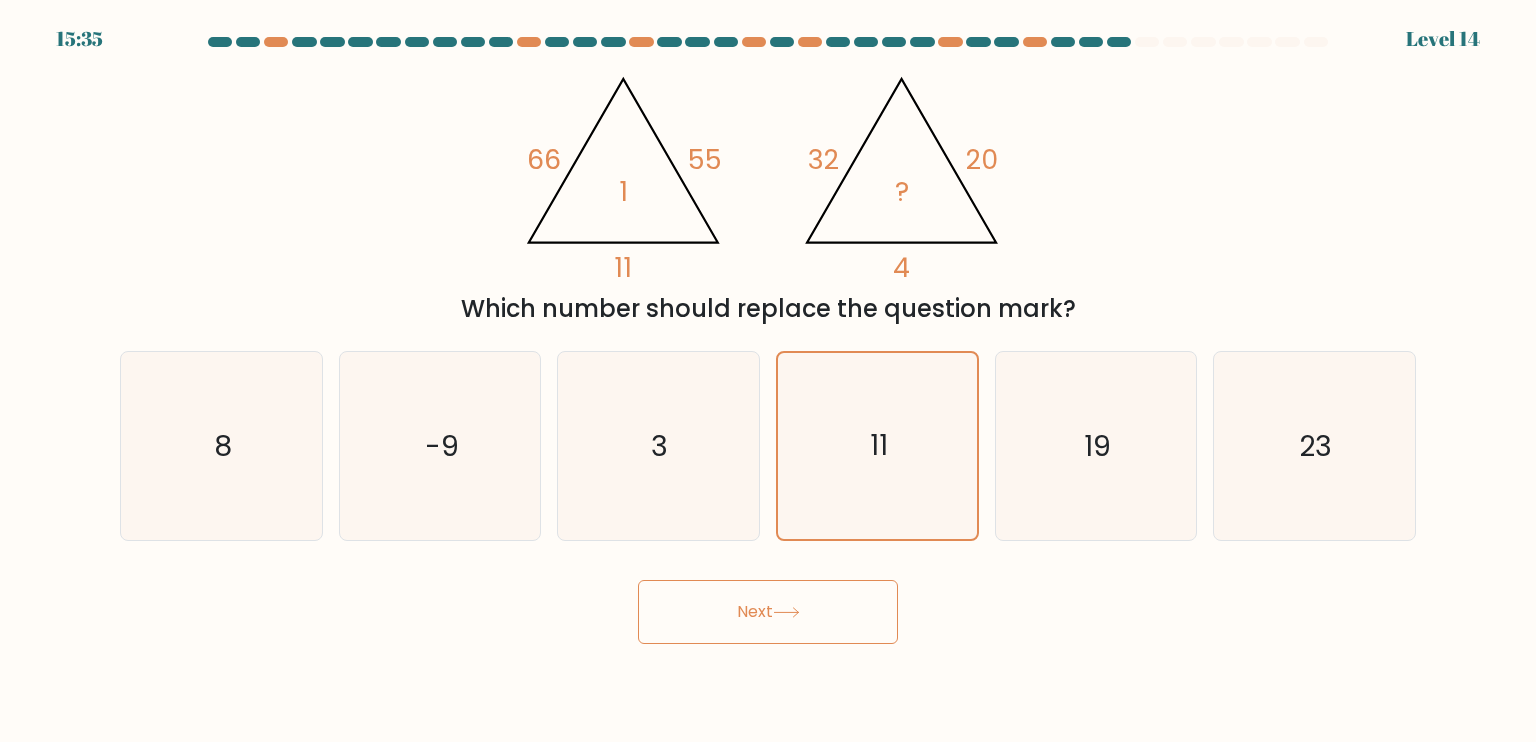 click on "Next" at bounding box center (768, 612) 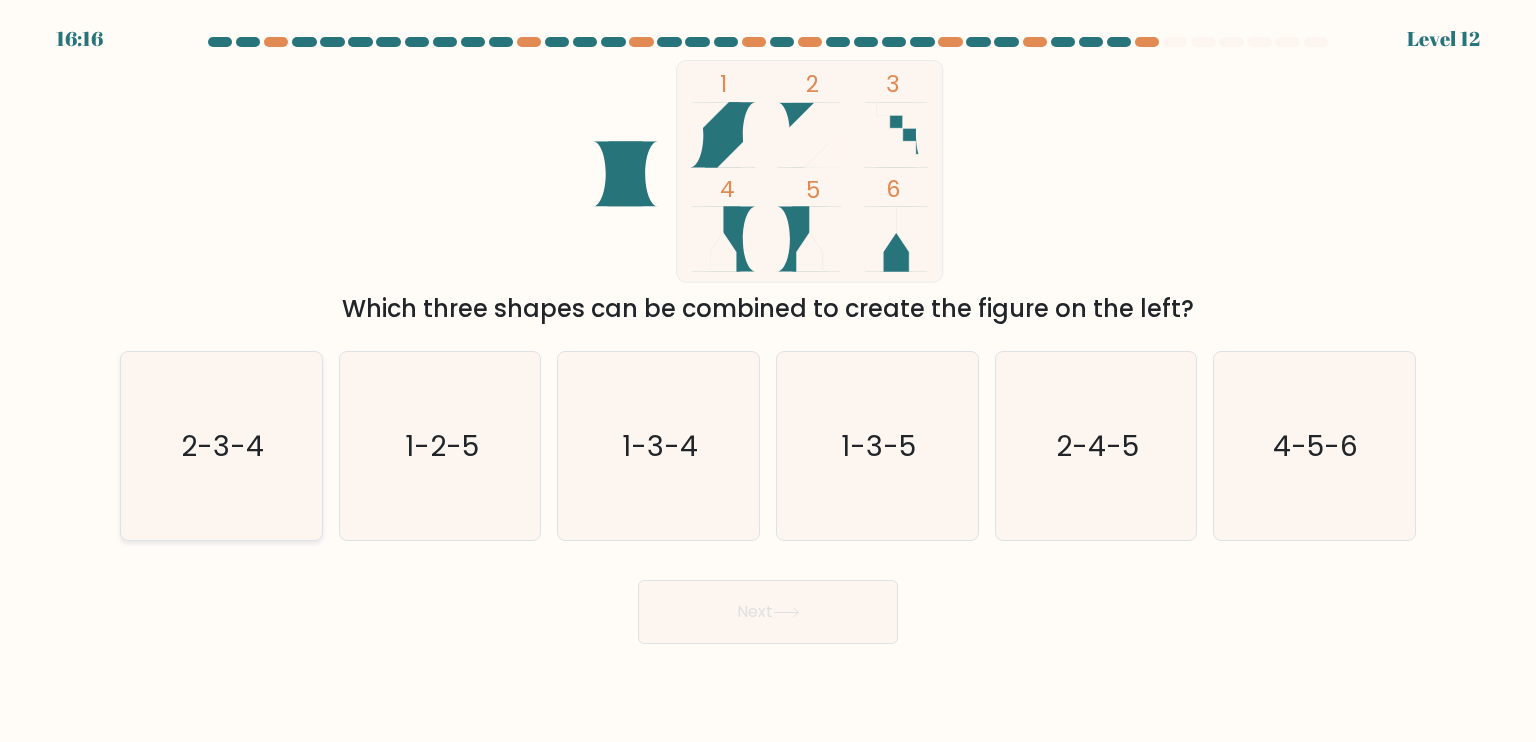 click on "2-3-4" 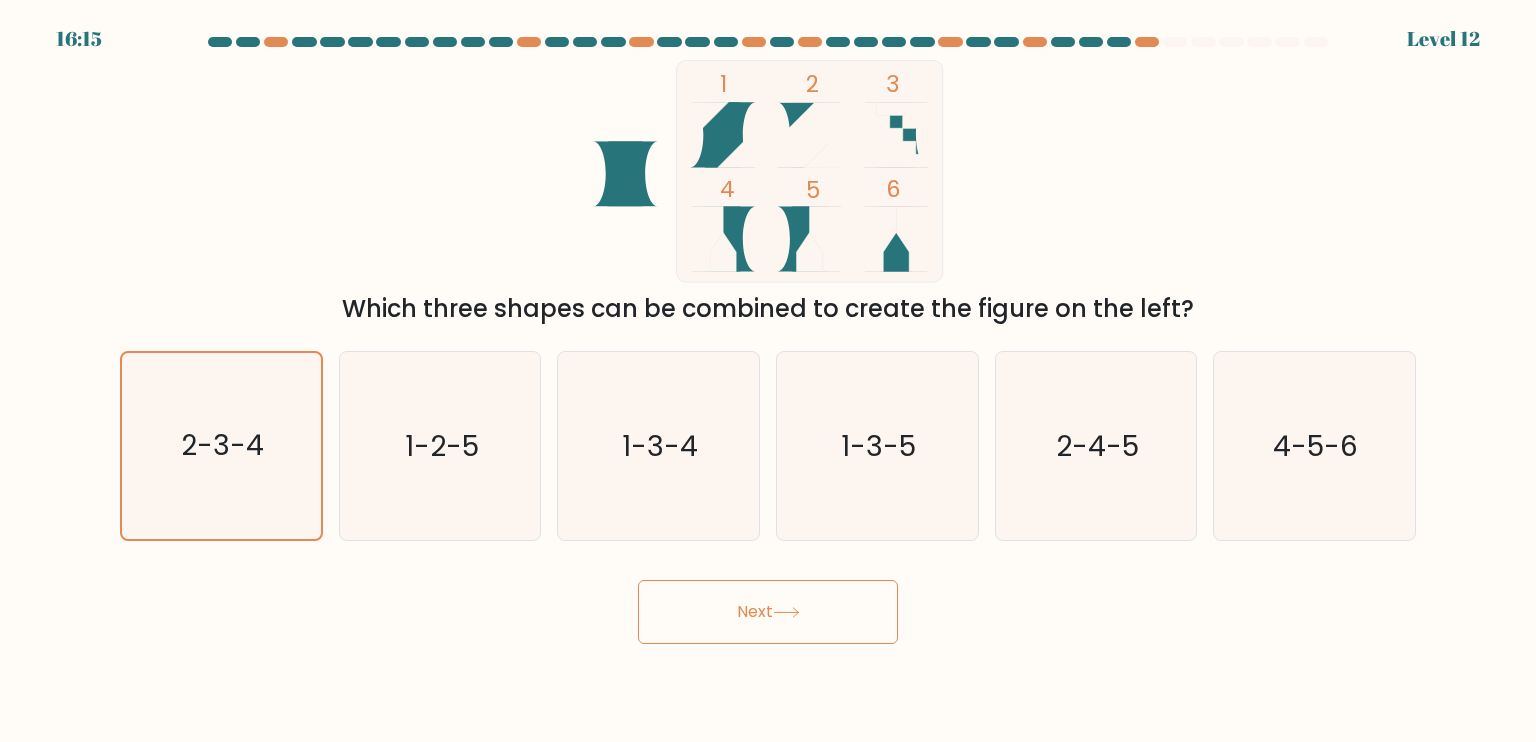 click on "Next" at bounding box center [768, 612] 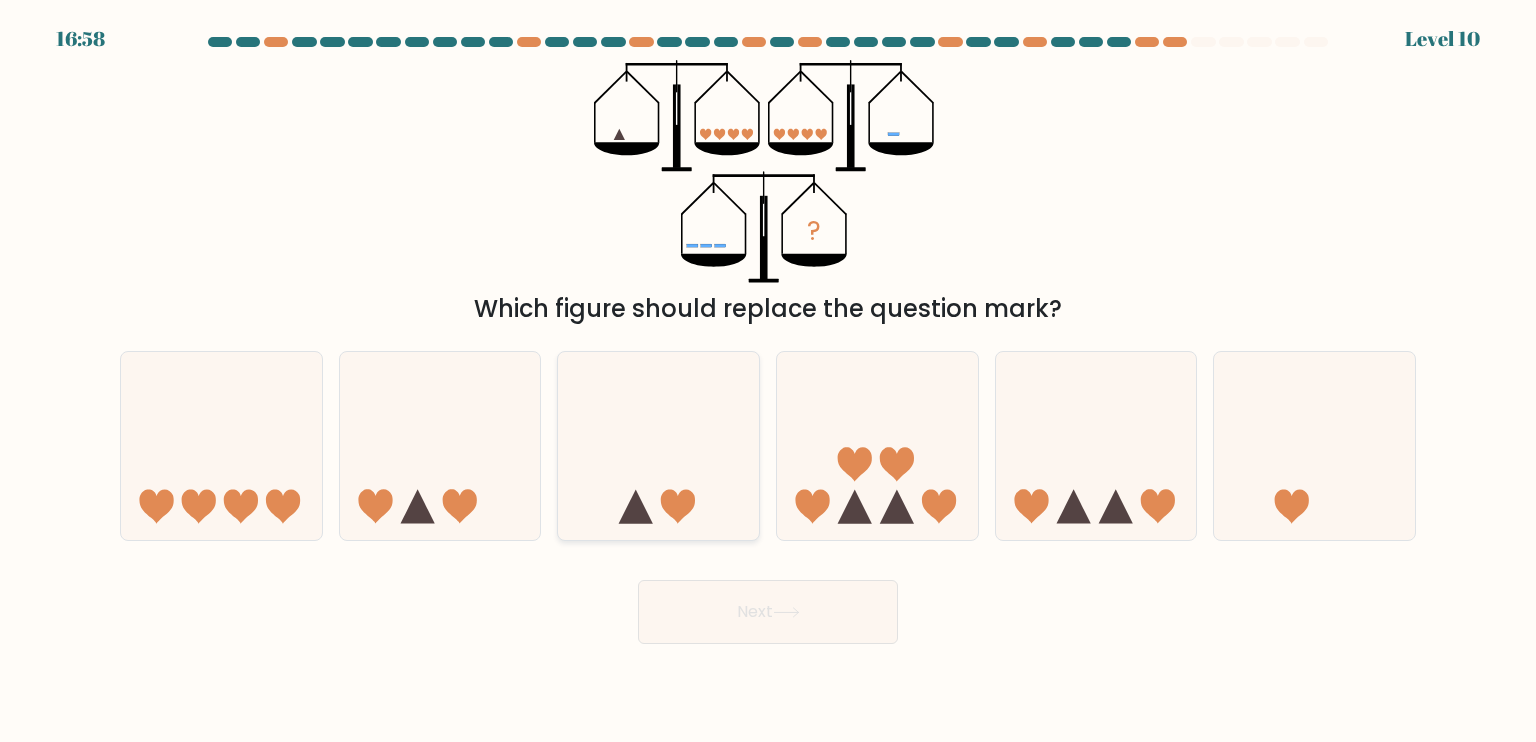 click 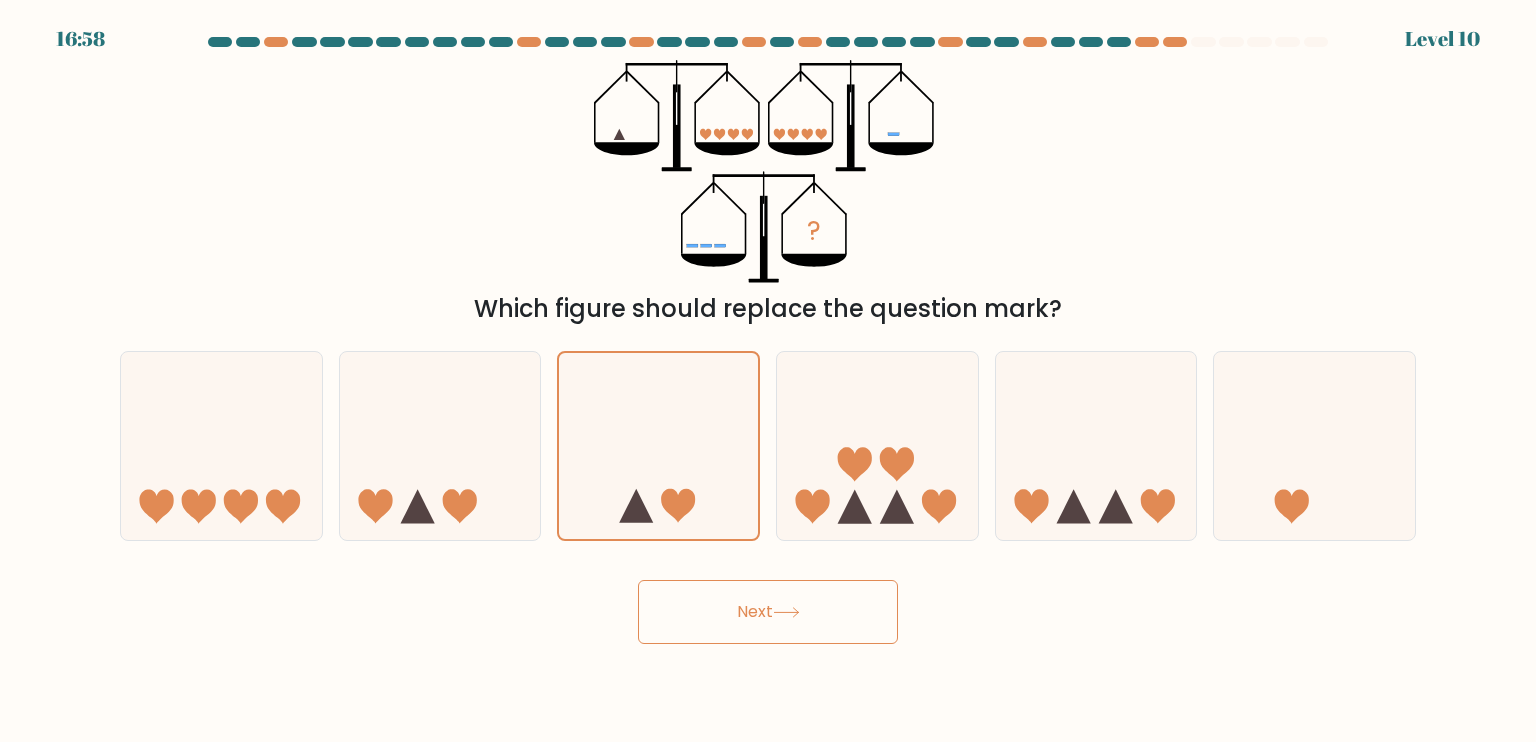 click on "16:58
Level 10" at bounding box center [768, 371] 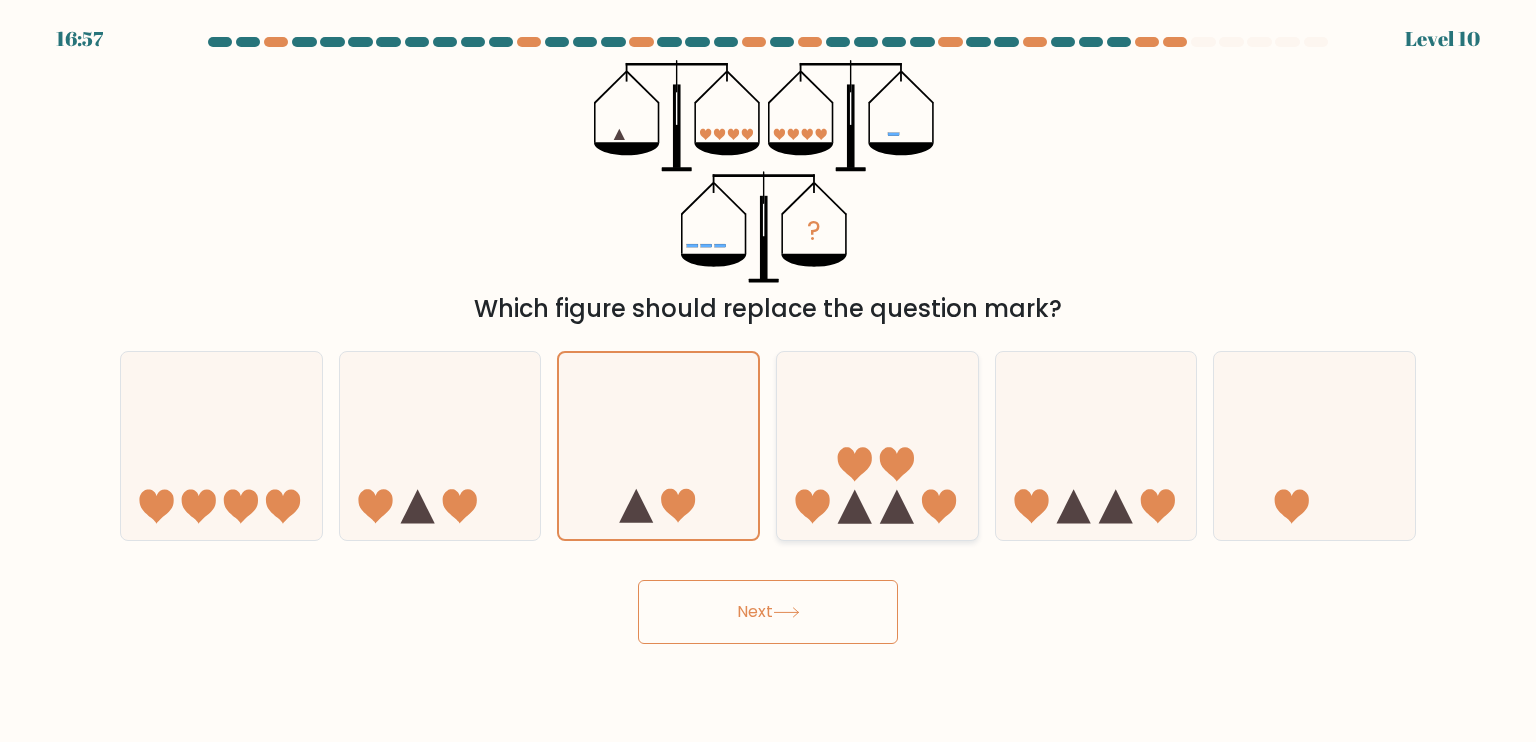 click 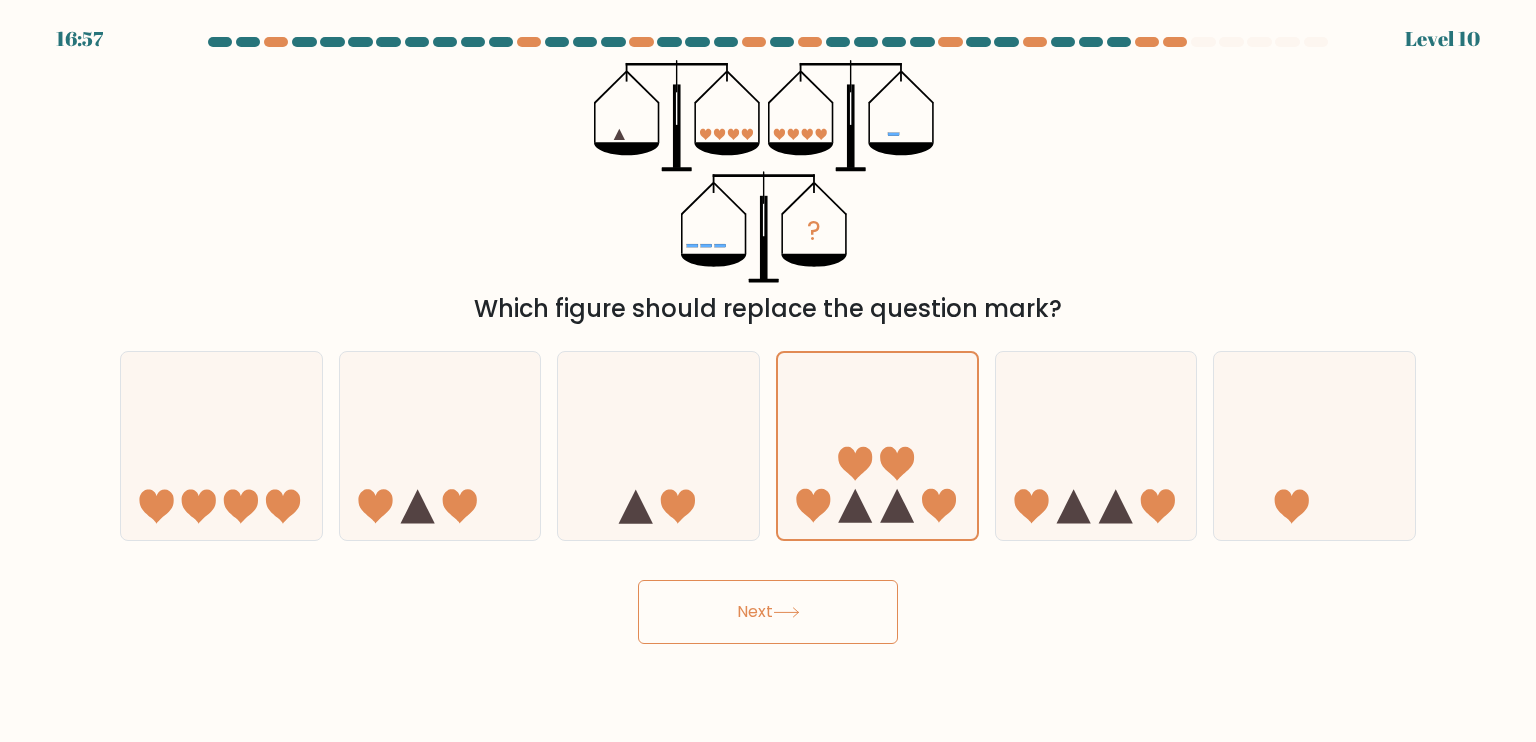 click on "Next" at bounding box center (768, 612) 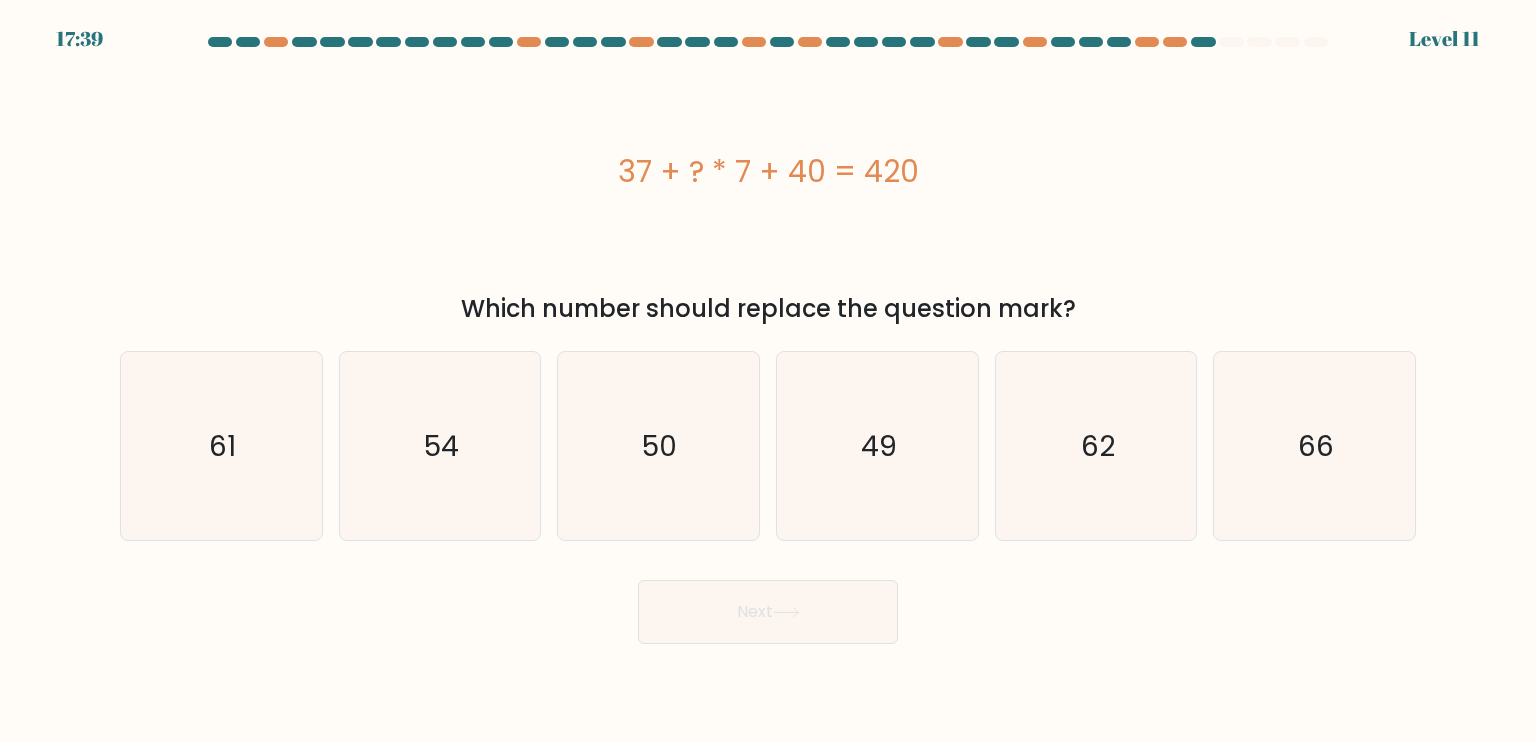 drag, startPoint x: 907, startPoint y: 171, endPoint x: 578, endPoint y: 172, distance: 329.00153 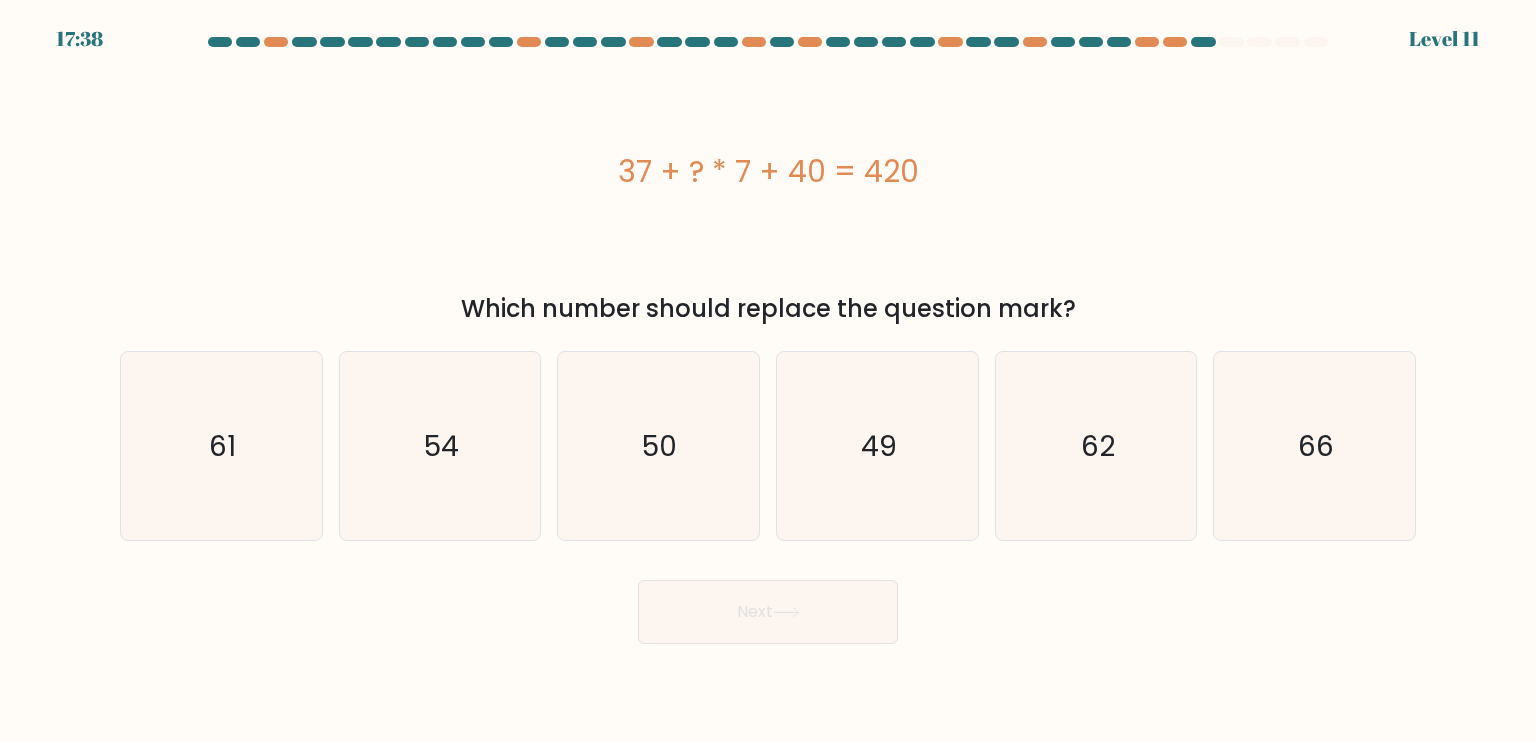 copy on "37 + ? * 7 + 40 = 420" 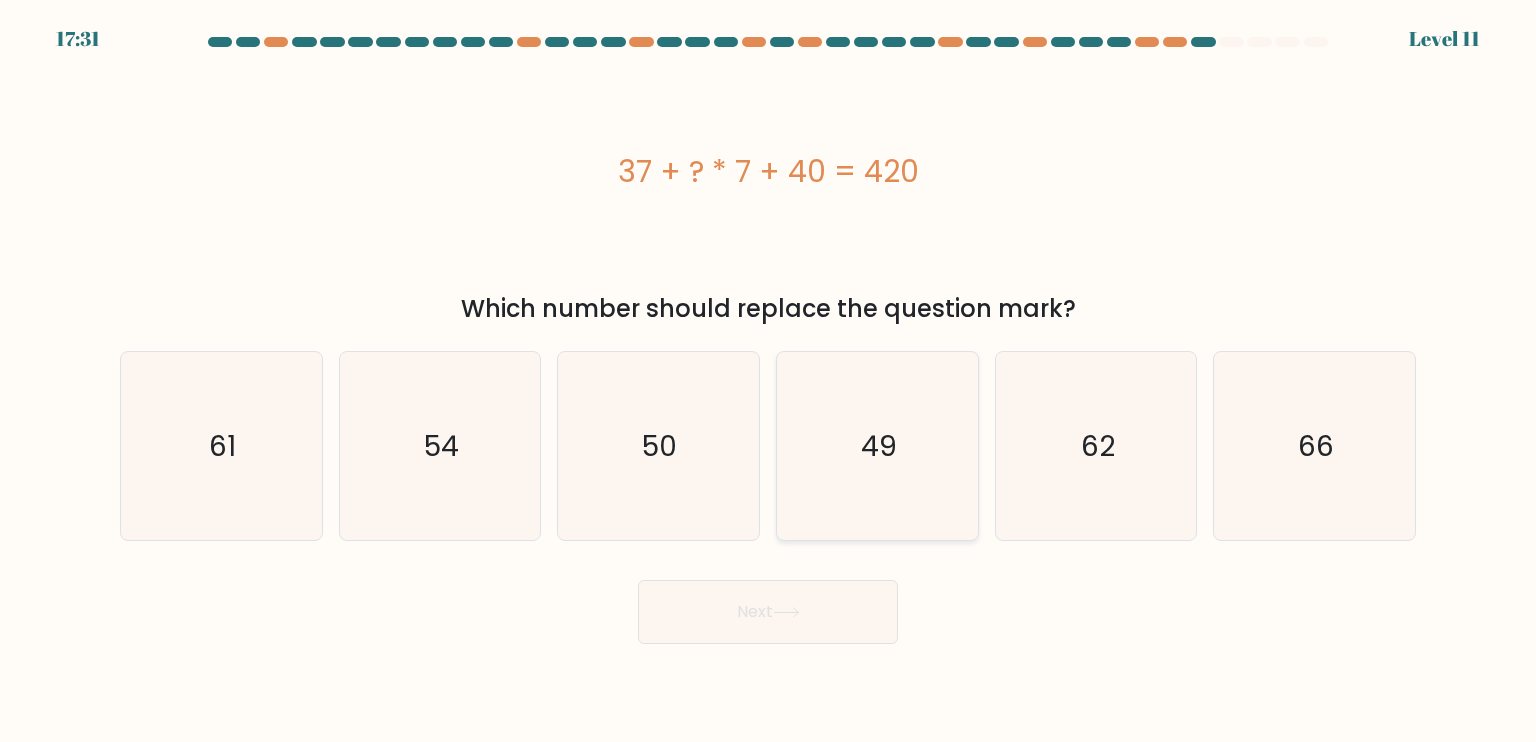 click on "49" 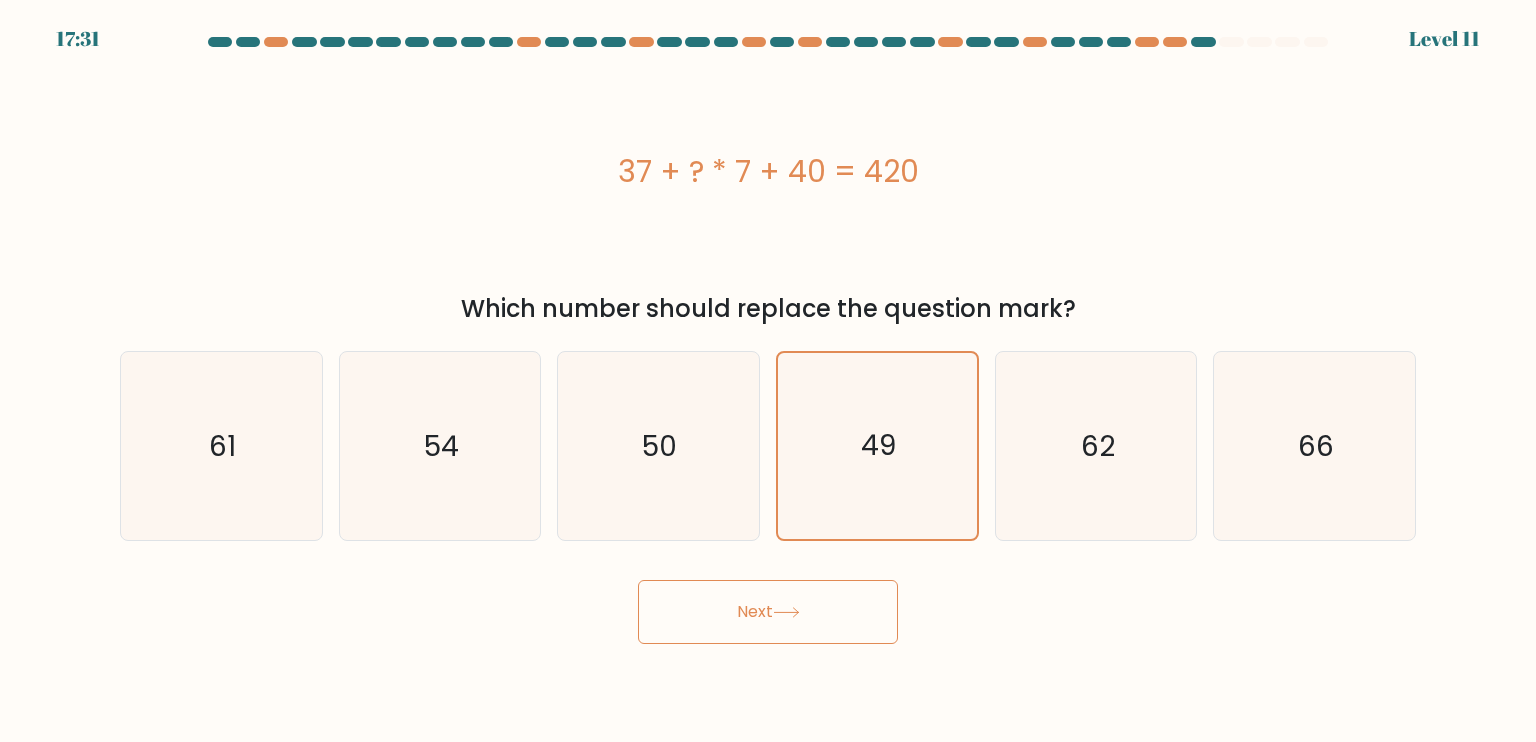 click on "Next" at bounding box center [768, 612] 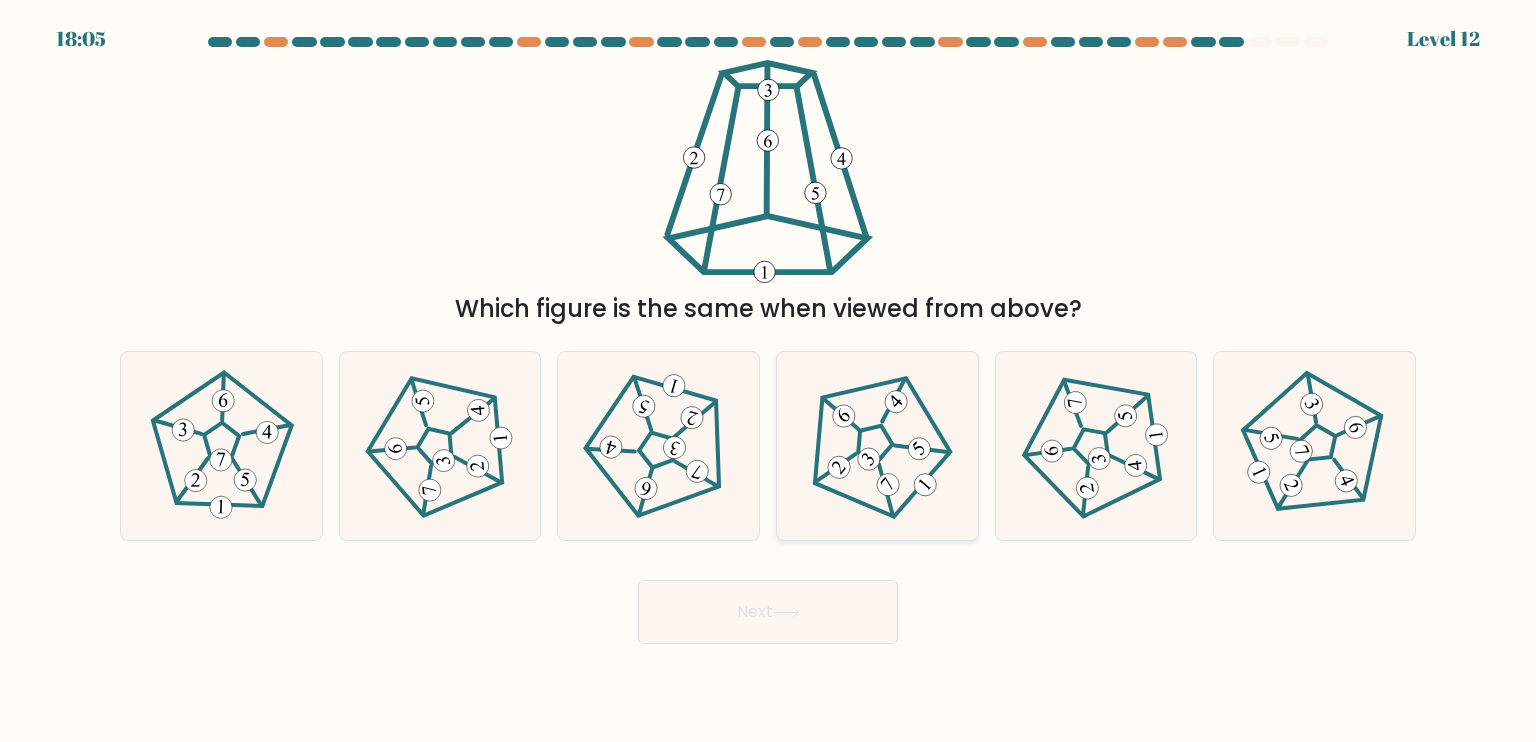click 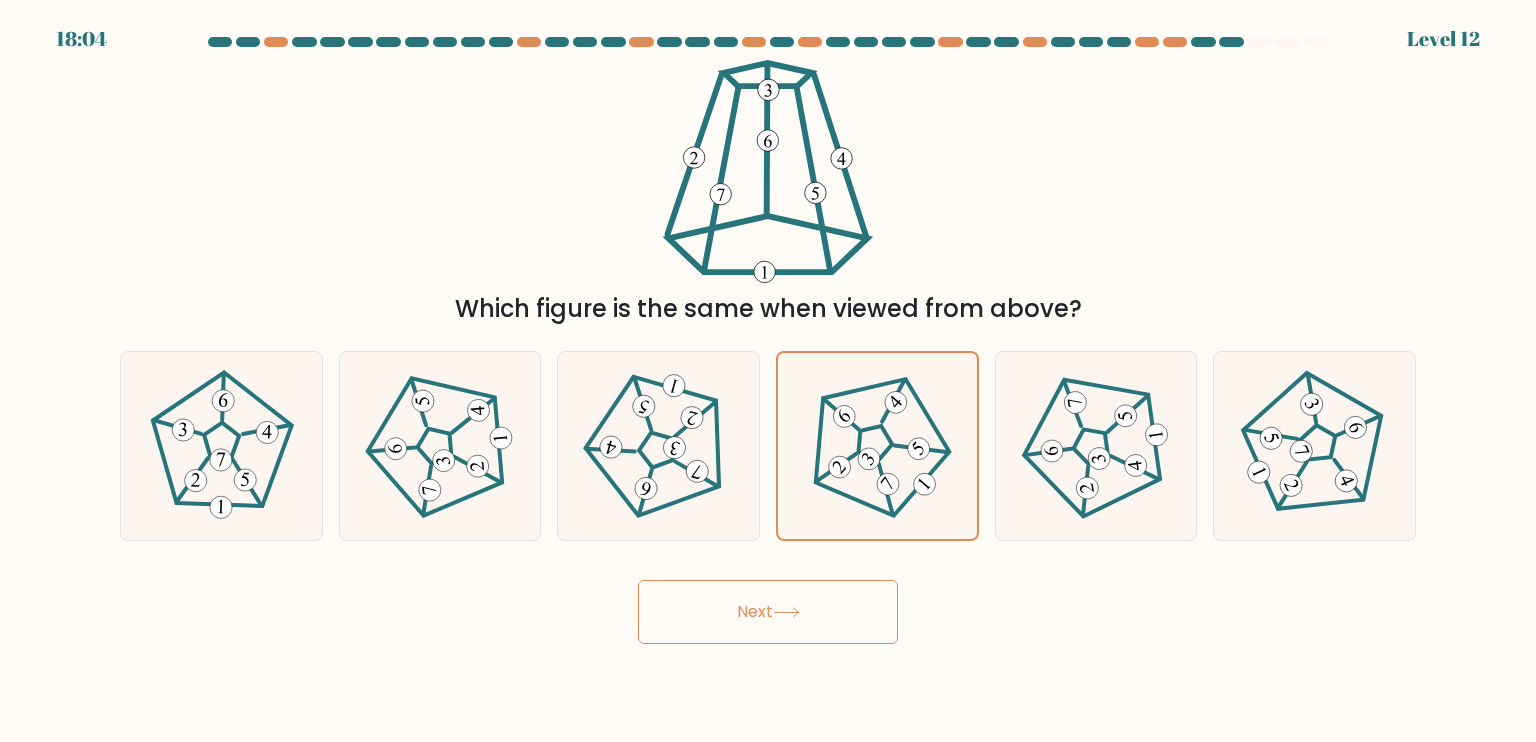 click on "Next" at bounding box center (768, 612) 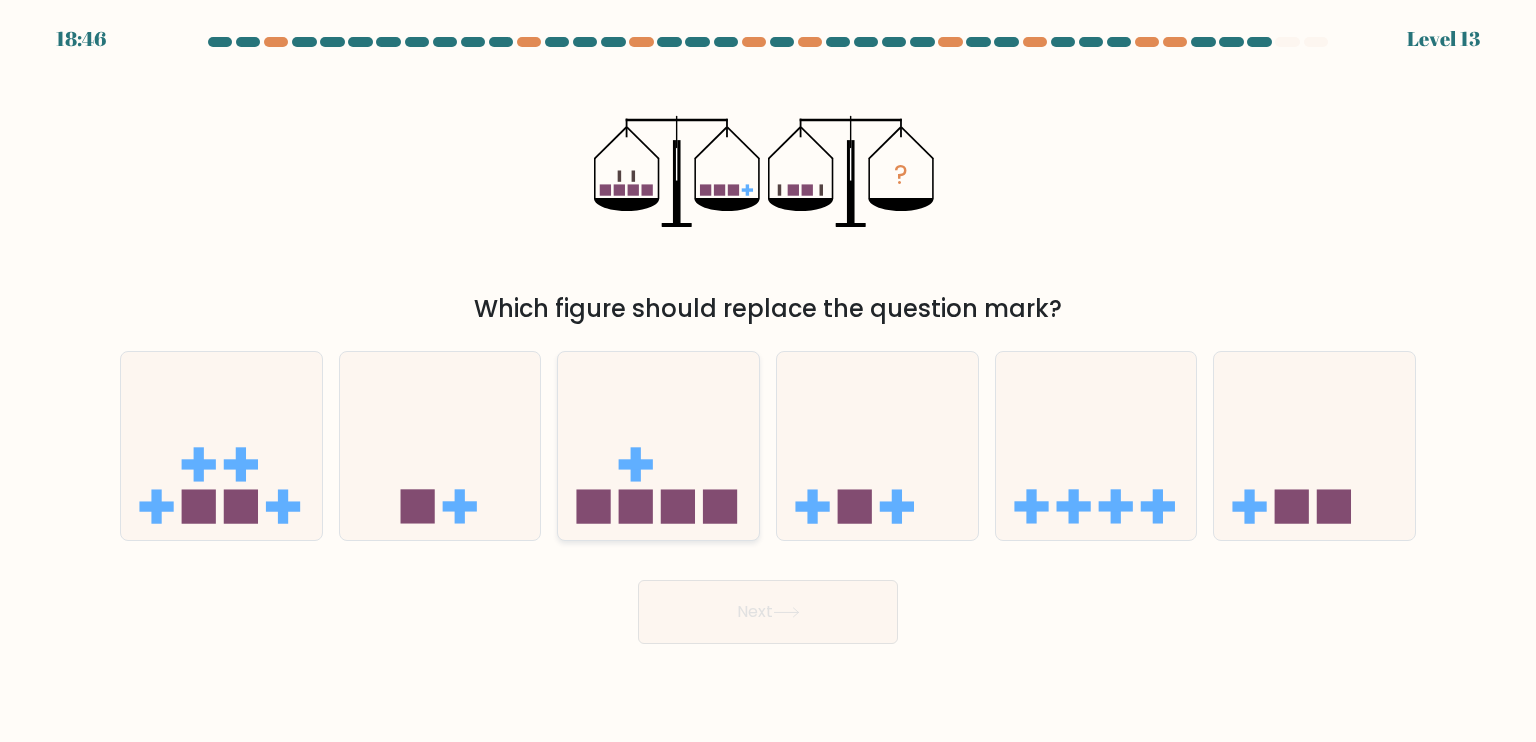 click 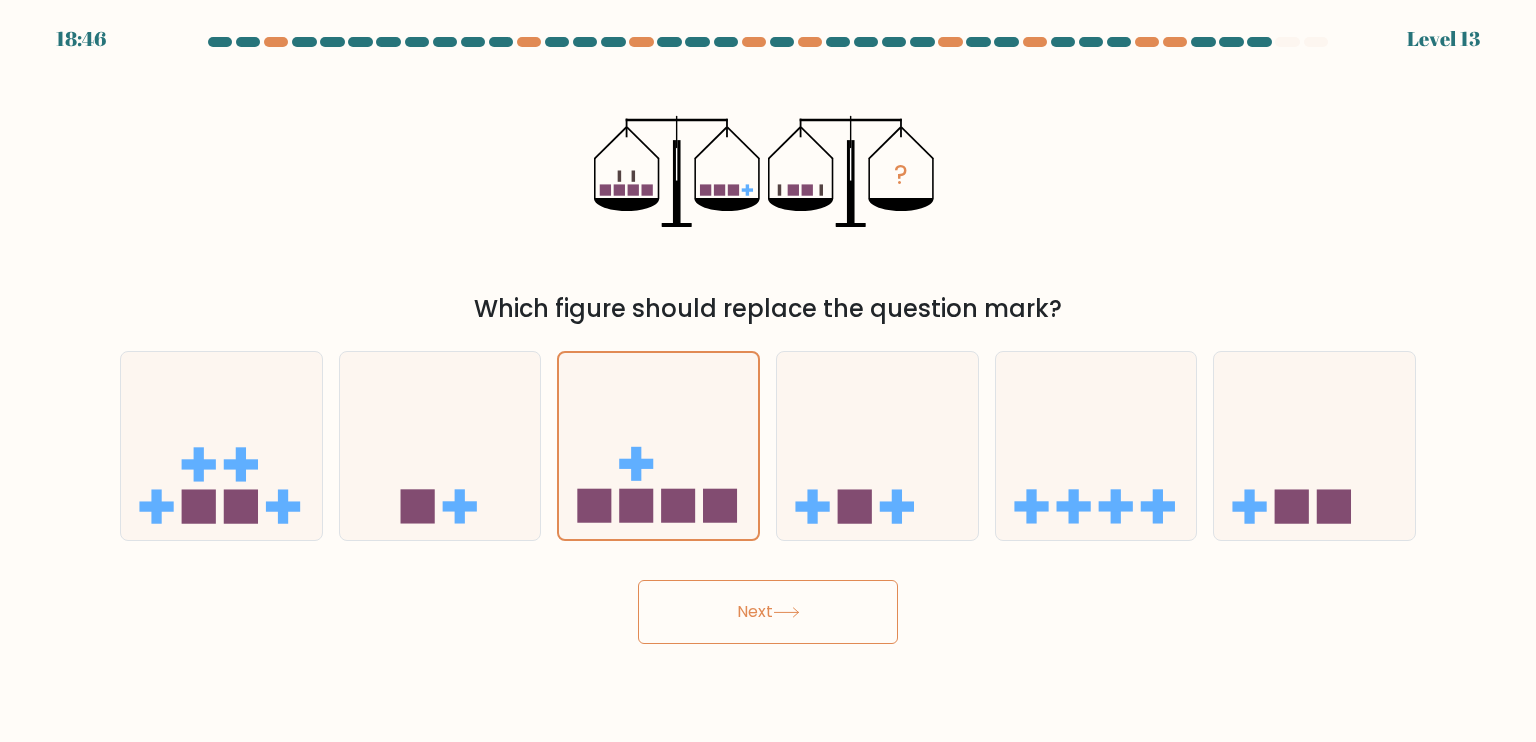 click on "Next" at bounding box center [768, 612] 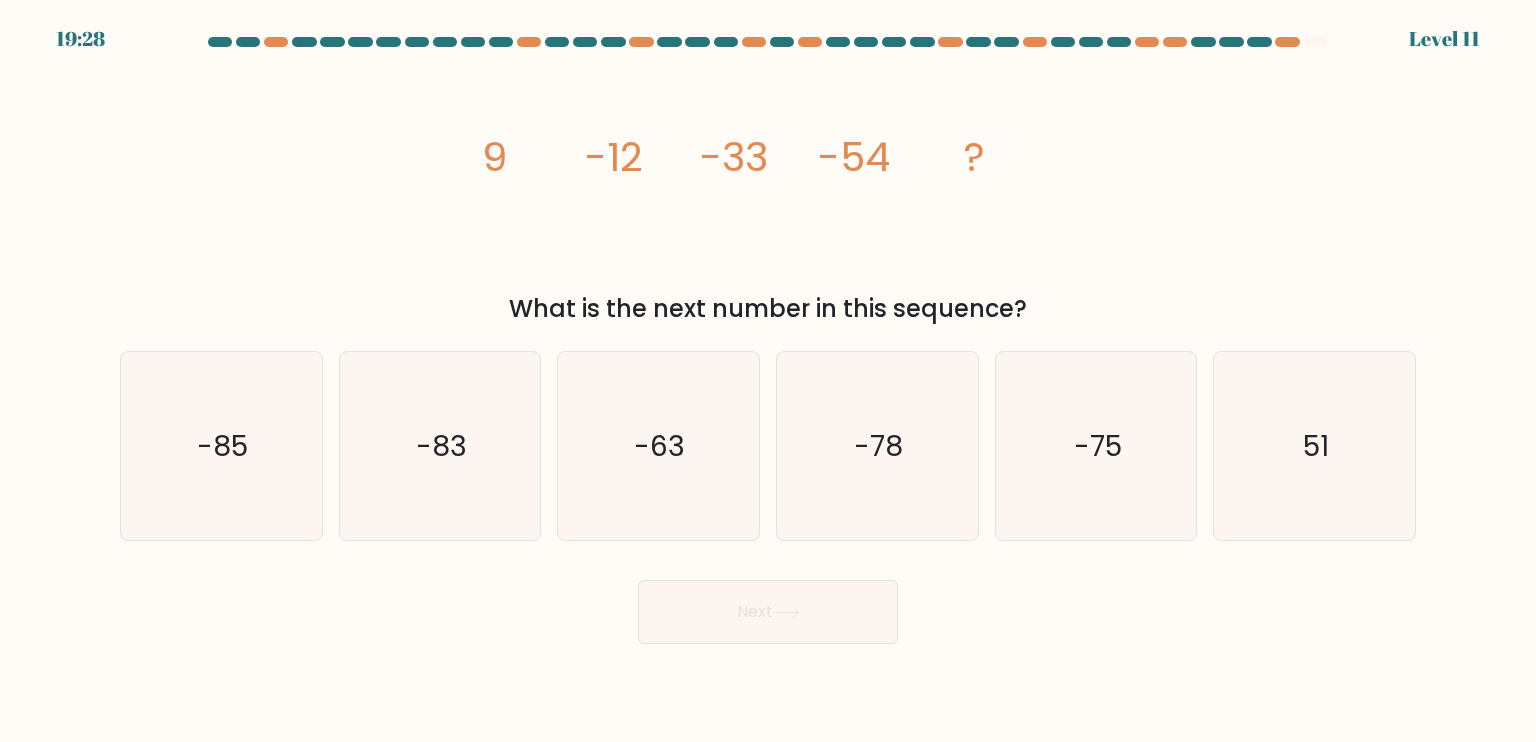 drag, startPoint x: 1000, startPoint y: 158, endPoint x: 352, endPoint y: 159, distance: 648.0008 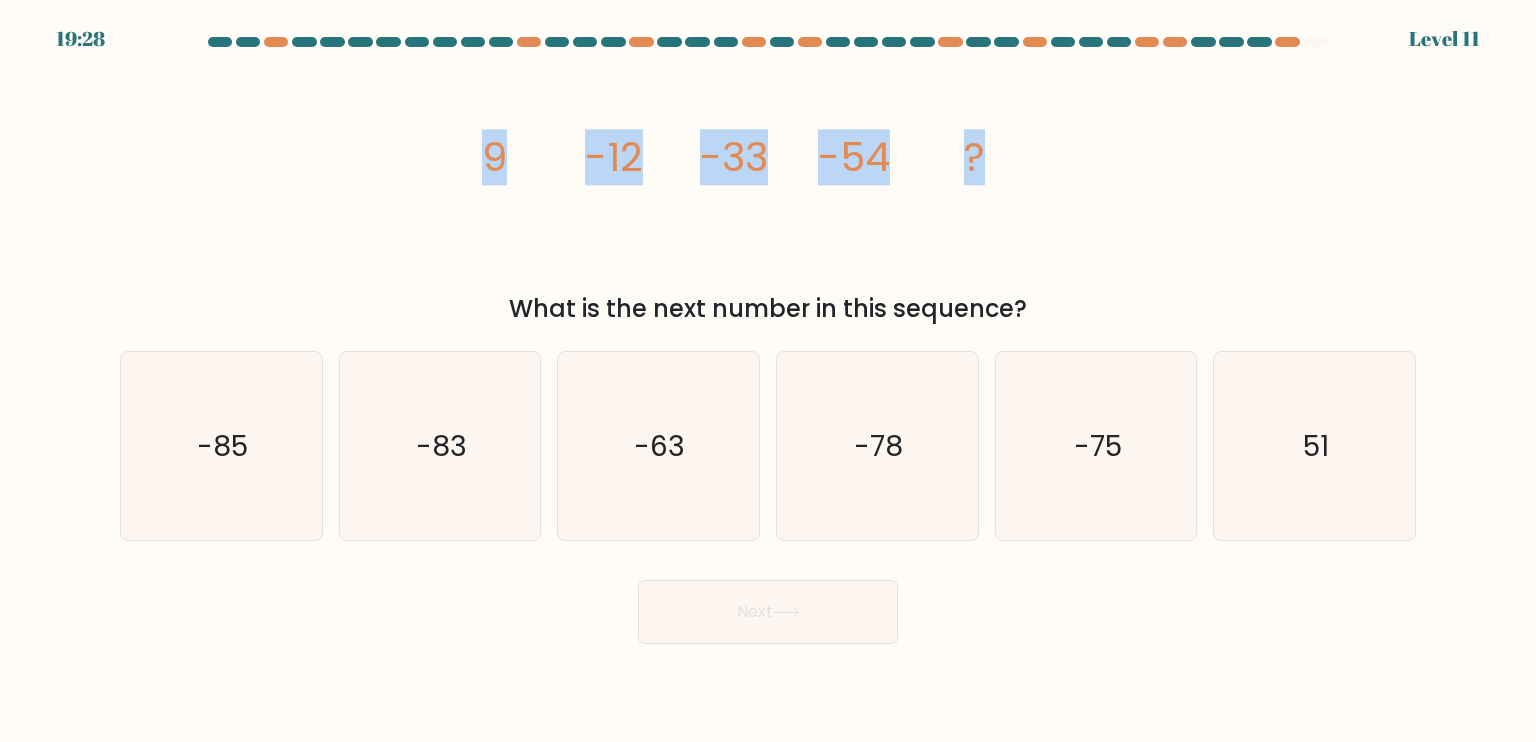 click on "image/svg+xml
9
-12
-33
-54
?
What is the next number in this sequence?" at bounding box center [768, 193] 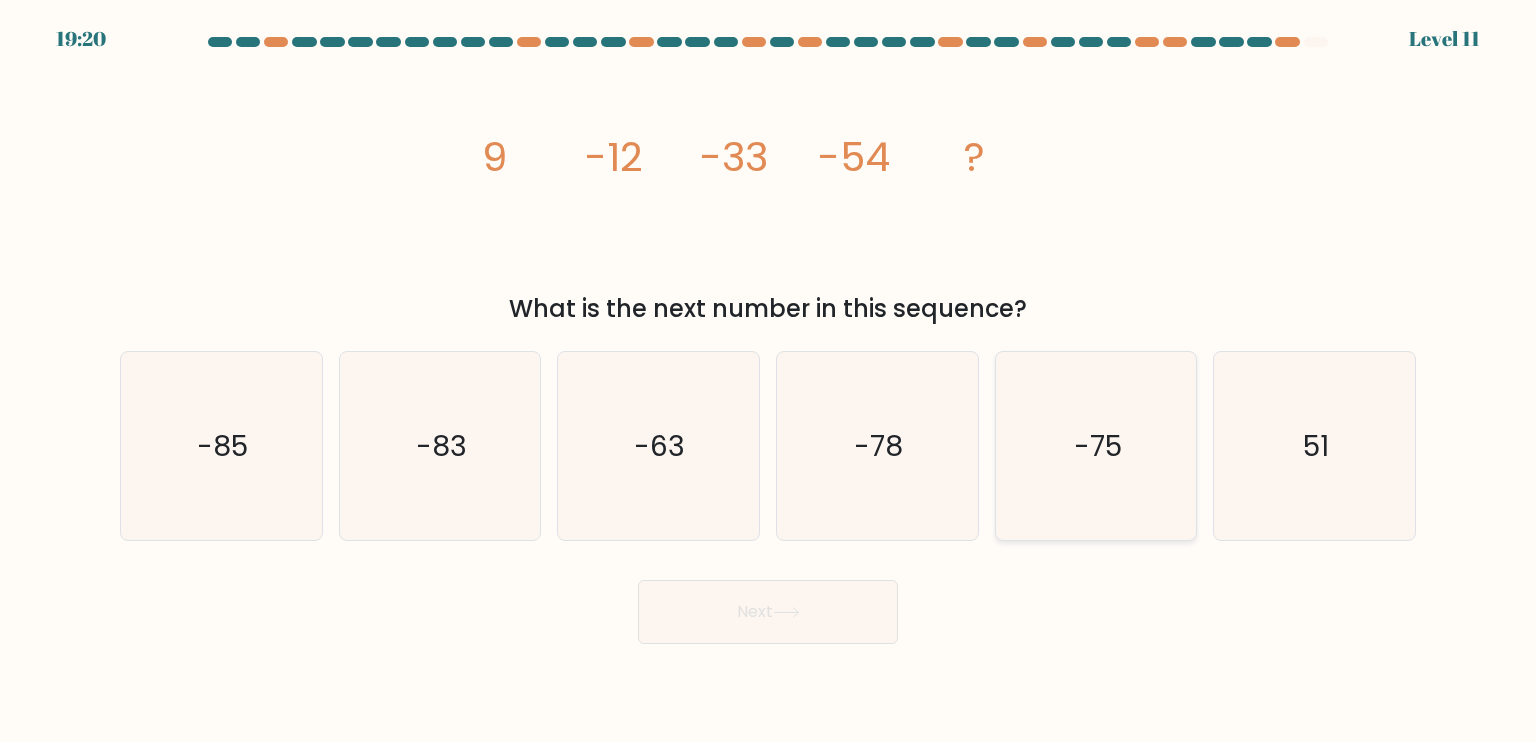 click on "-75" 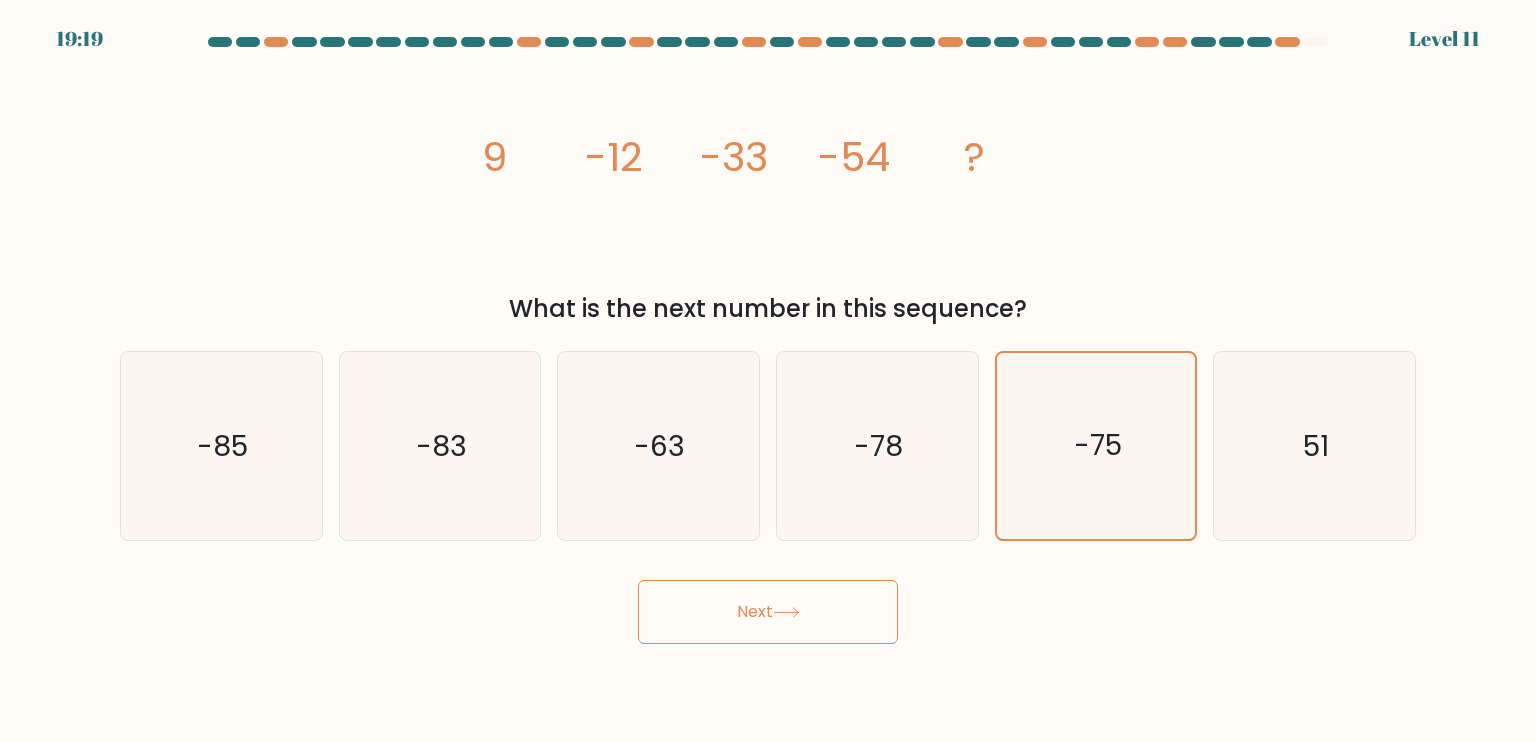 click on "Next" at bounding box center (768, 612) 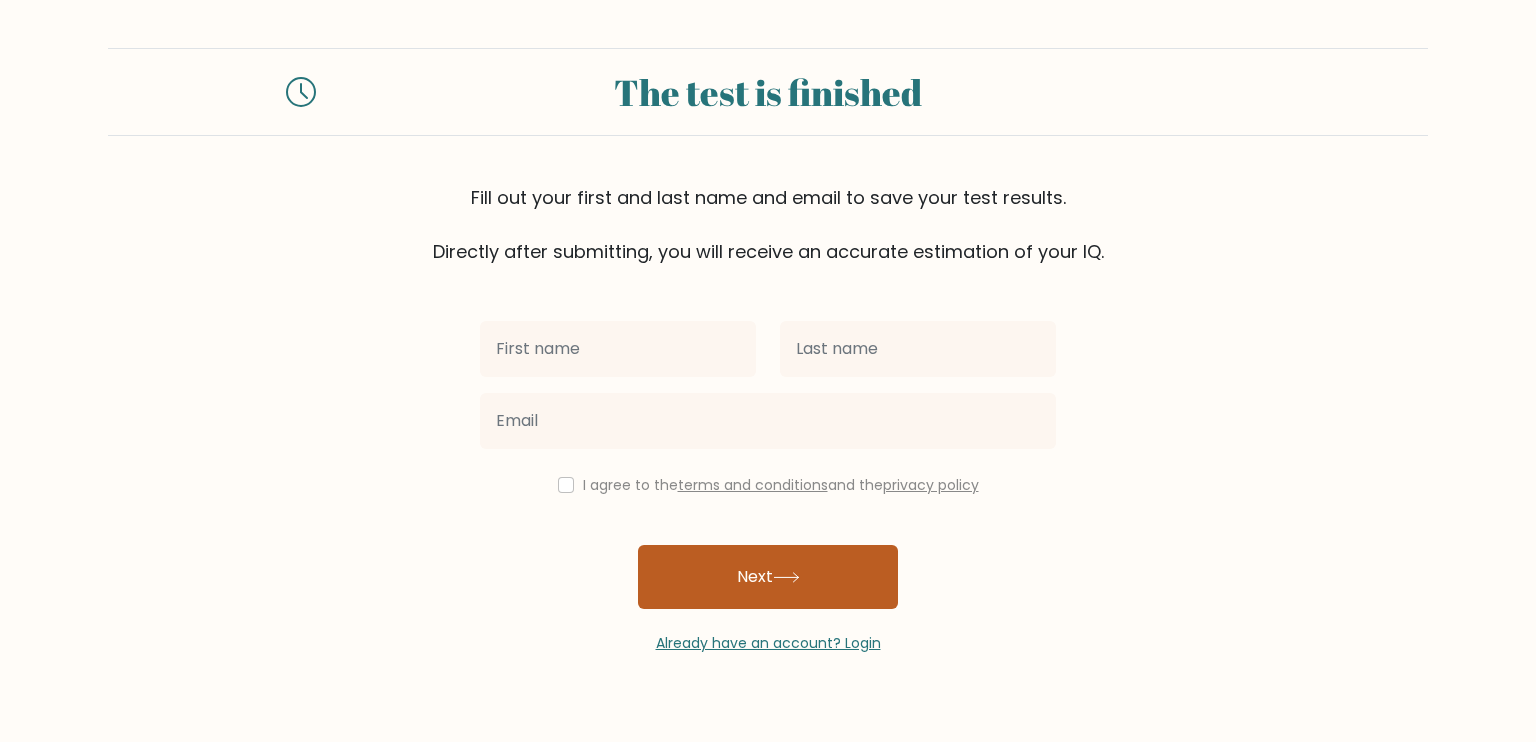 scroll, scrollTop: 0, scrollLeft: 0, axis: both 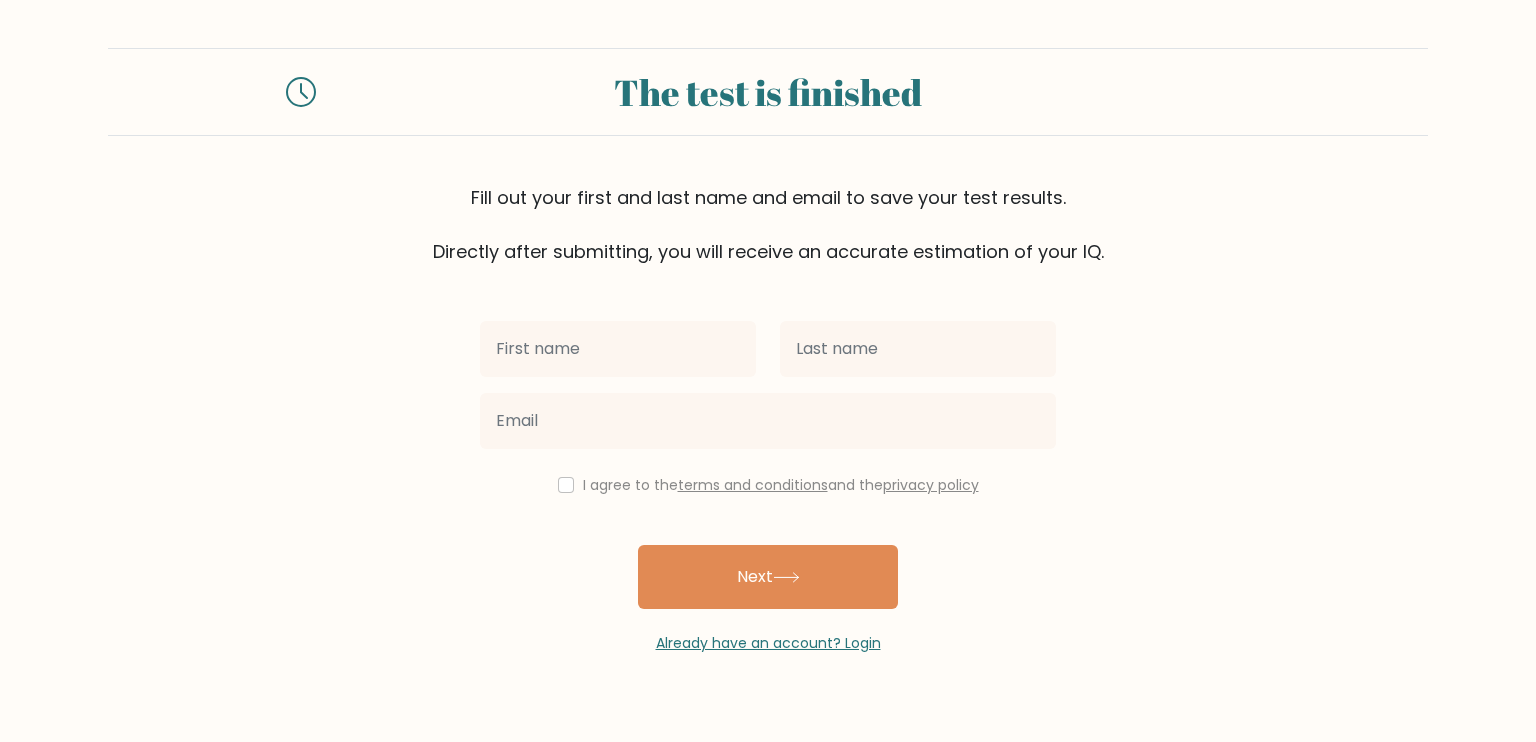 click at bounding box center [618, 349] 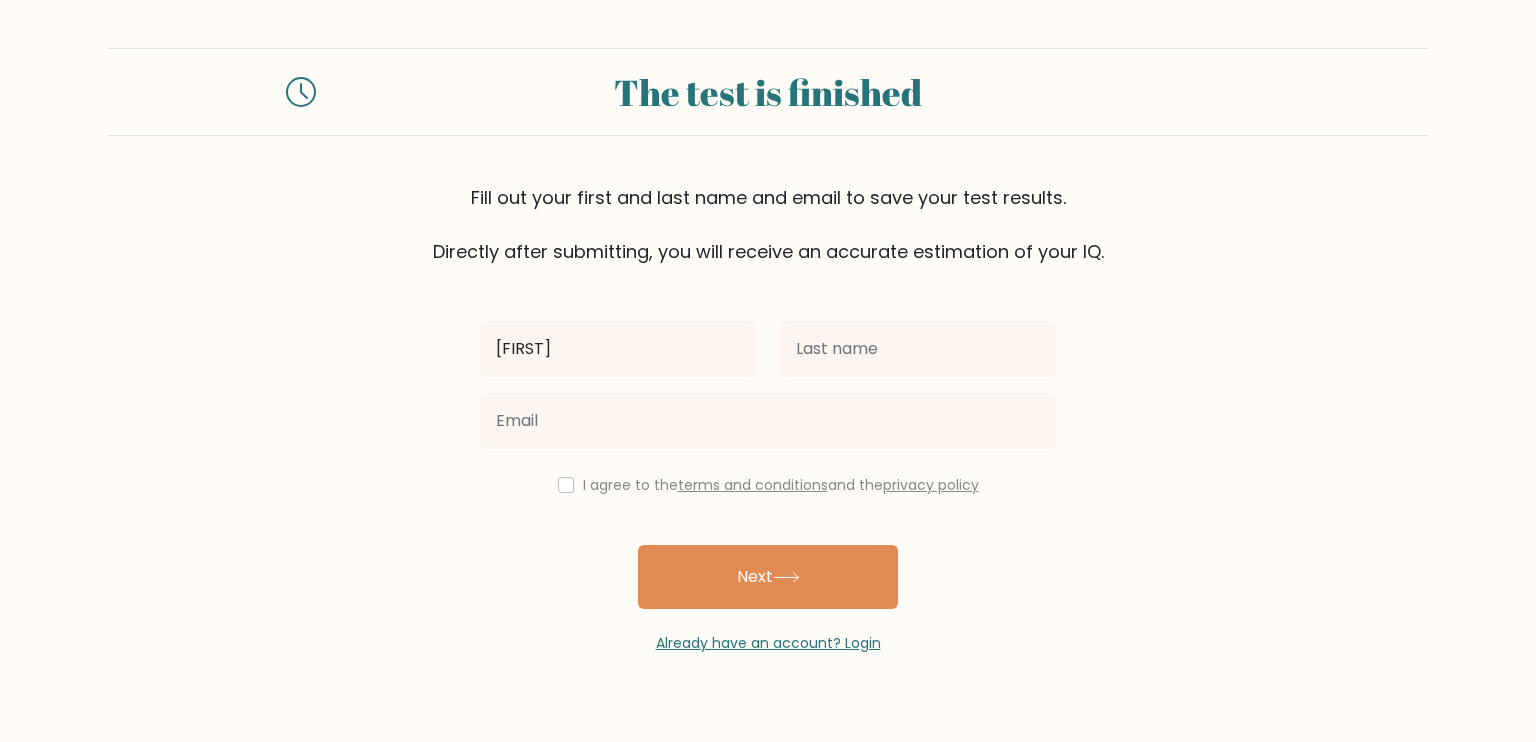 type on "[FIRST] [LAST]" 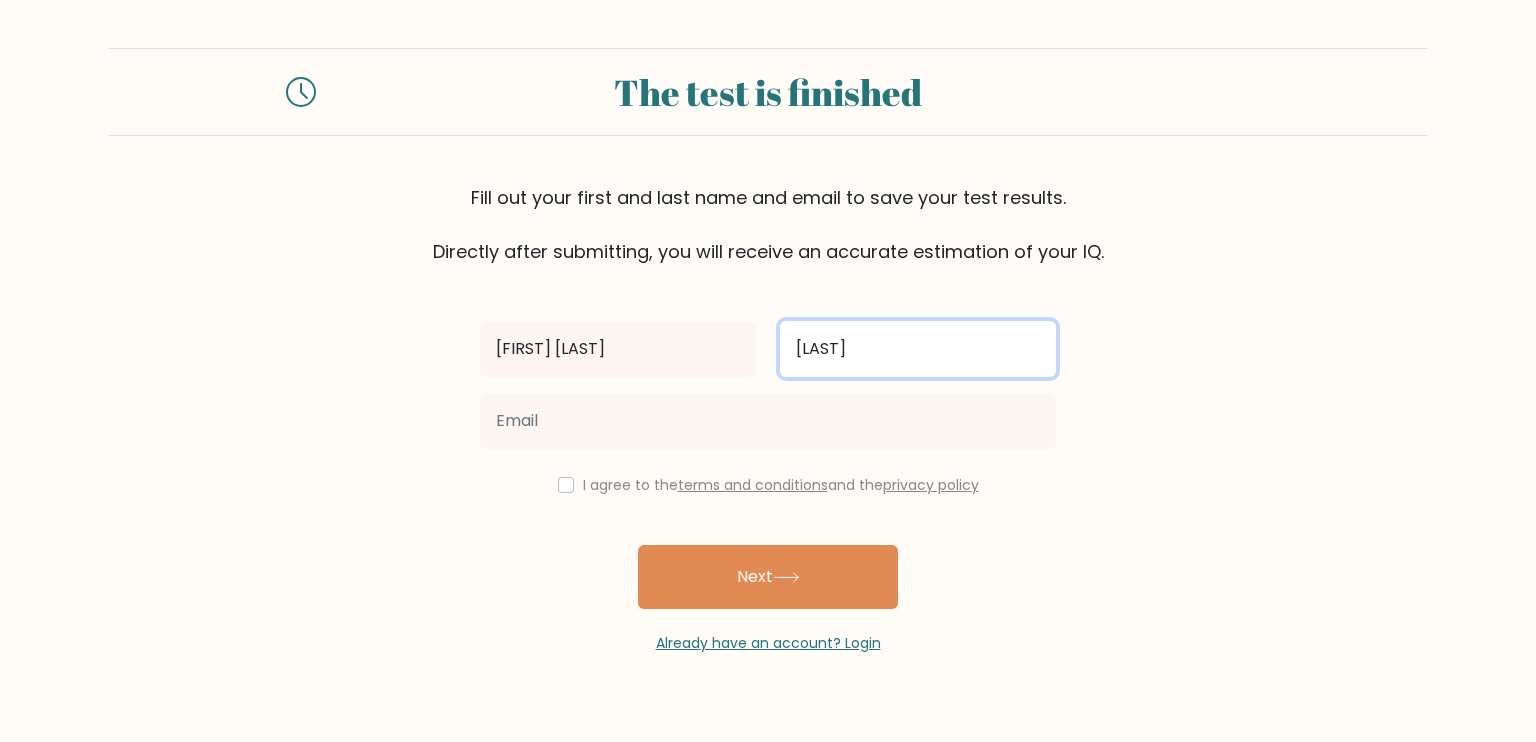 type on "[LAST]" 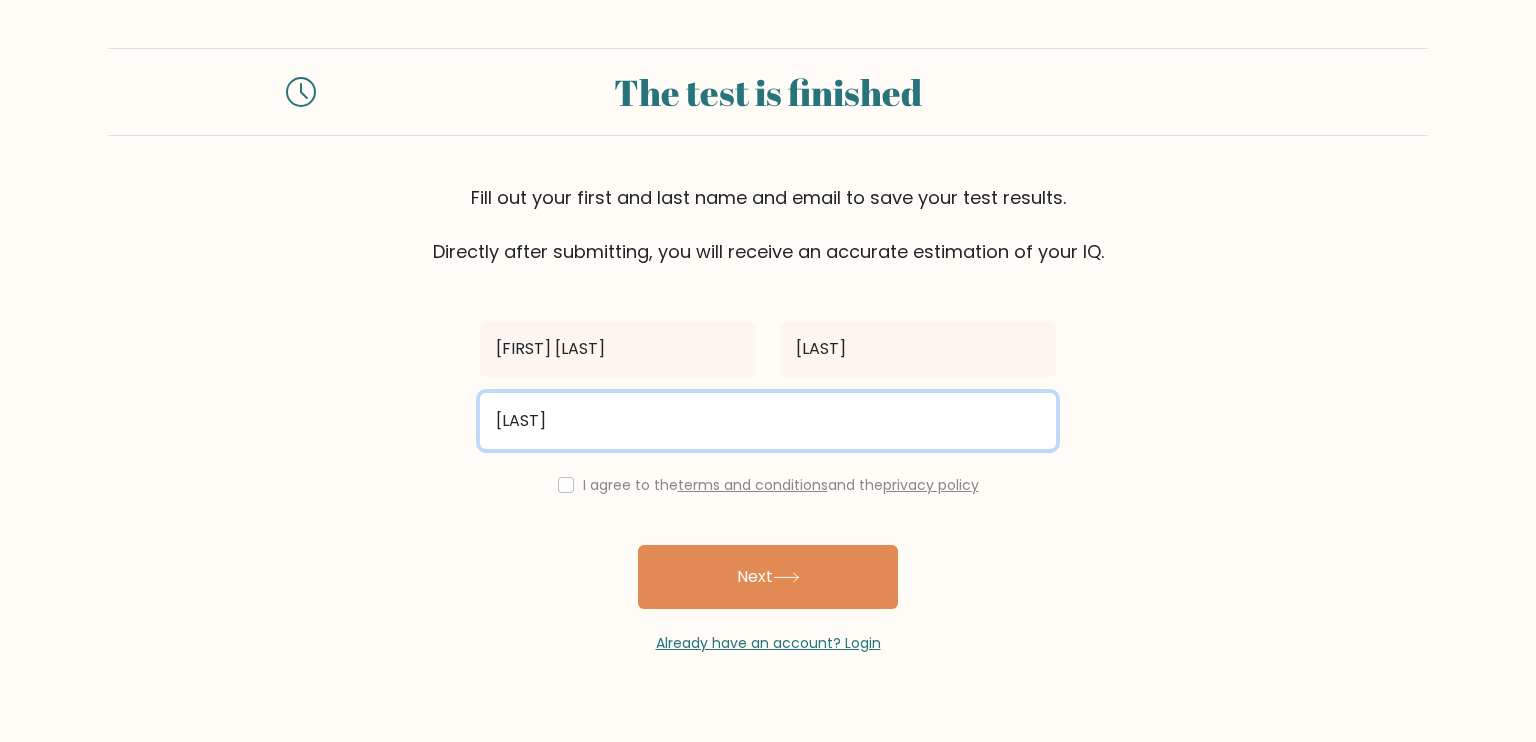 type on "[USERNAME]@example.com" 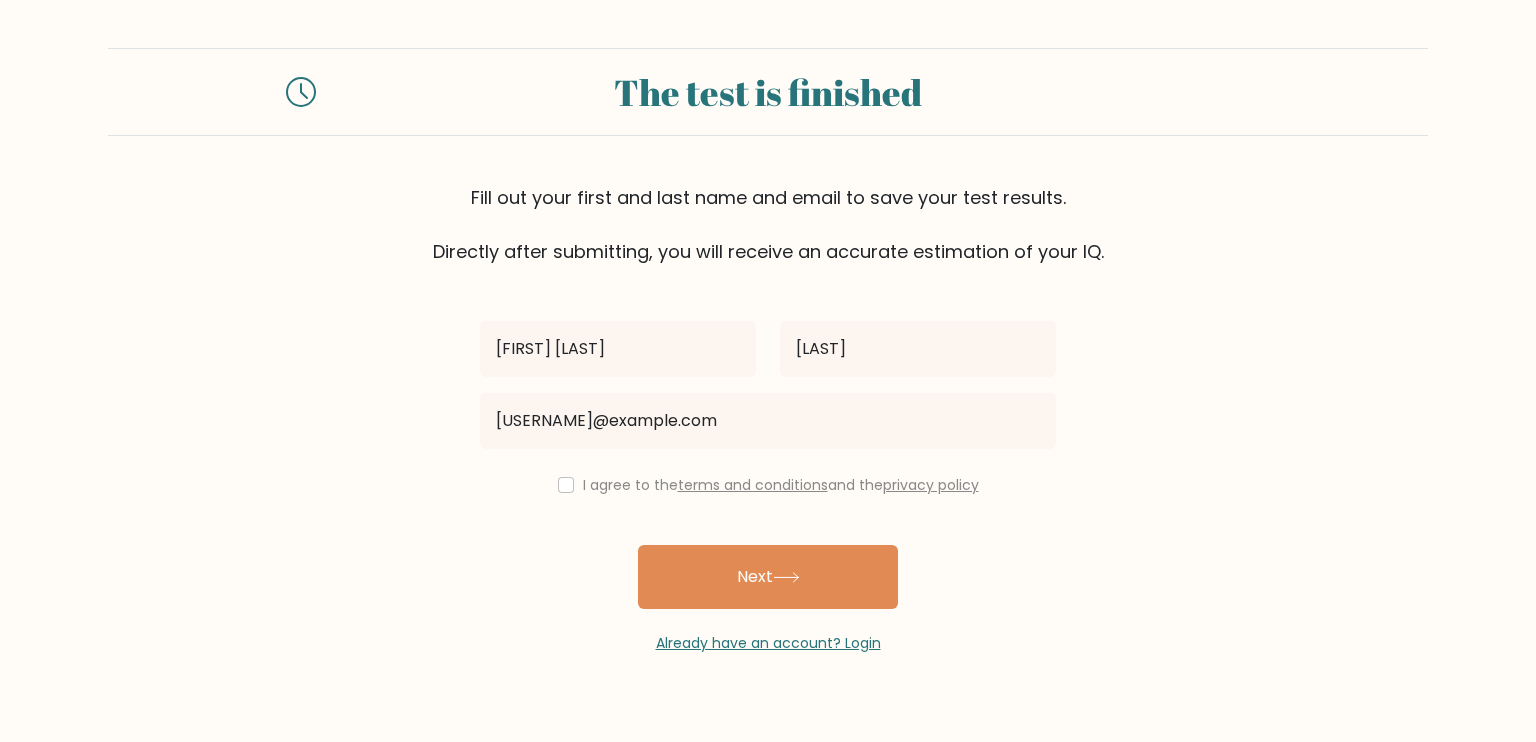 drag, startPoint x: 732, startPoint y: 469, endPoint x: 618, endPoint y: 353, distance: 162.6407 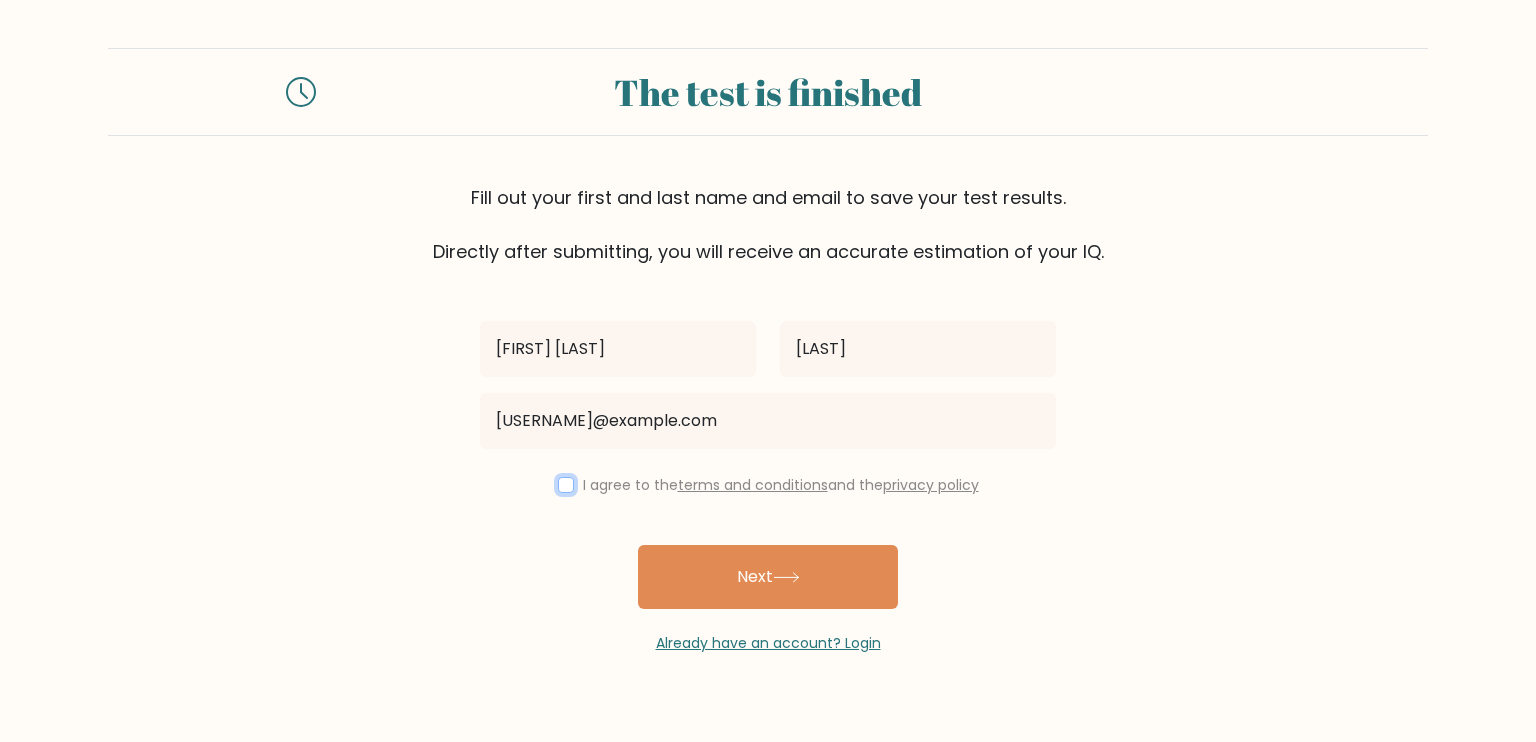 click at bounding box center (566, 485) 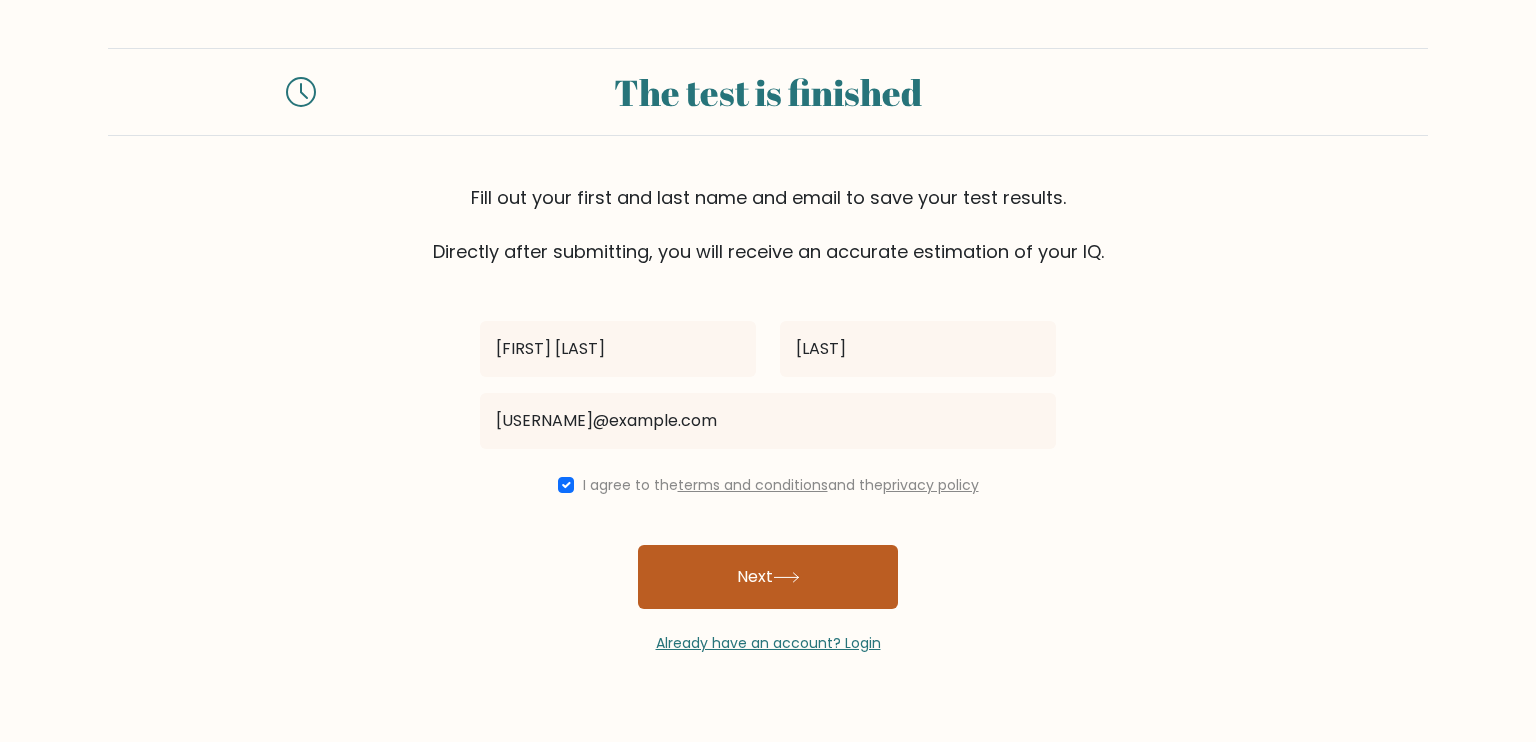 click on "Next" at bounding box center [768, 577] 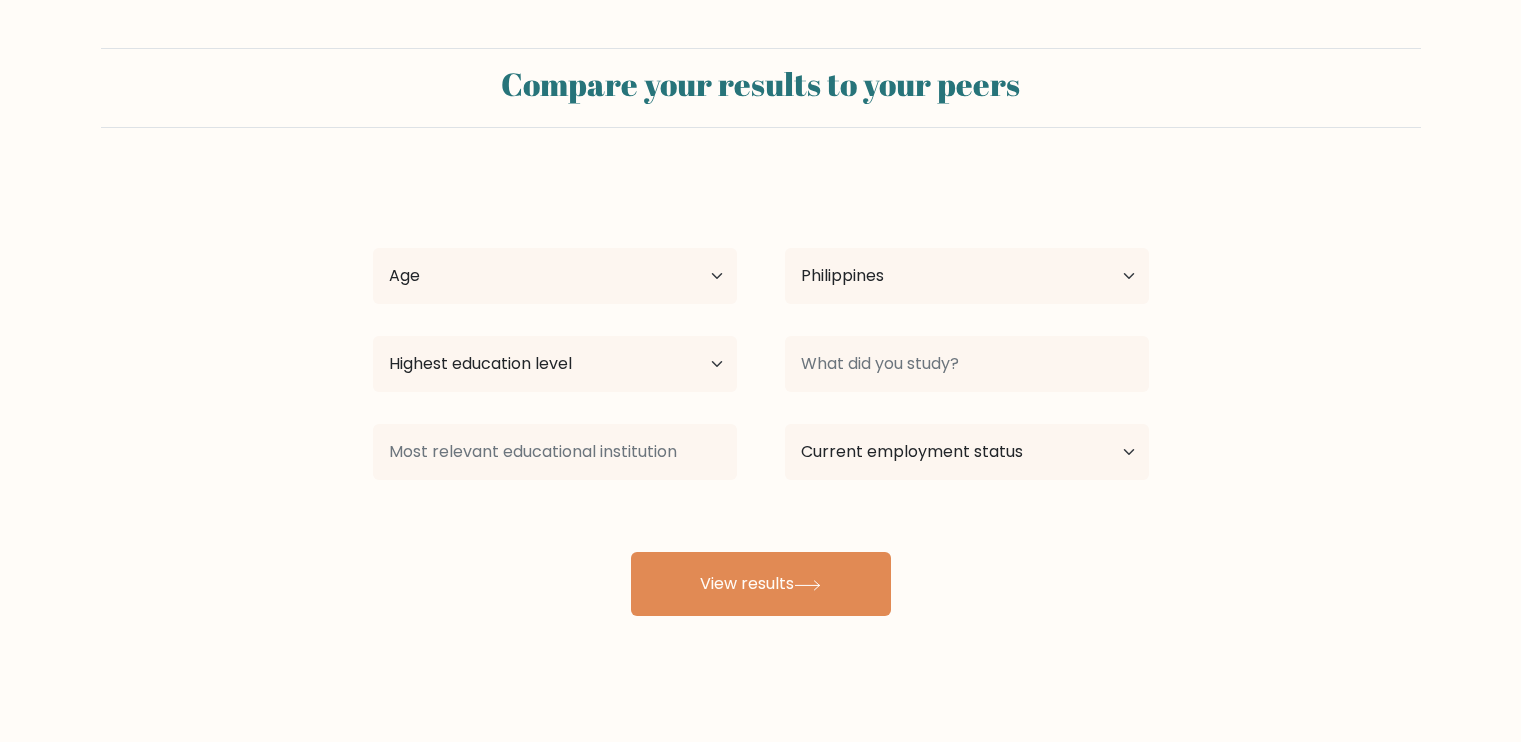 select on "PH" 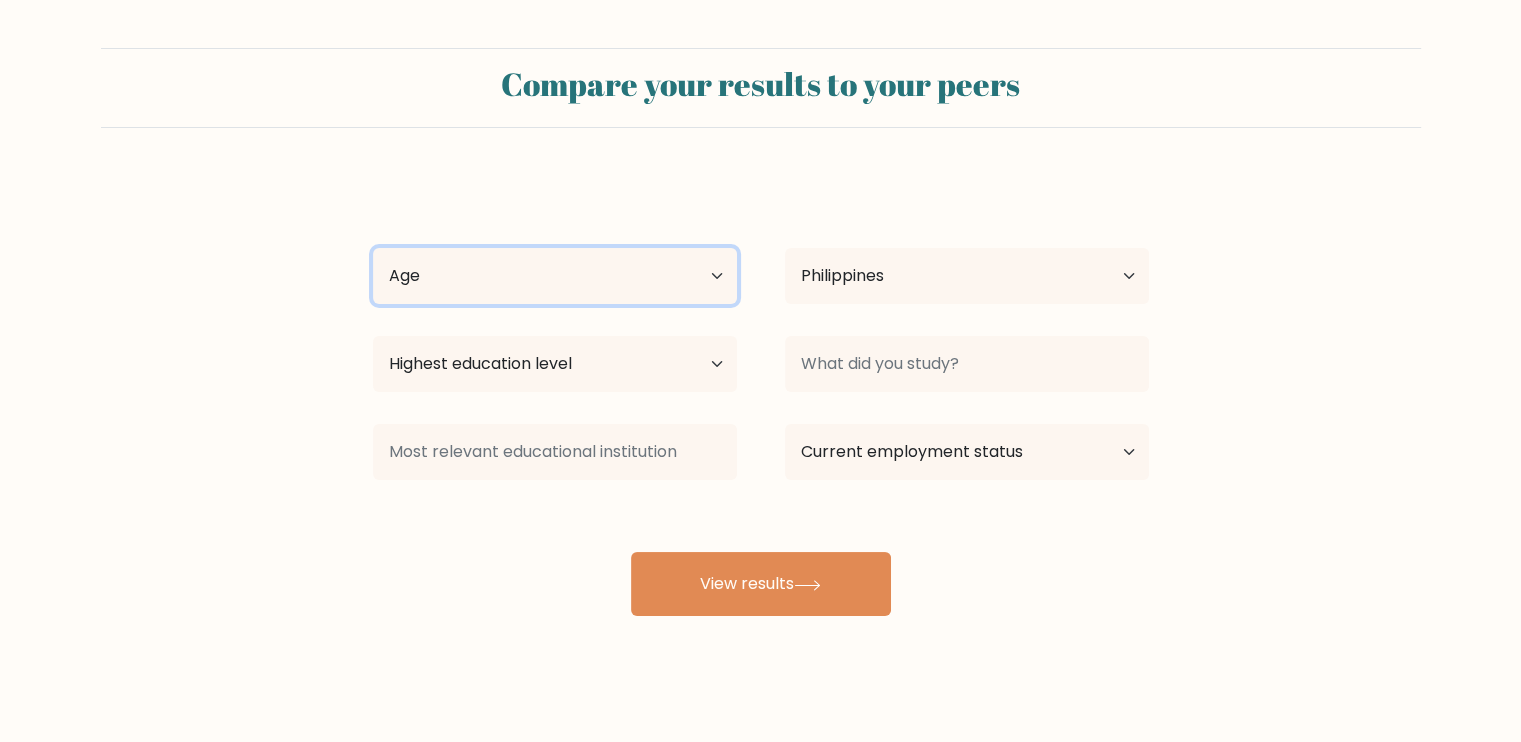 click on "Age
Under 18 years old
18-24 years old
25-34 years old
35-44 years old
45-54 years old
55-64 years old
65 years old and above" at bounding box center [555, 276] 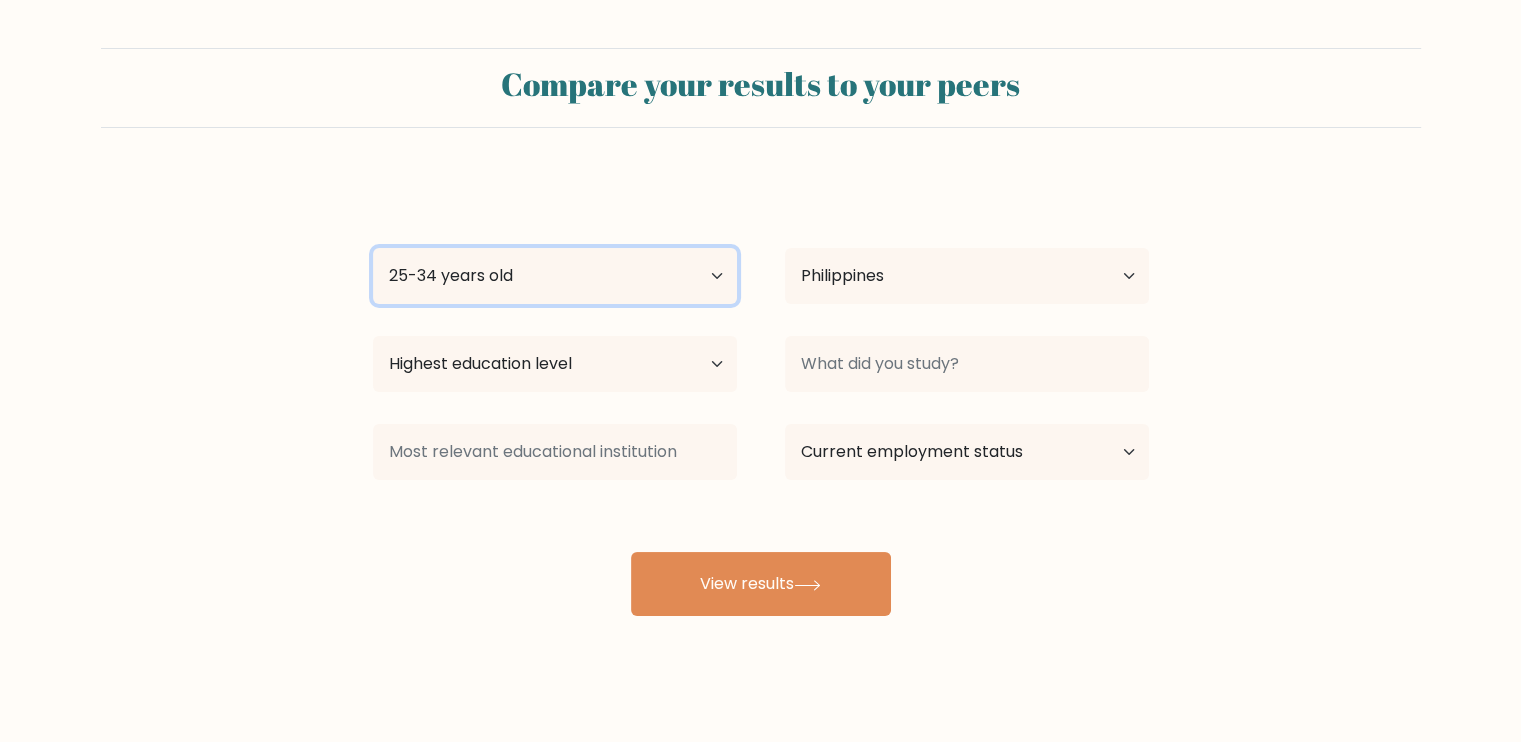 click on "Age
Under 18 years old
18-24 years old
25-34 years old
35-44 years old
45-54 years old
55-64 years old
65 years old and above" at bounding box center (555, 276) 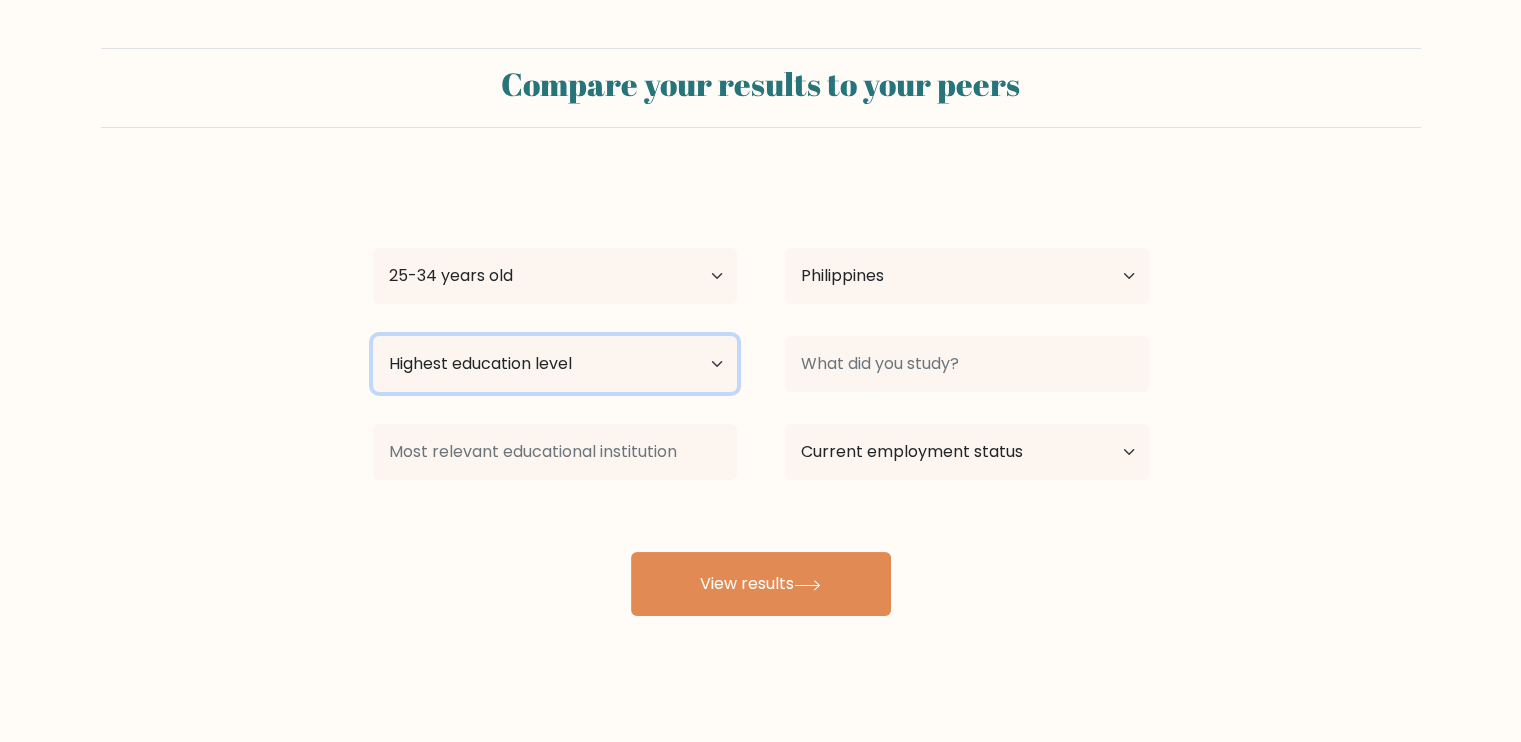 click on "Highest education level
No schooling
Primary
Lower Secondary
Upper Secondary
Occupation Specific
Bachelor's degree
Master's degree
Doctoral degree" at bounding box center [555, 364] 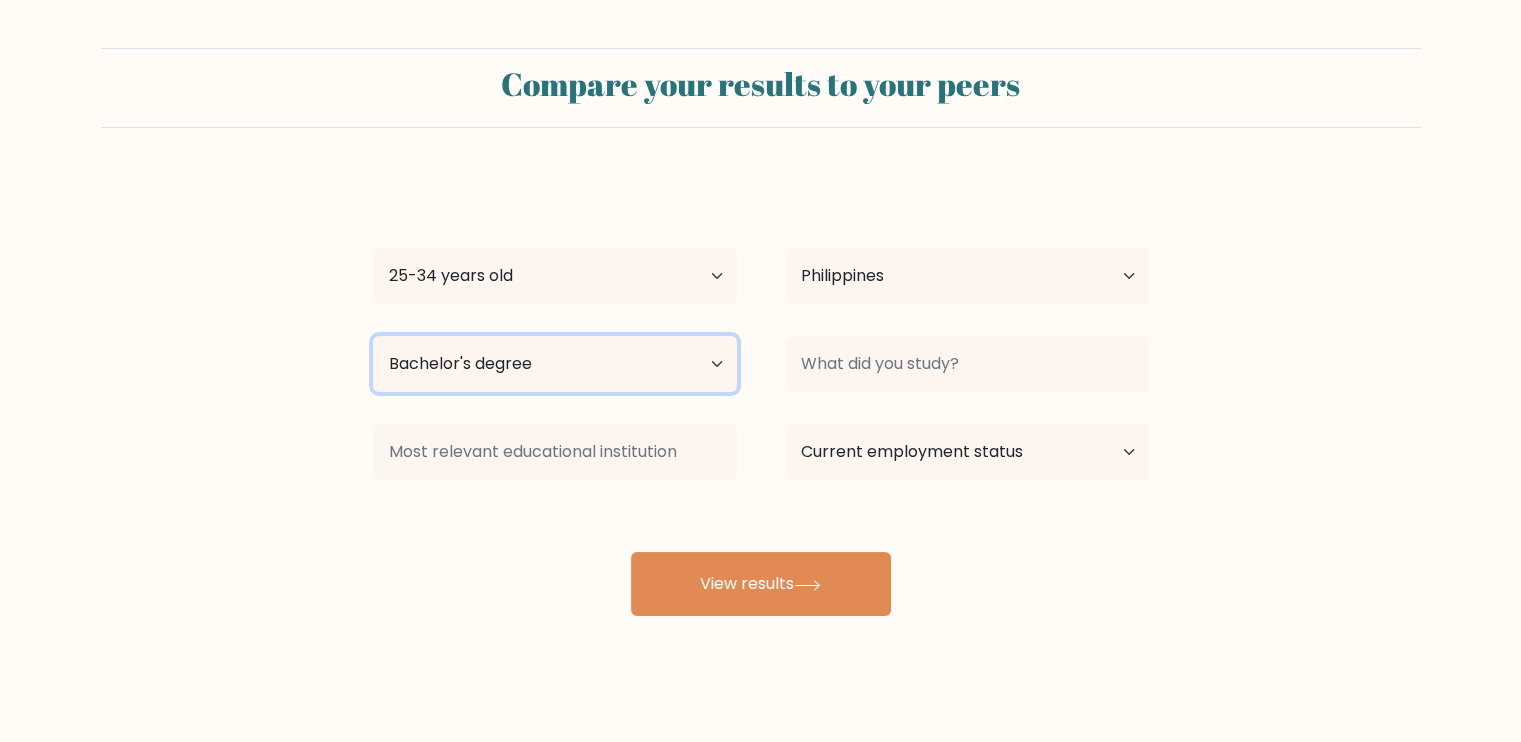click on "Highest education level
No schooling
Primary
Lower Secondary
Upper Secondary
Occupation Specific
Bachelor's degree
Master's degree
Doctoral degree" at bounding box center (555, 364) 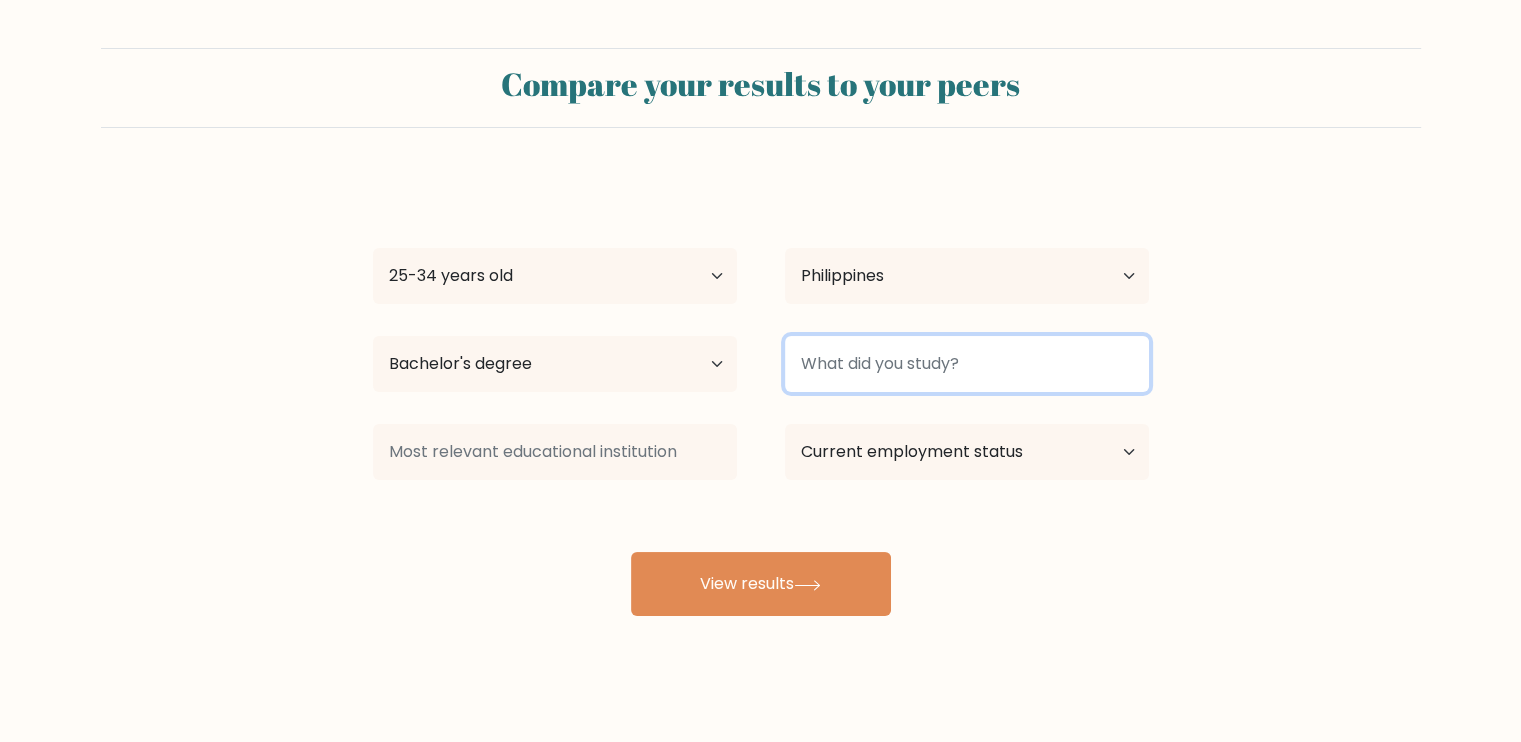 click at bounding box center (967, 364) 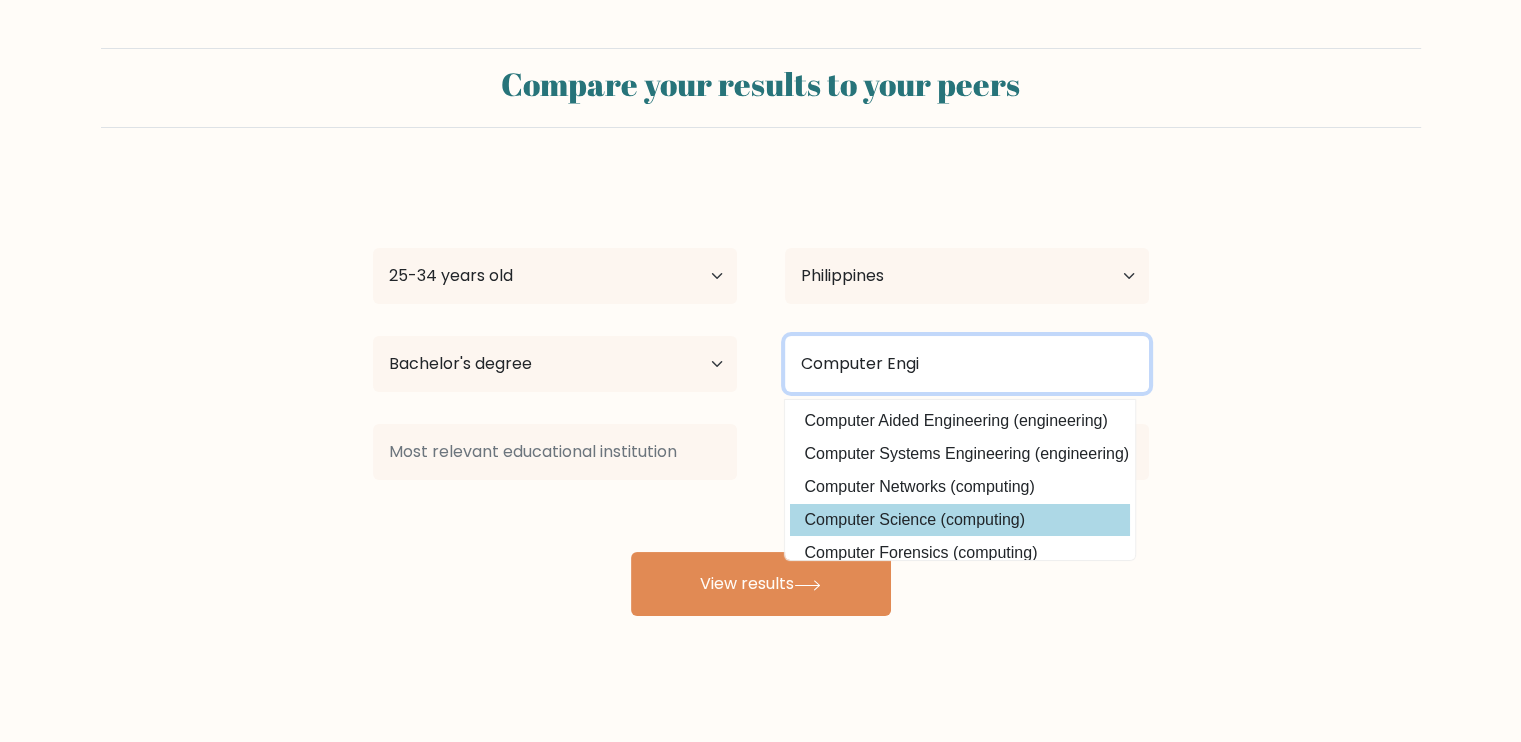 type on "Computer Engi" 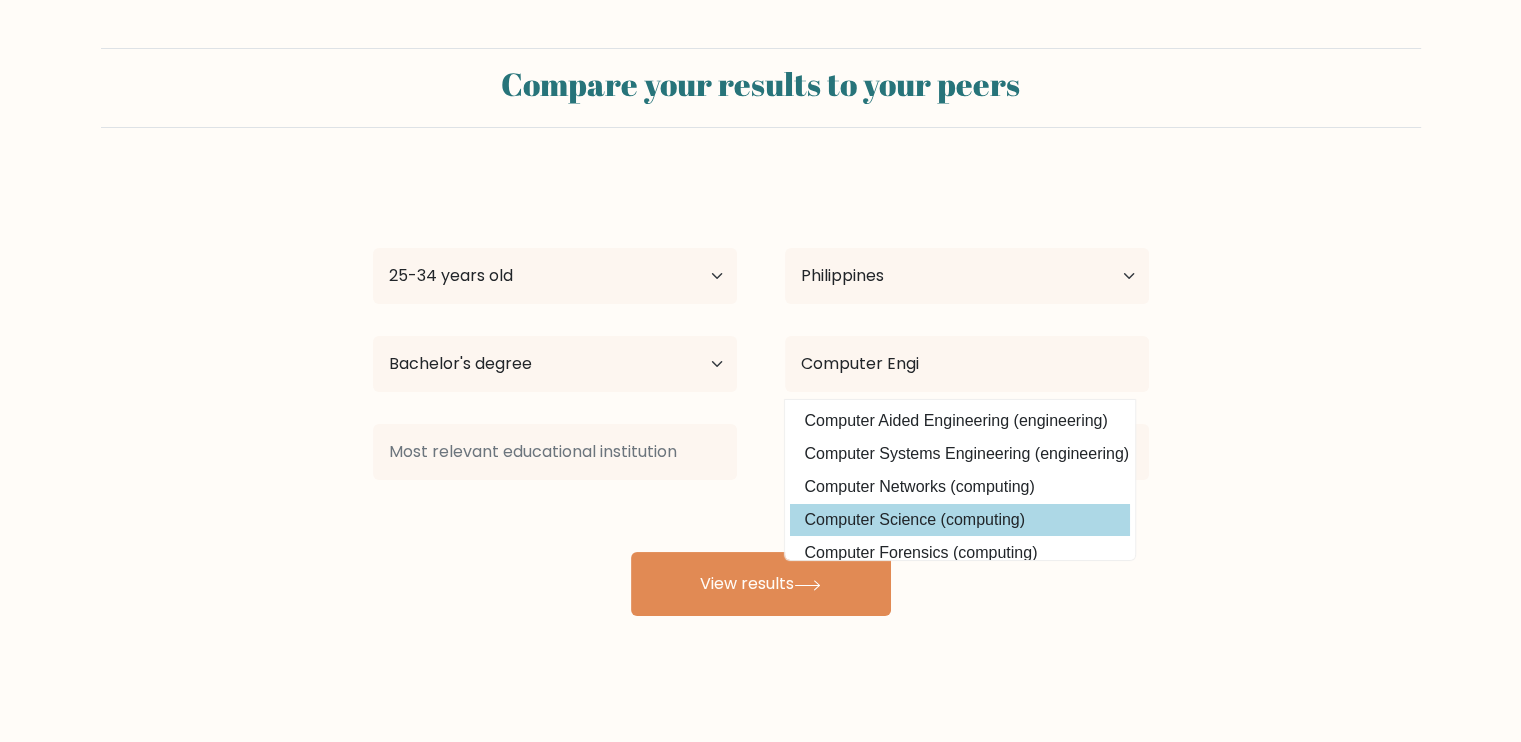 click on "[FIRST] [LAST]
Age
Under 18 years old
18-24 years old
25-34 years old
35-44 years old
45-54 years old
55-64 years old
65 years old and above
Country
Afghanistan
Albania
Algeria
American Samoa
Andorra
Angola
Anguilla
Antarctica
Antigua and Barbuda
Argentina
Armenia
Aruba
Australia
Austria
Azerbaijan
Bahamas
Bahrain
Bangladesh
Barbados
Belarus
Belgium
Belize
Benin
Bermuda
Bhutan
Bolivia
Bonaire, Sint Eustatius and Saba
Bosnia and Herzegovina
Botswana
Bouvet Island
Brazil
Chad" at bounding box center [761, 396] 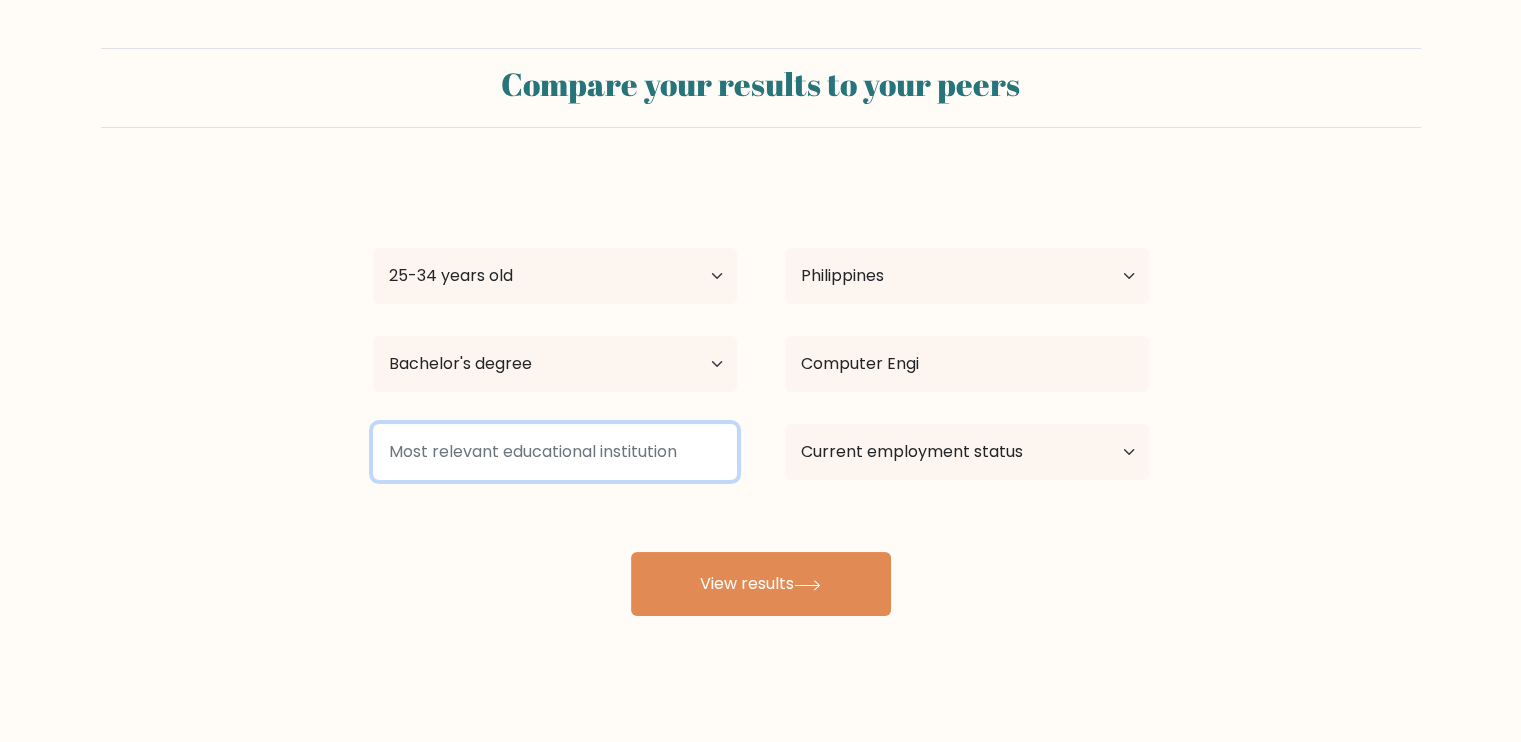 click at bounding box center [555, 452] 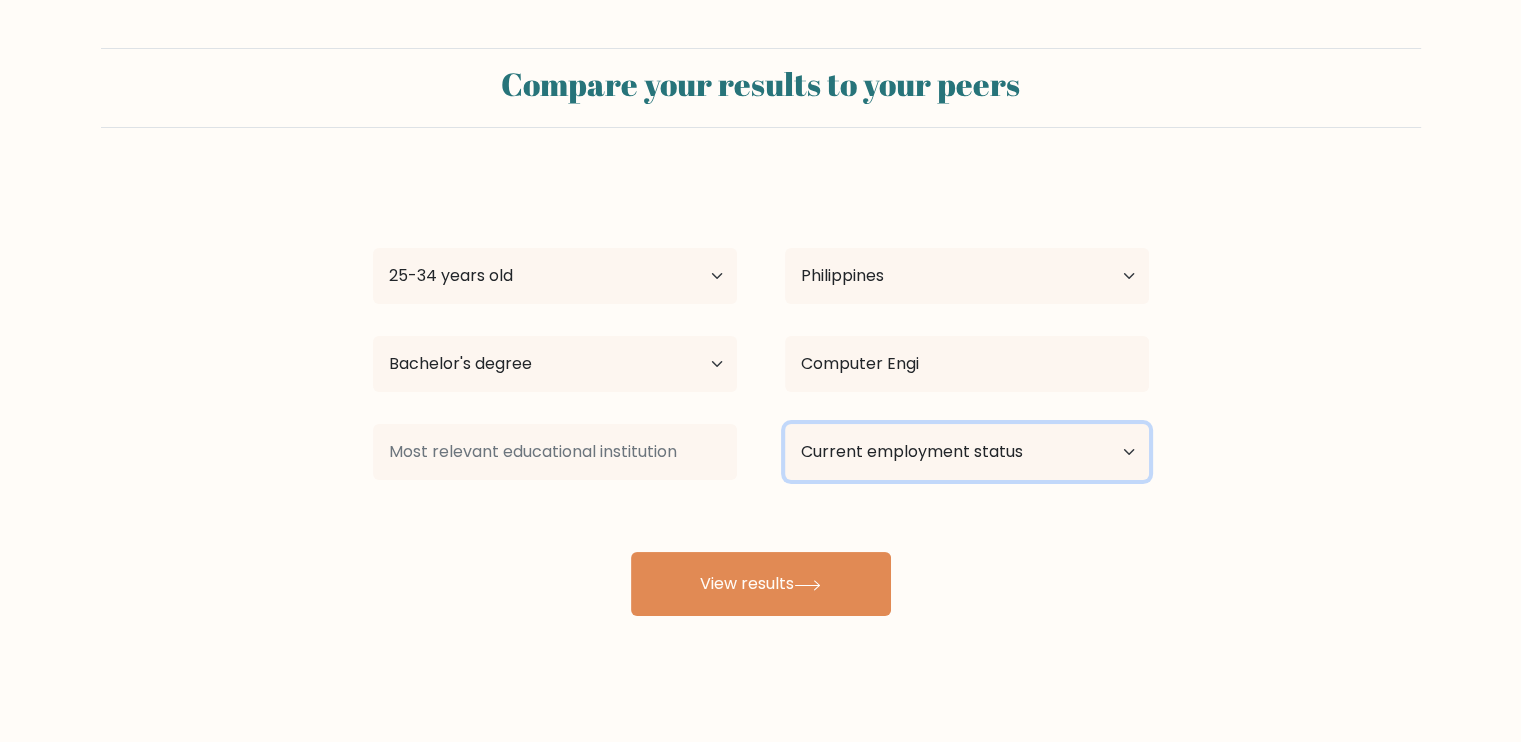 click on "Current employment status
Employed
Student
Retired
Other / prefer not to answer" at bounding box center [967, 452] 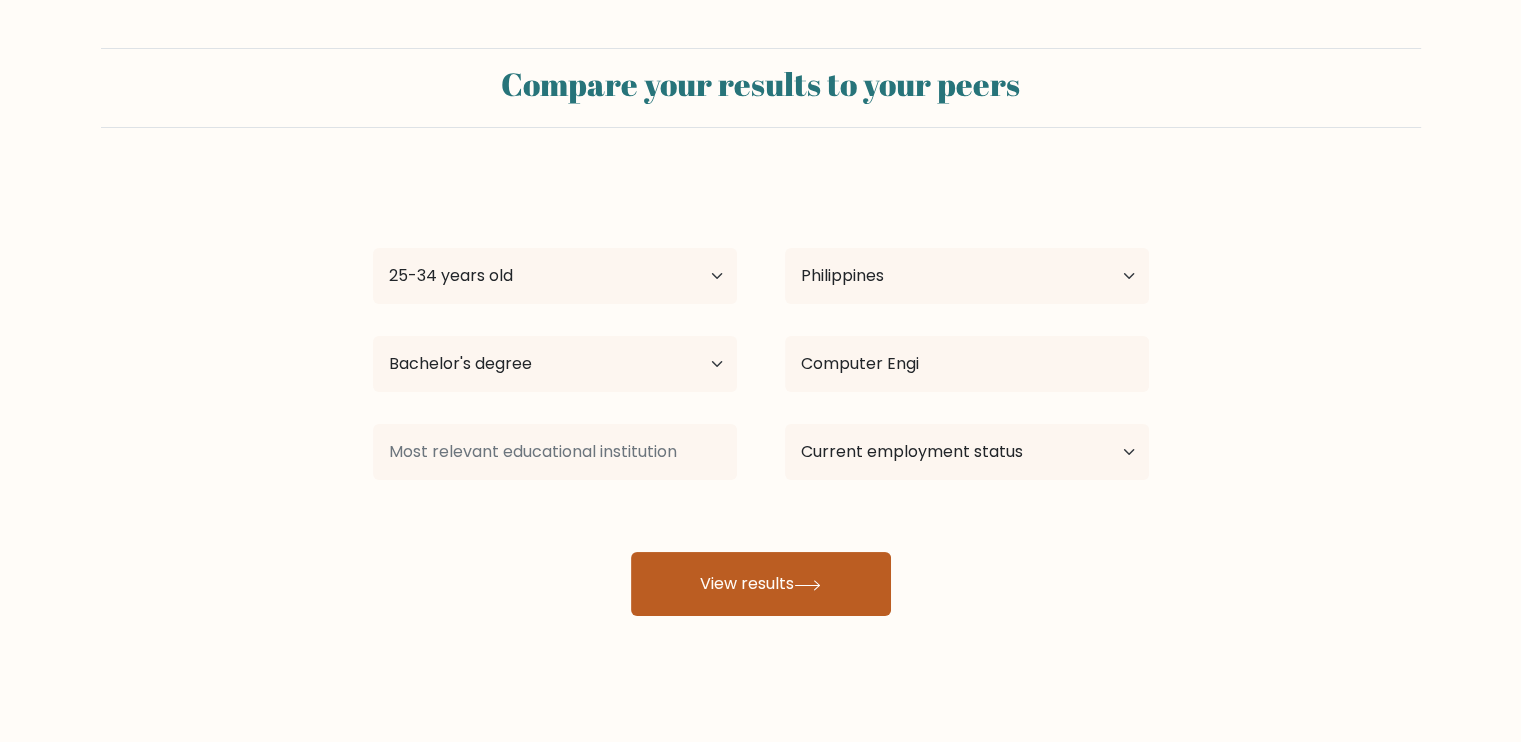 click on "View results" at bounding box center (761, 584) 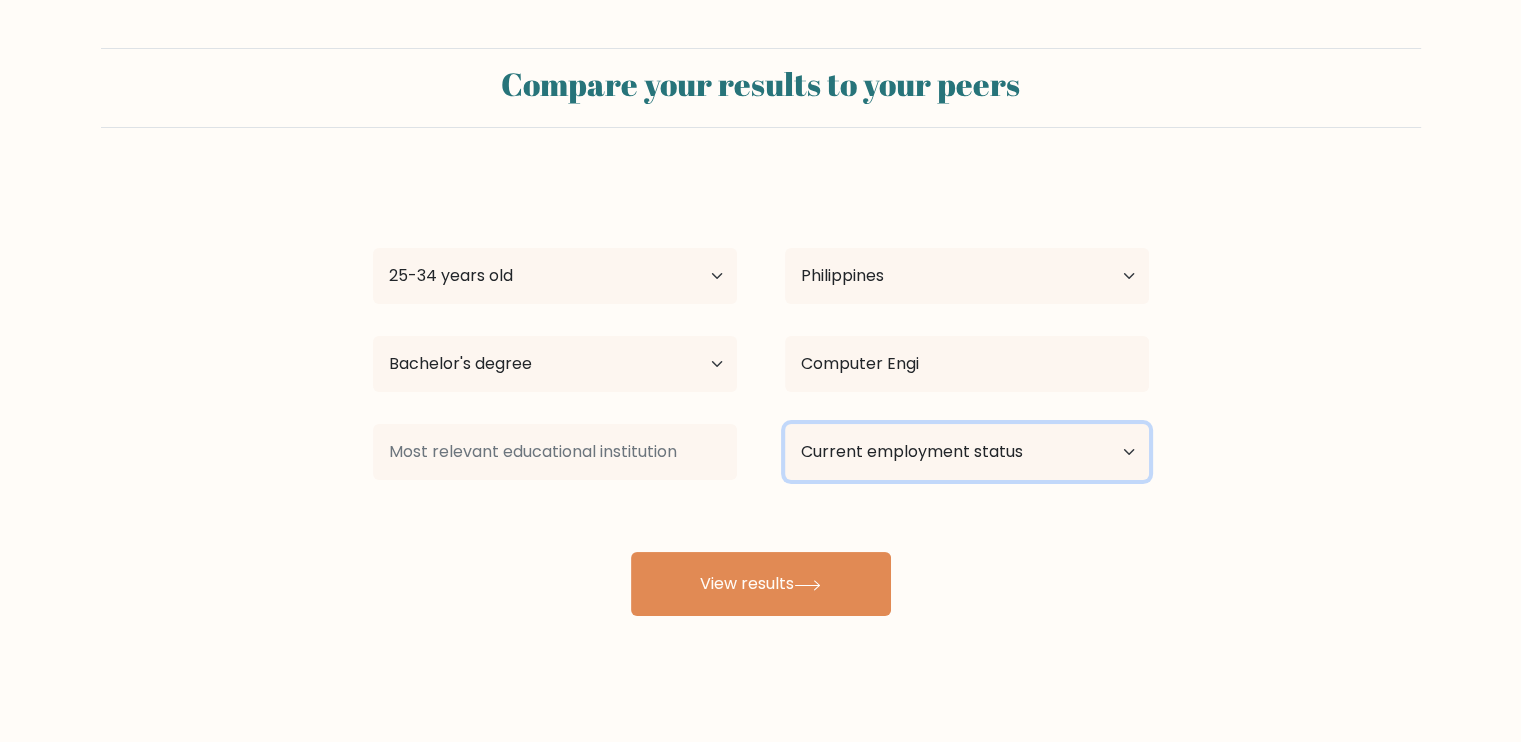 click on "Current employment status
Employed
Student
Retired
Other / prefer not to answer" at bounding box center (967, 452) 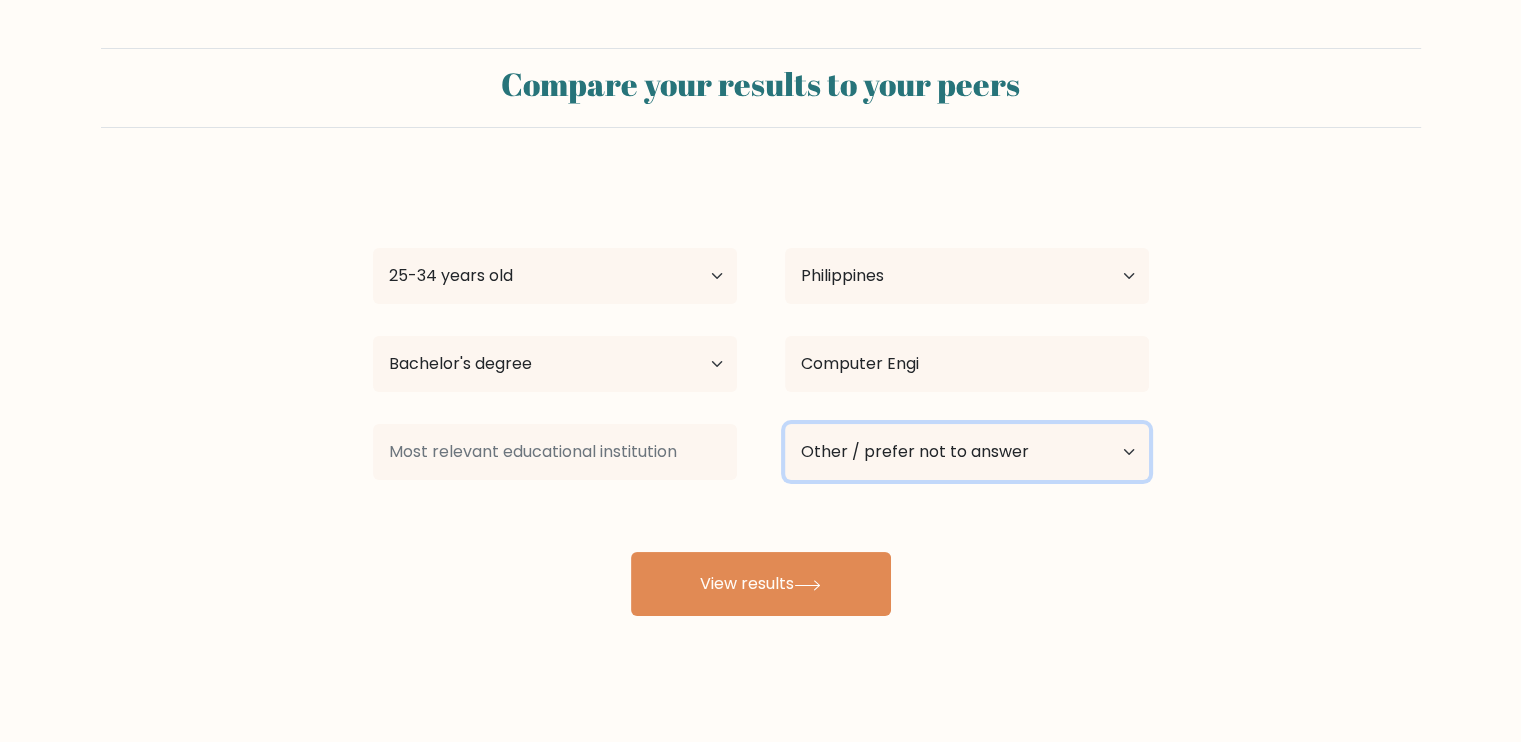 click on "Current employment status
Employed
Student
Retired
Other / prefer not to answer" at bounding box center [967, 452] 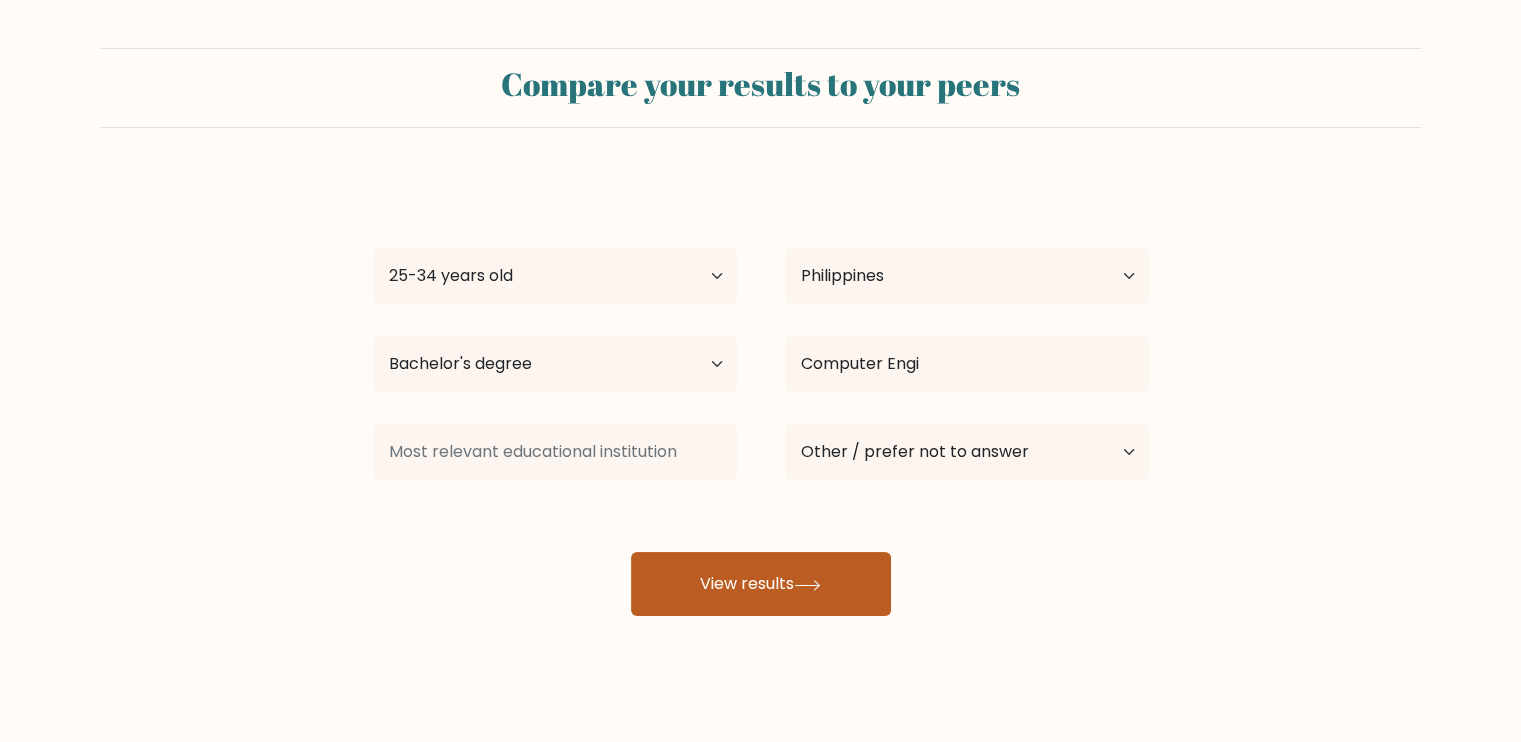 click on "View results" at bounding box center (761, 584) 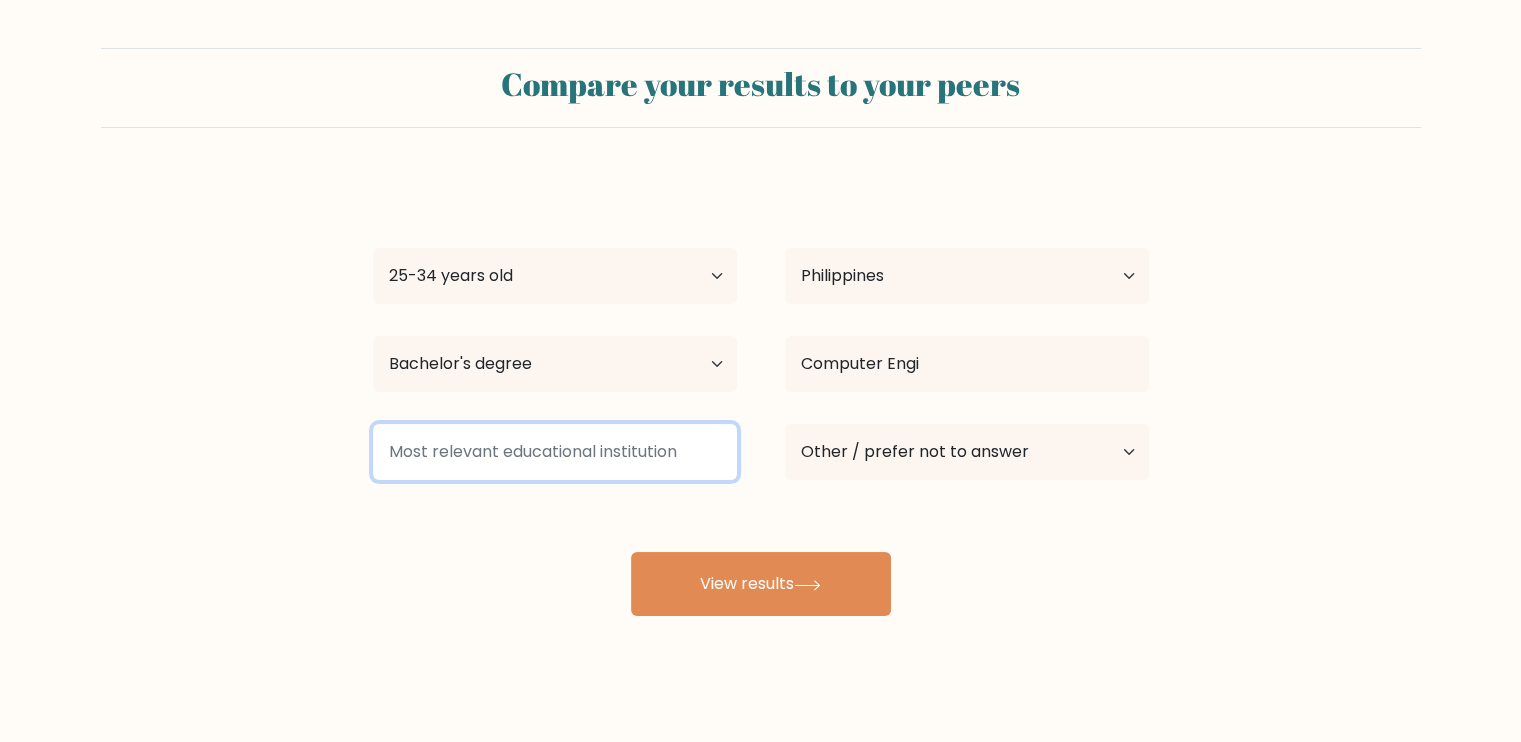 click at bounding box center [555, 452] 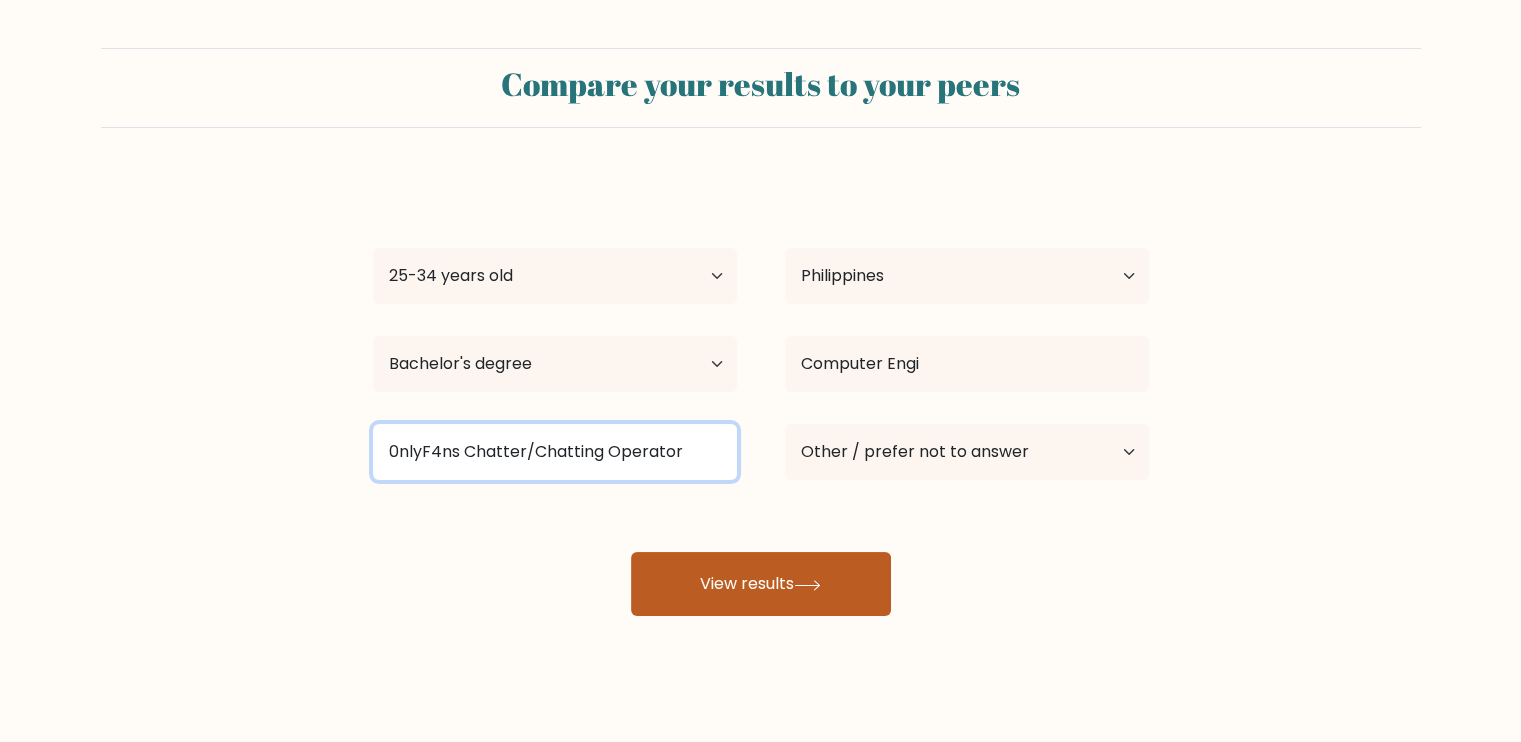 type on "0nlyF4ns Chatter/Chatting Operator" 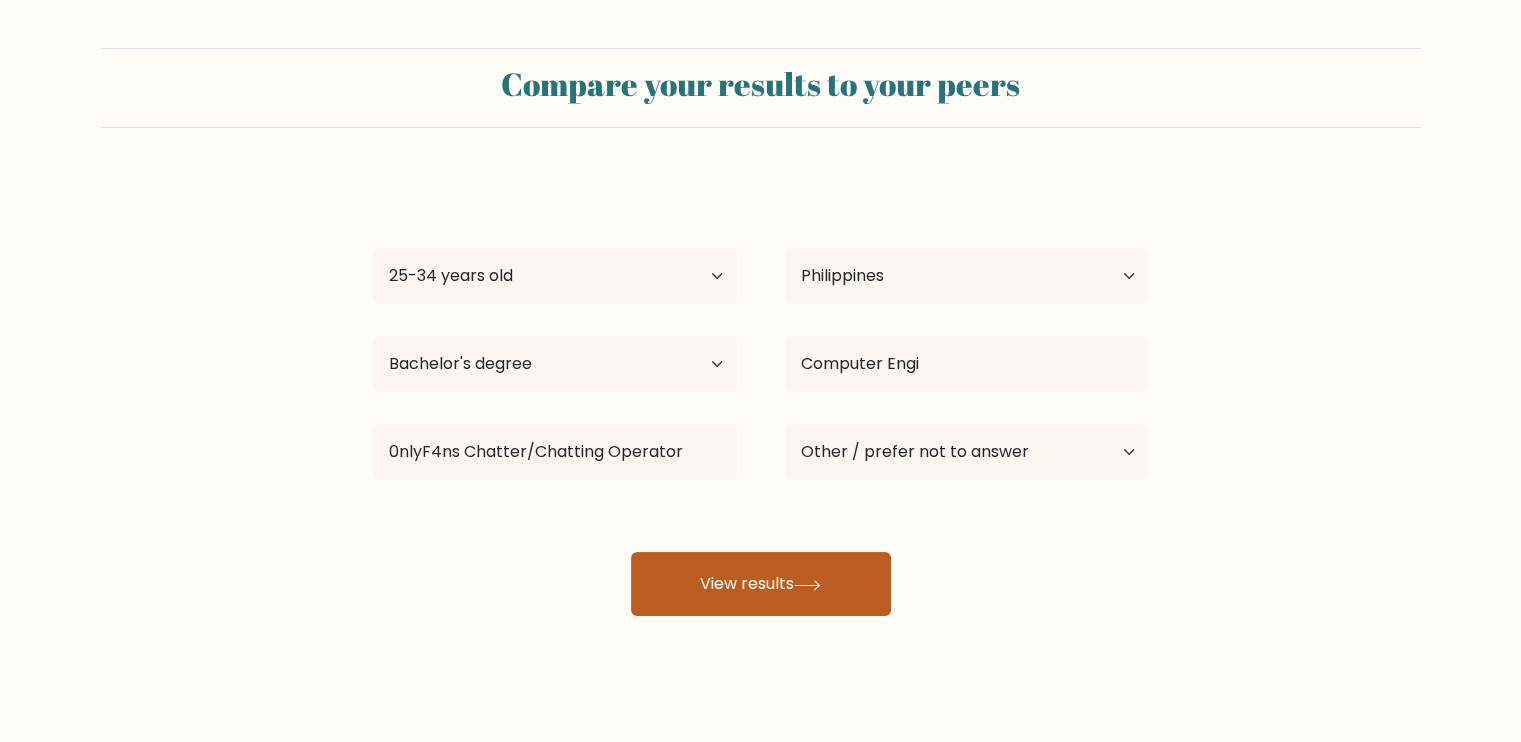 click on "View results" at bounding box center [761, 584] 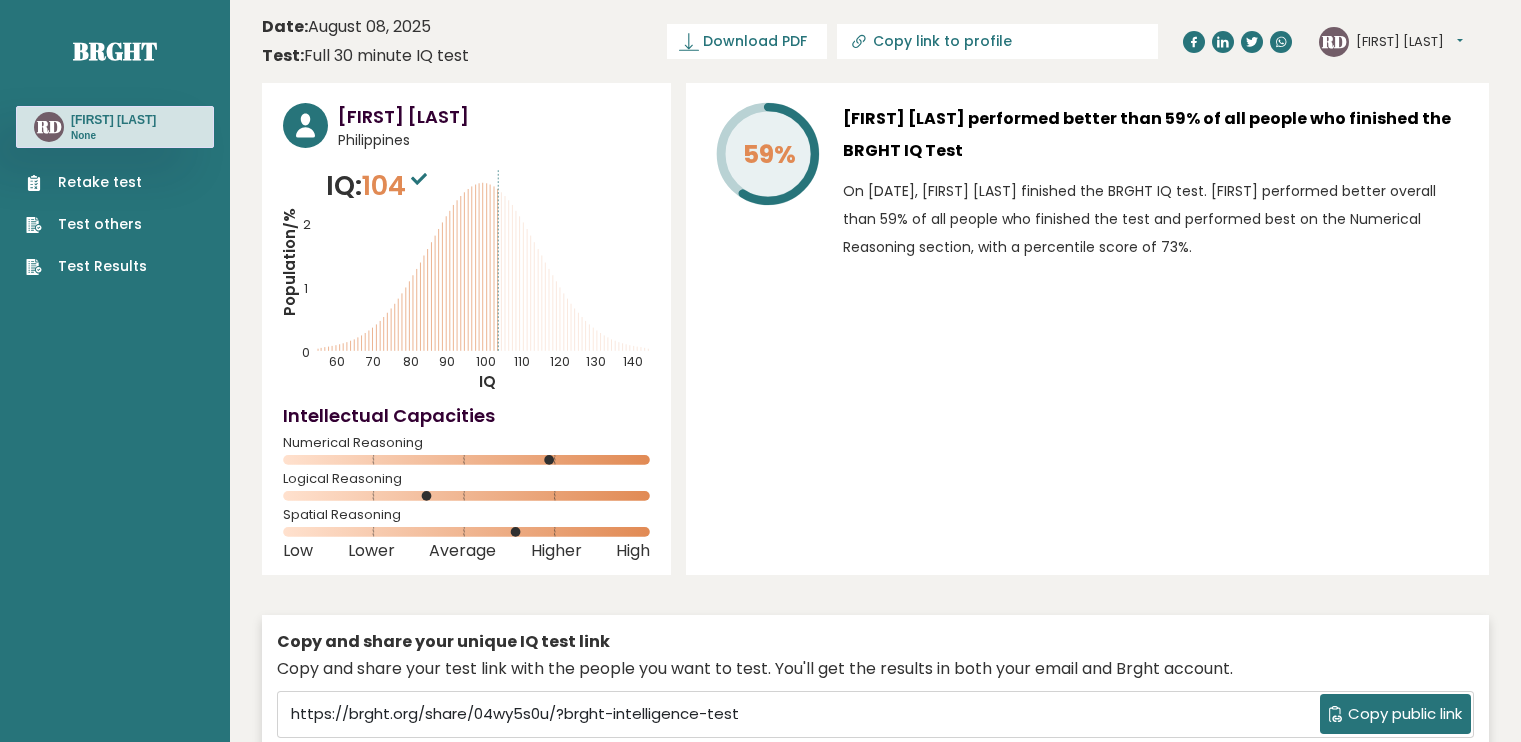 scroll, scrollTop: 0, scrollLeft: 0, axis: both 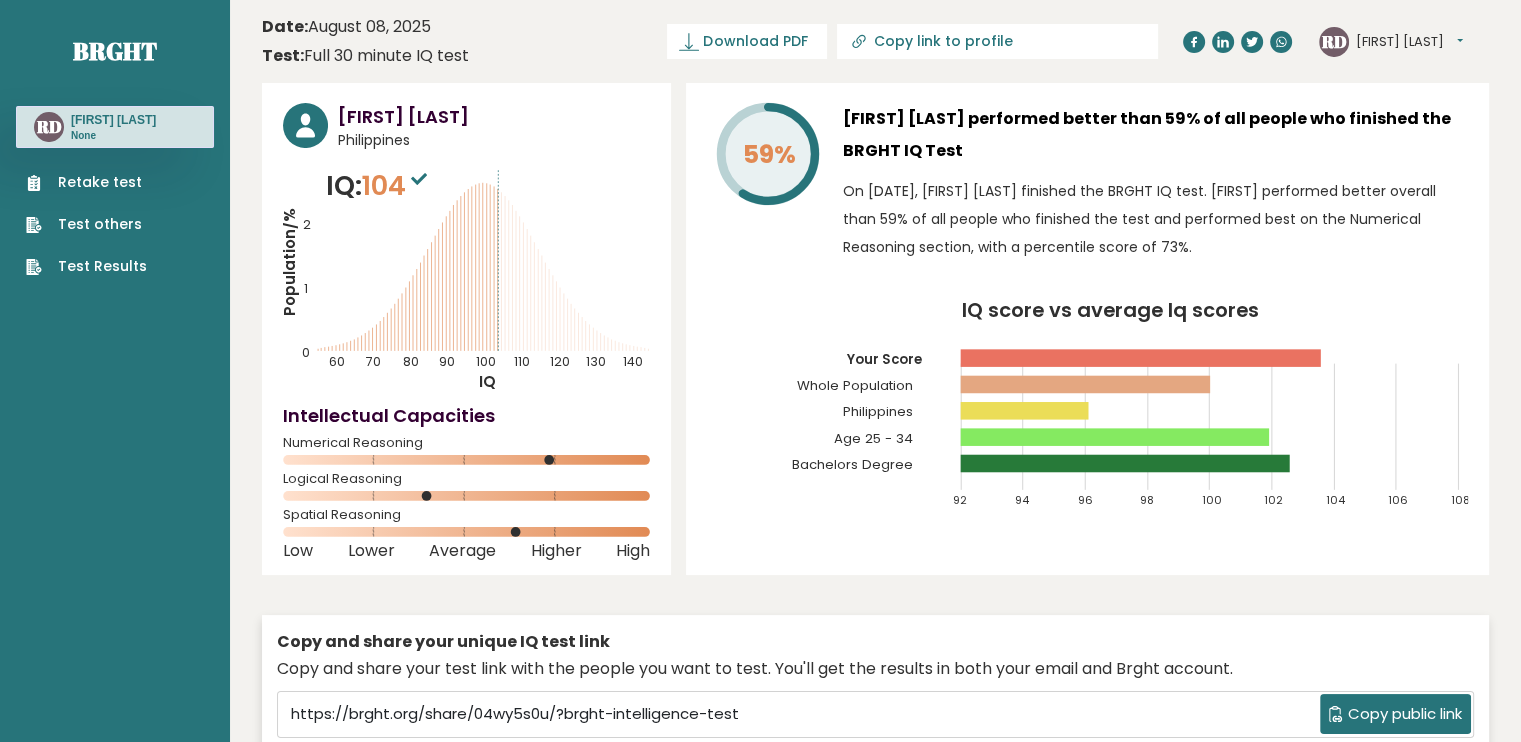 click on "Brght
RD
[FIRST] [LAST]
None
Retake test
Test others
Test Results" at bounding box center (115, 2923) 